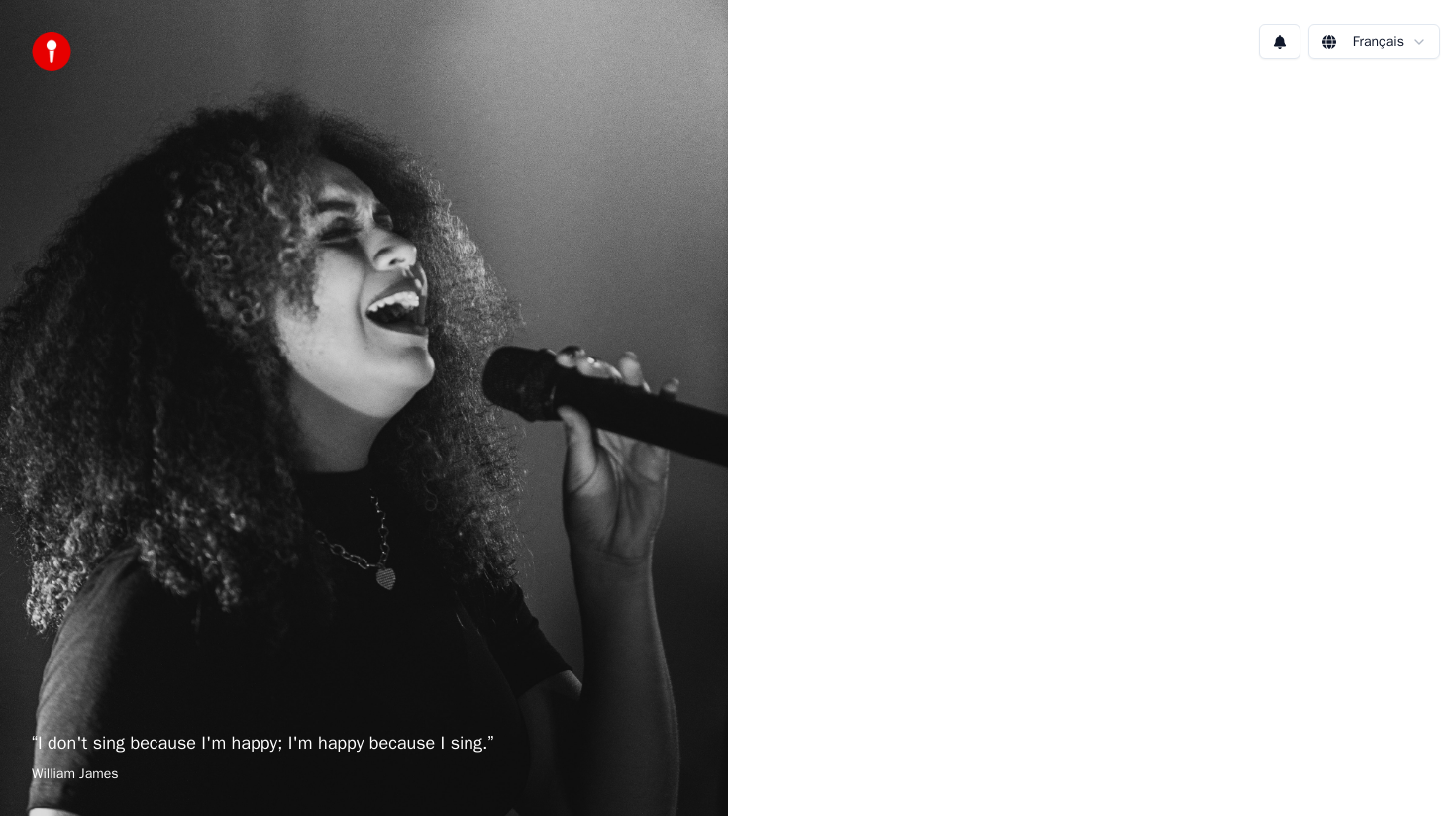scroll, scrollTop: 0, scrollLeft: 0, axis: both 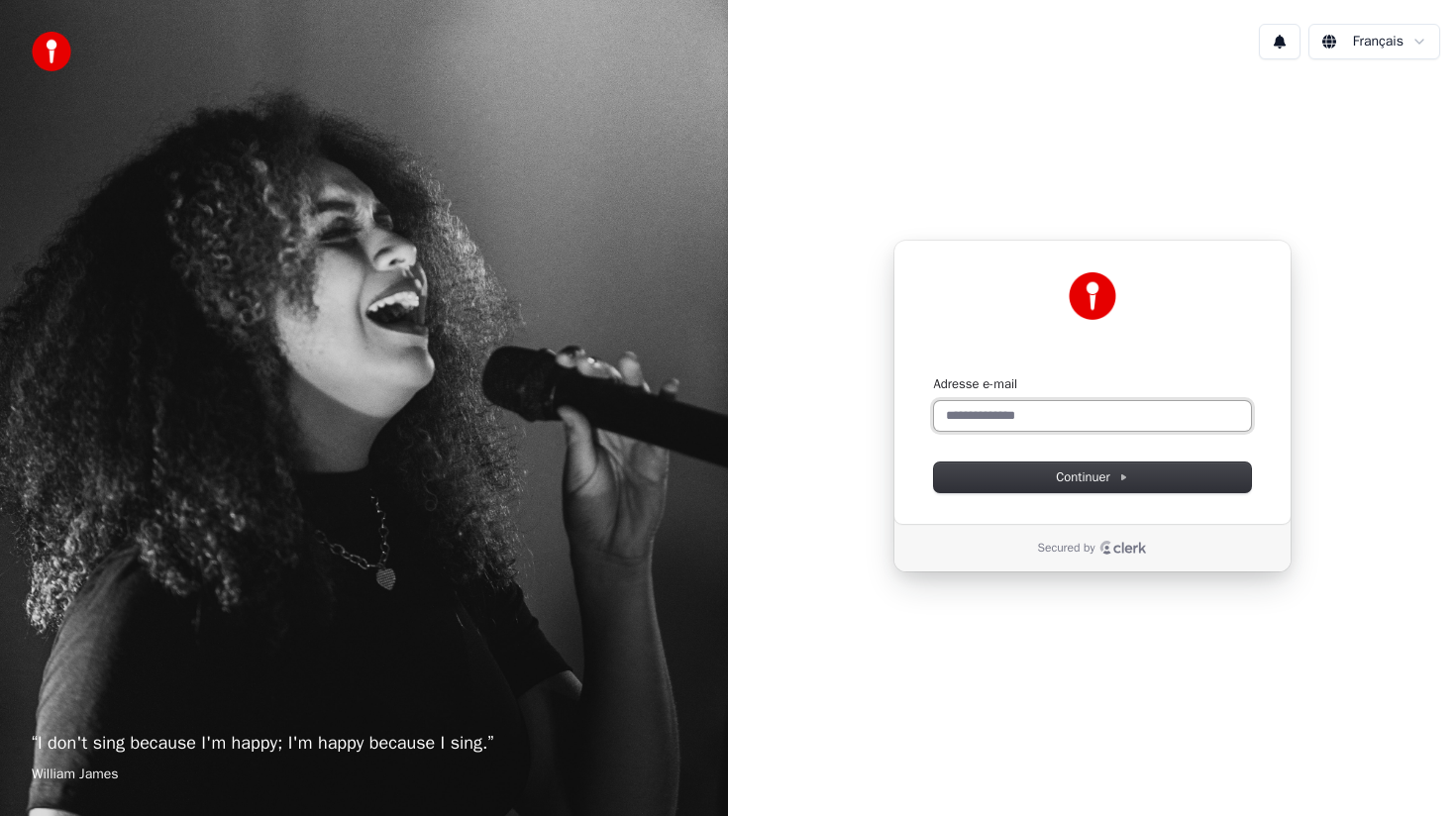click on "Adresse e-mail" at bounding box center (1092, 416) 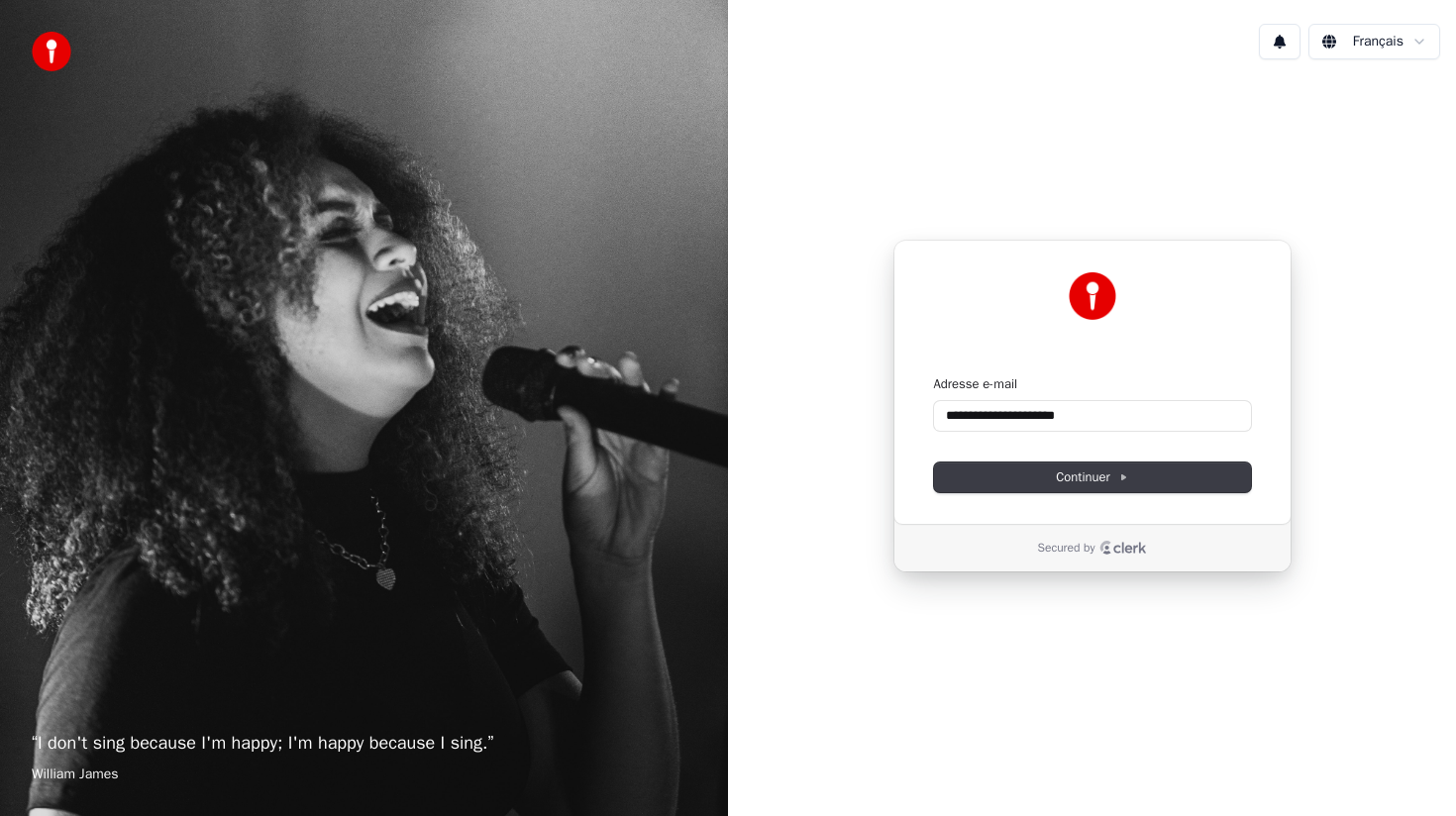 click on "Continuer" at bounding box center [1092, 477] 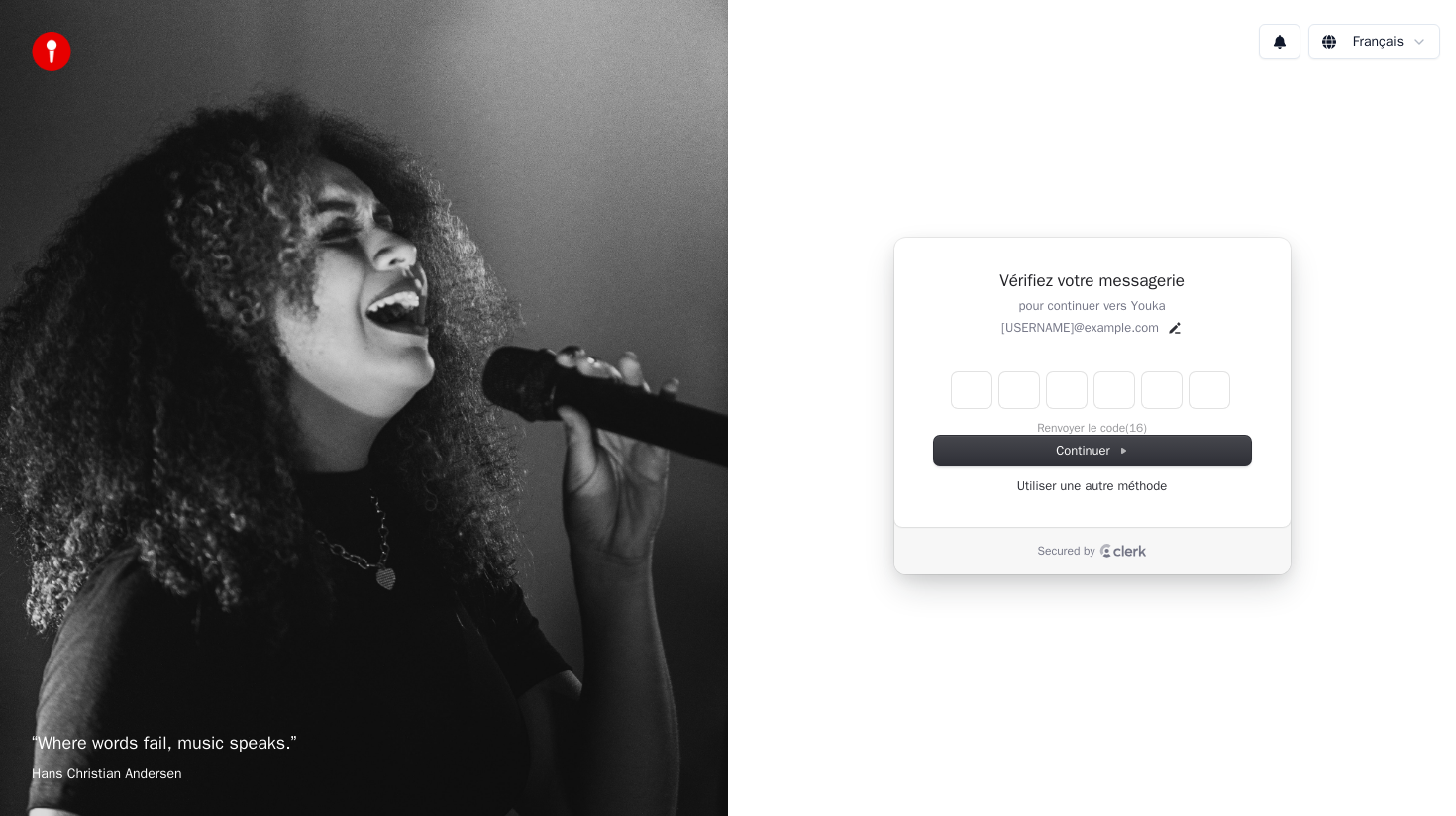 type on "*" 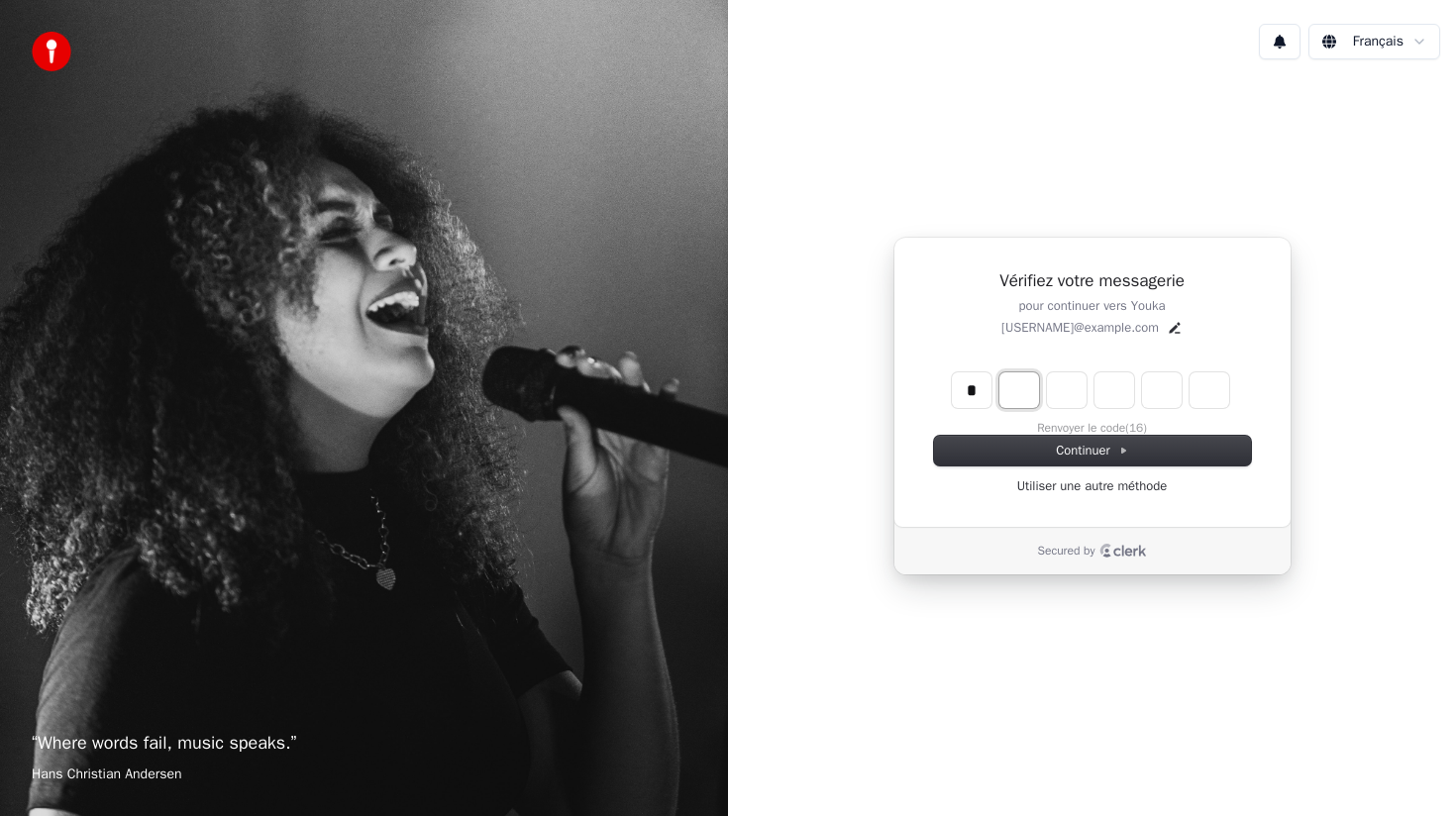 type on "*" 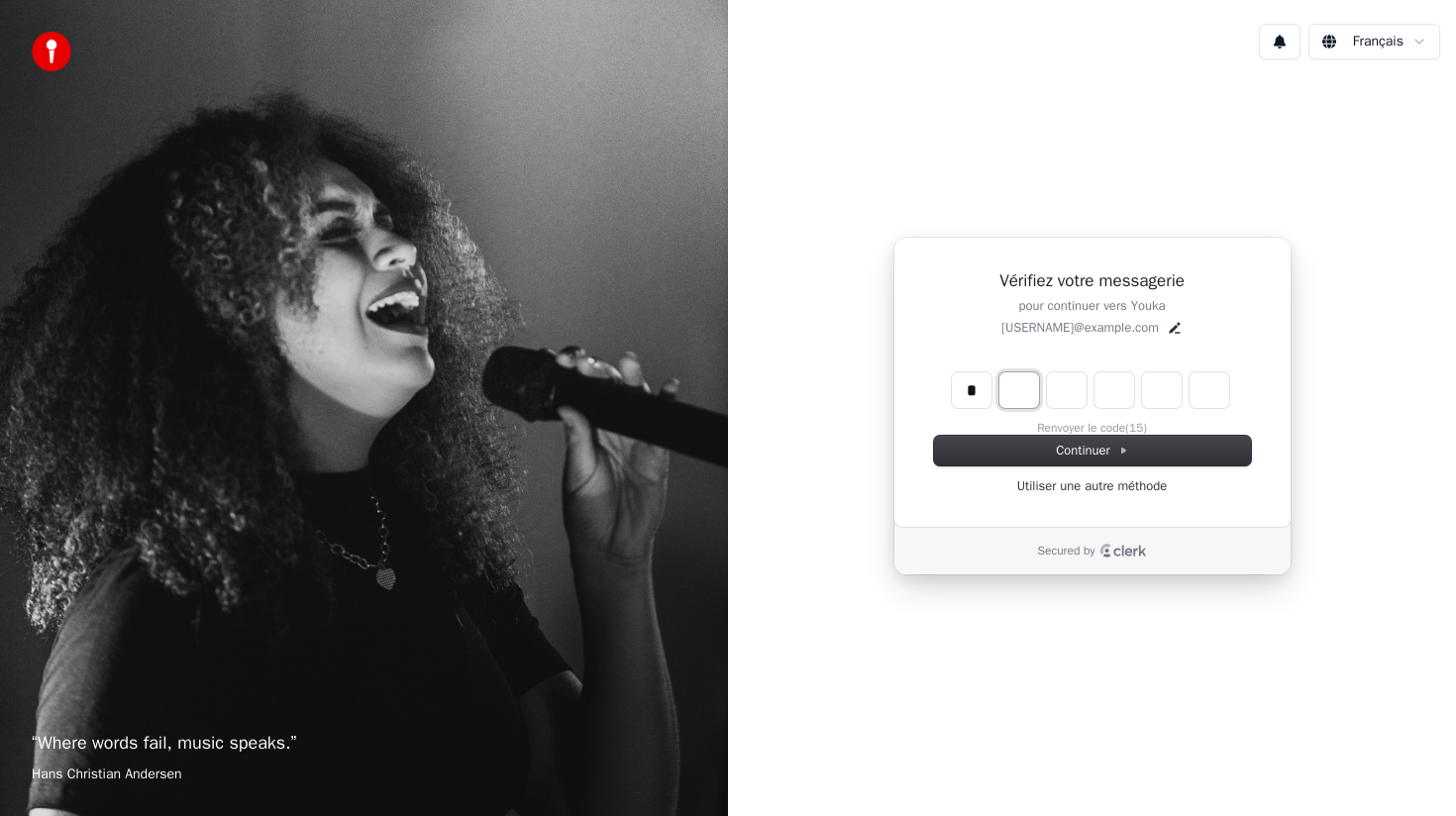type on "*" 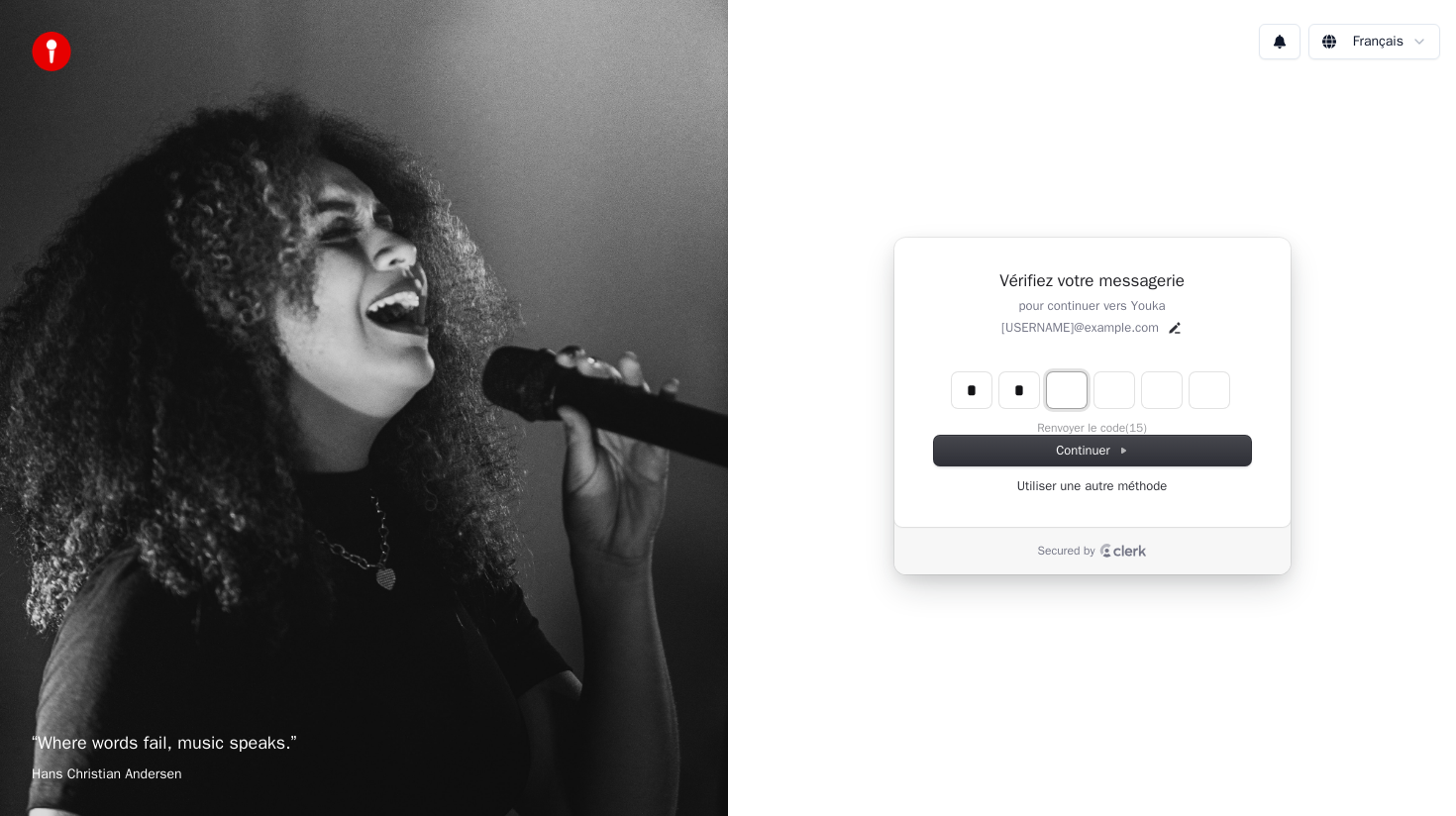 type on "**" 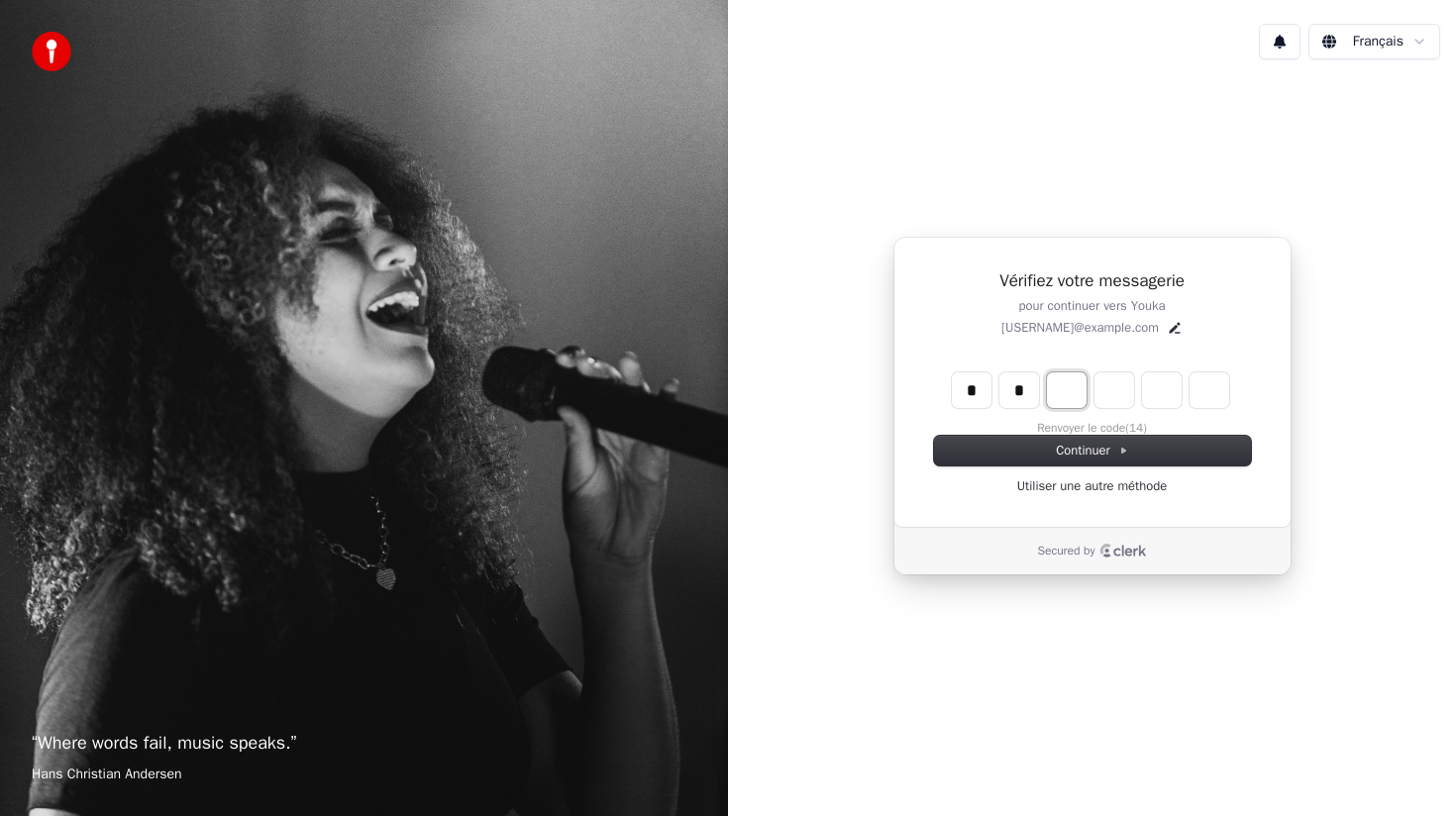 type on "*" 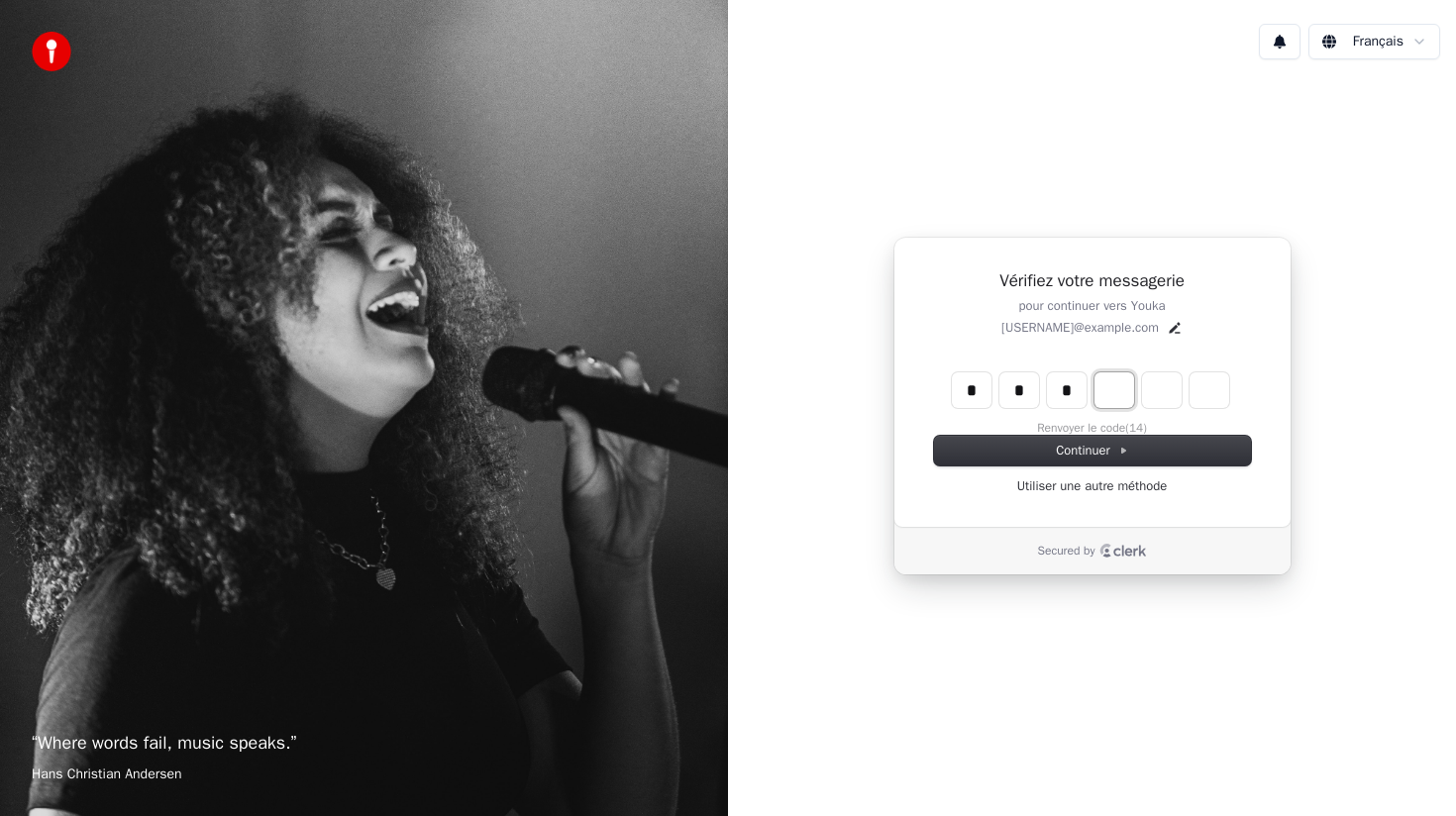 type on "***" 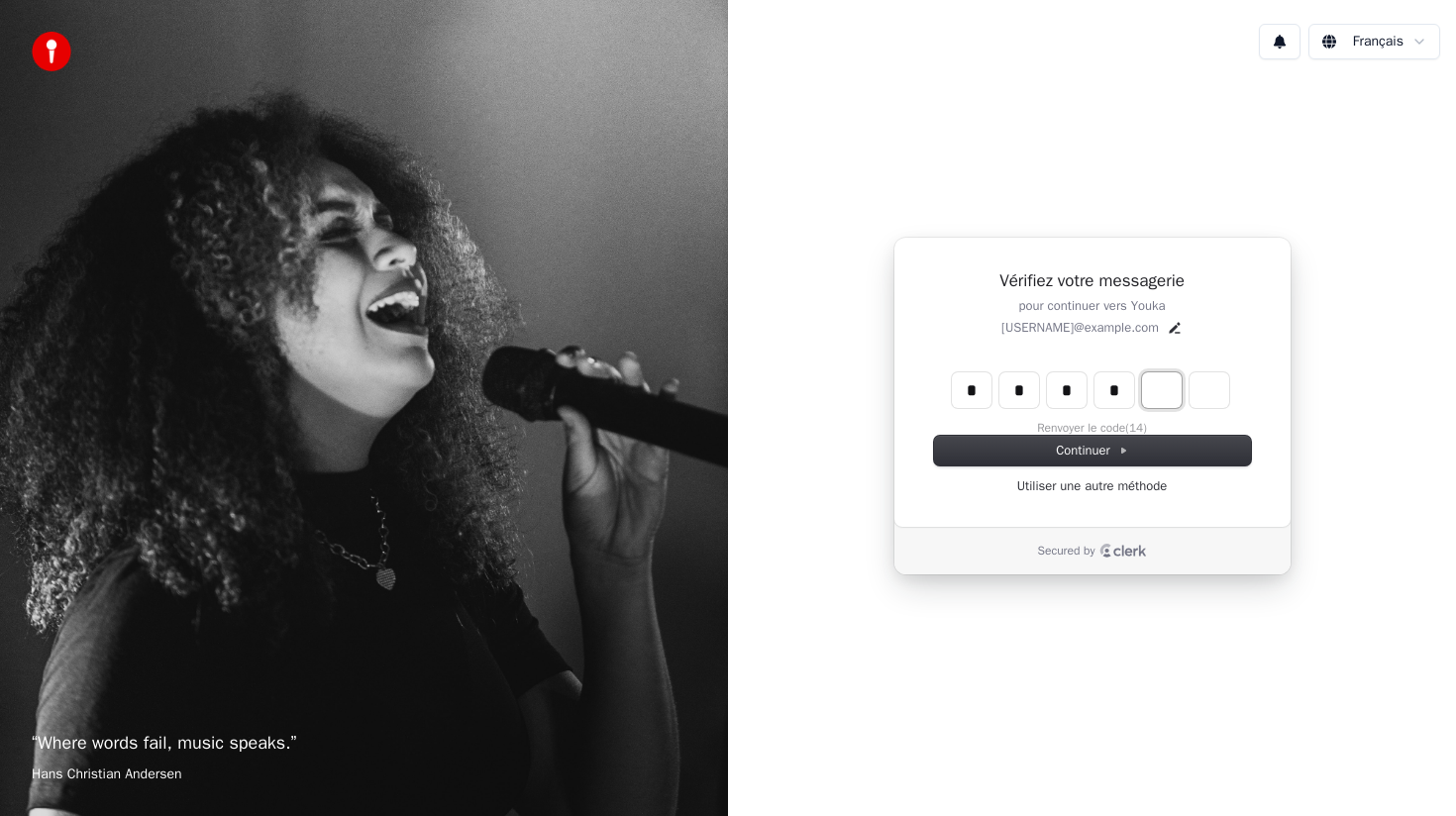 type on "****" 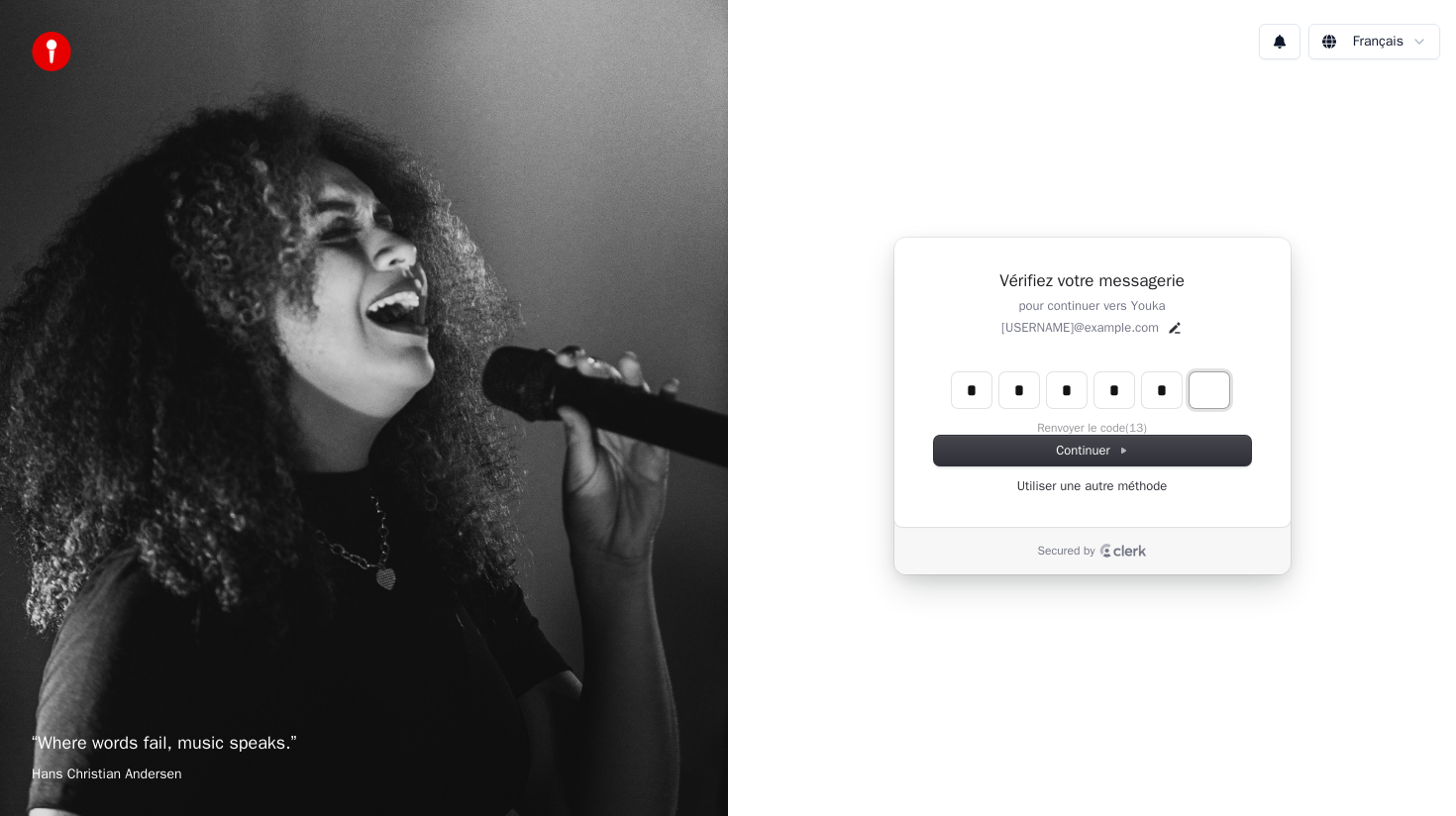 type on "******" 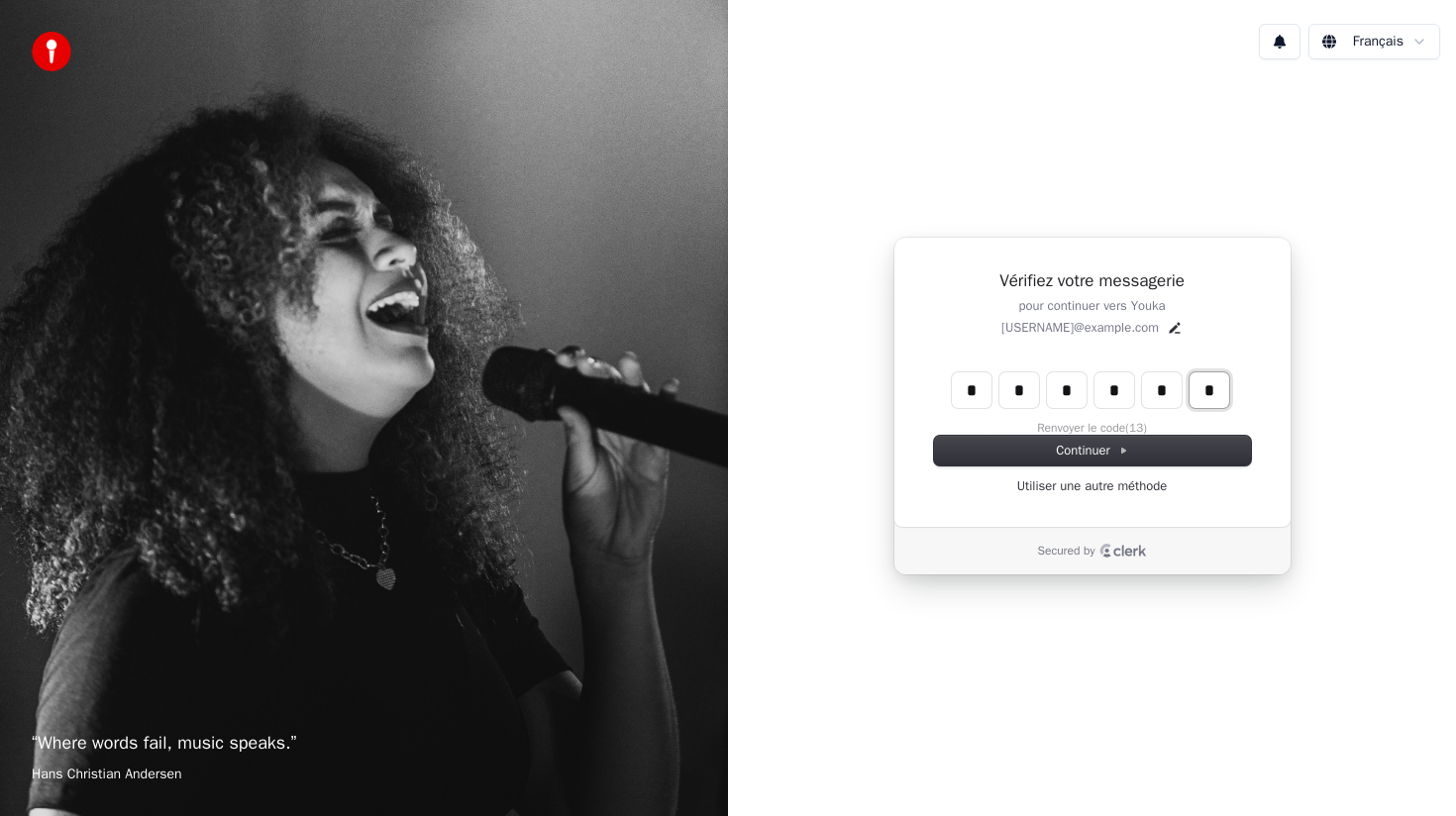 type on "*" 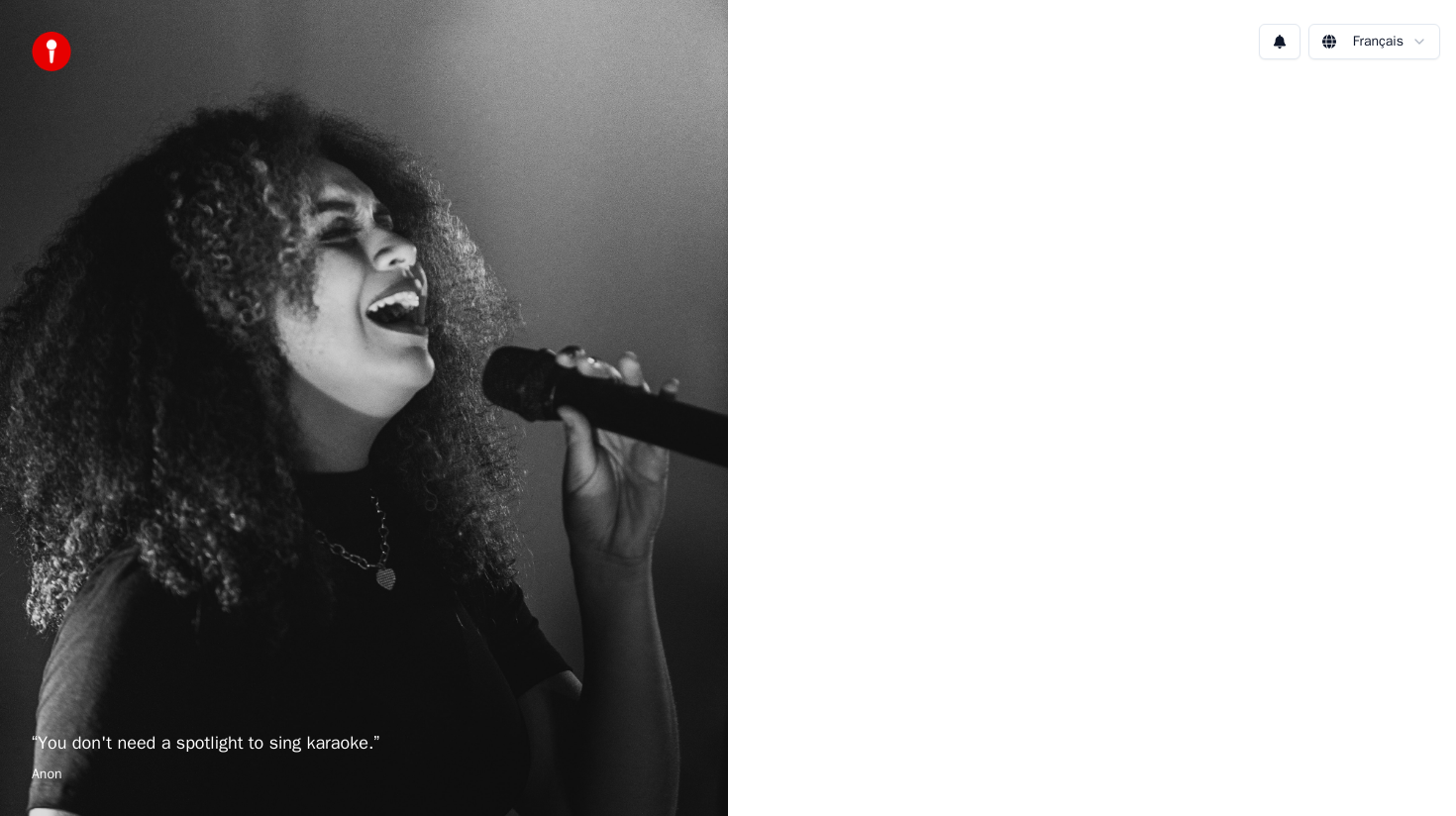 scroll, scrollTop: 0, scrollLeft: 0, axis: both 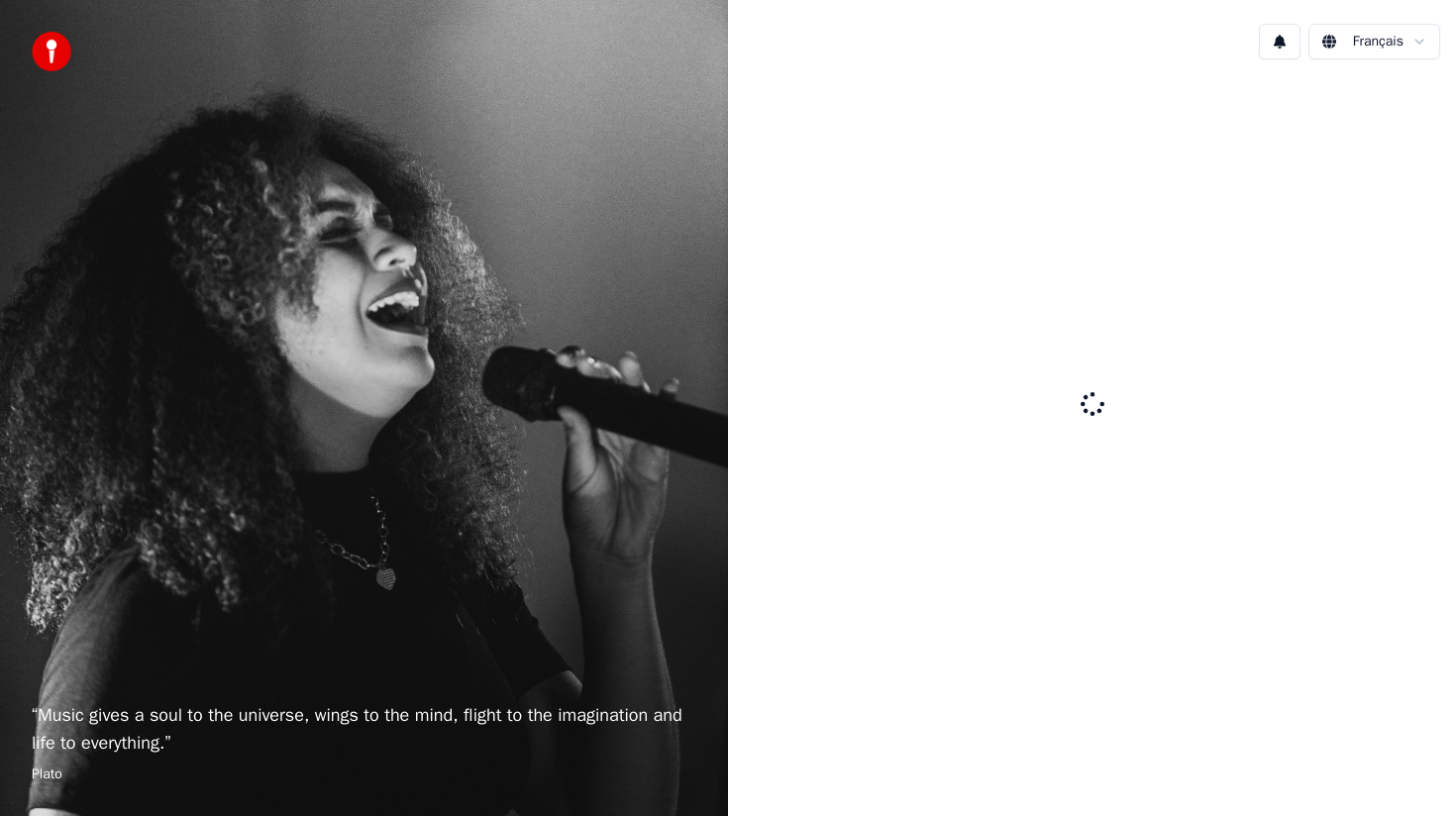 click on "“ Music gives a soul to the universe, wings to the mind, flight to the imagination and life to everything. ” Plato" at bounding box center [364, 408] 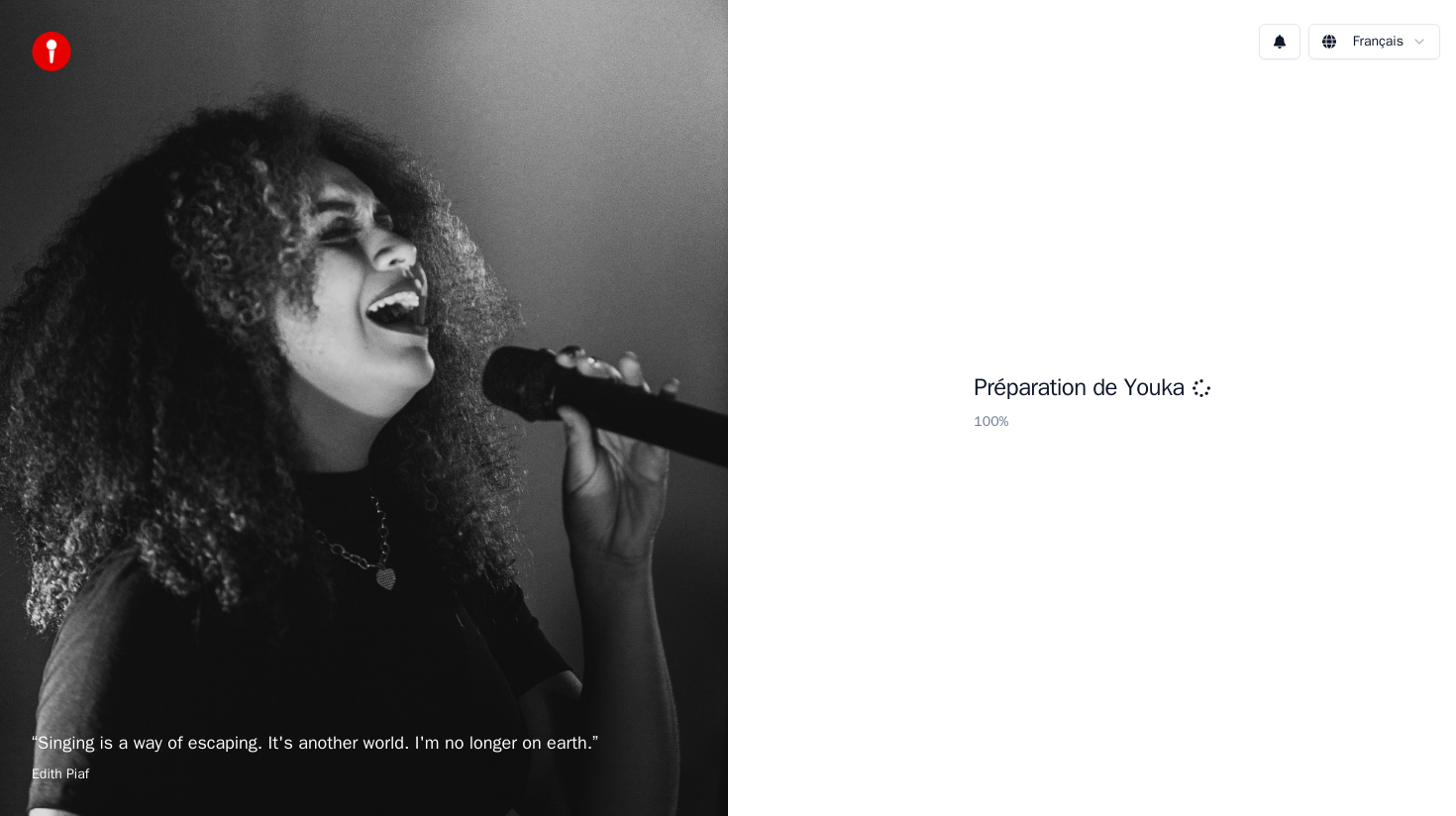 scroll, scrollTop: 0, scrollLeft: 0, axis: both 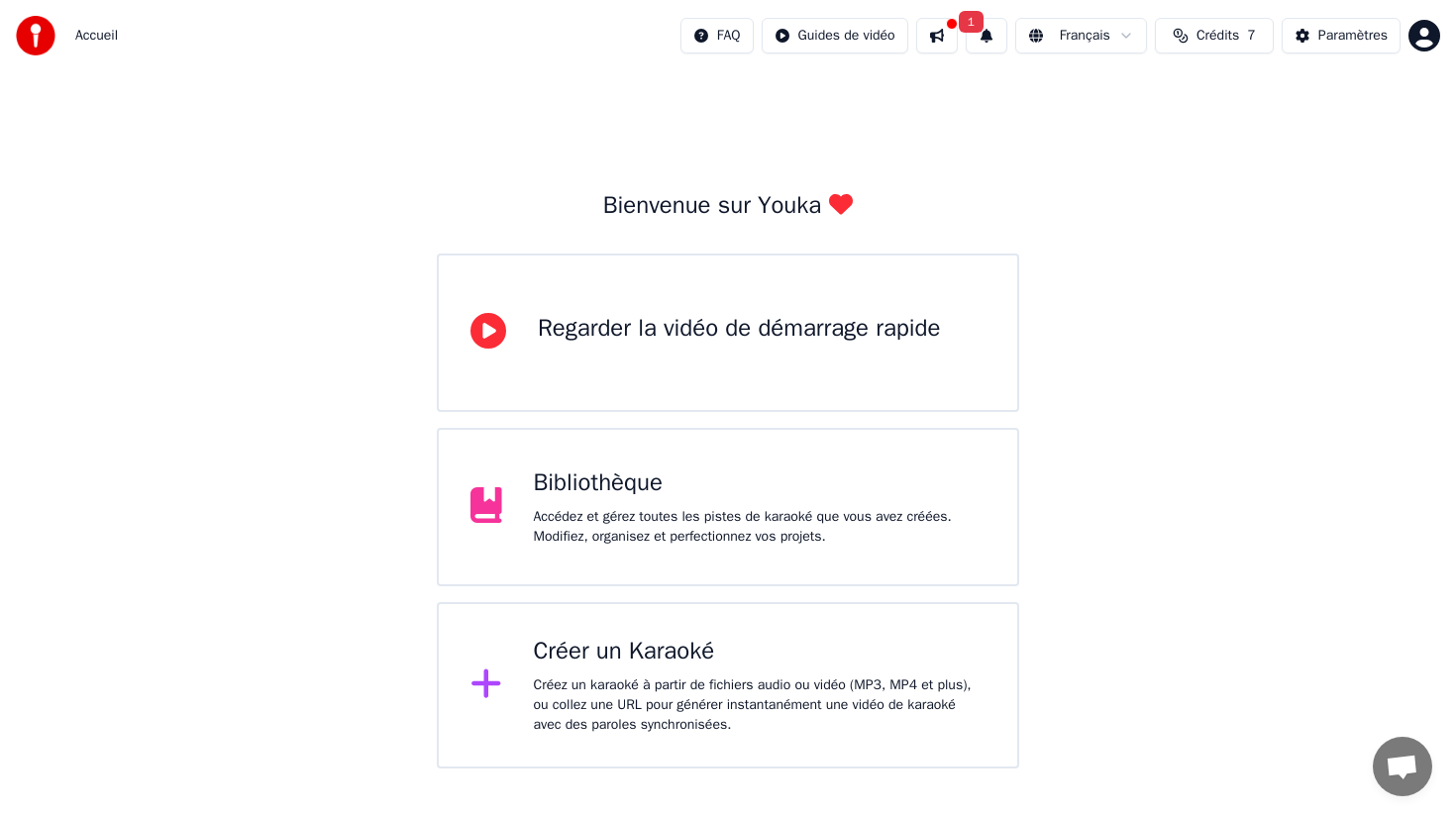 click on "Créez un karaoké à partir de fichiers audio ou vidéo (MP3, MP4 et plus), ou collez une URL pour générer instantanément une vidéo de karaoké avec des paroles synchronisées." at bounding box center [760, 705] 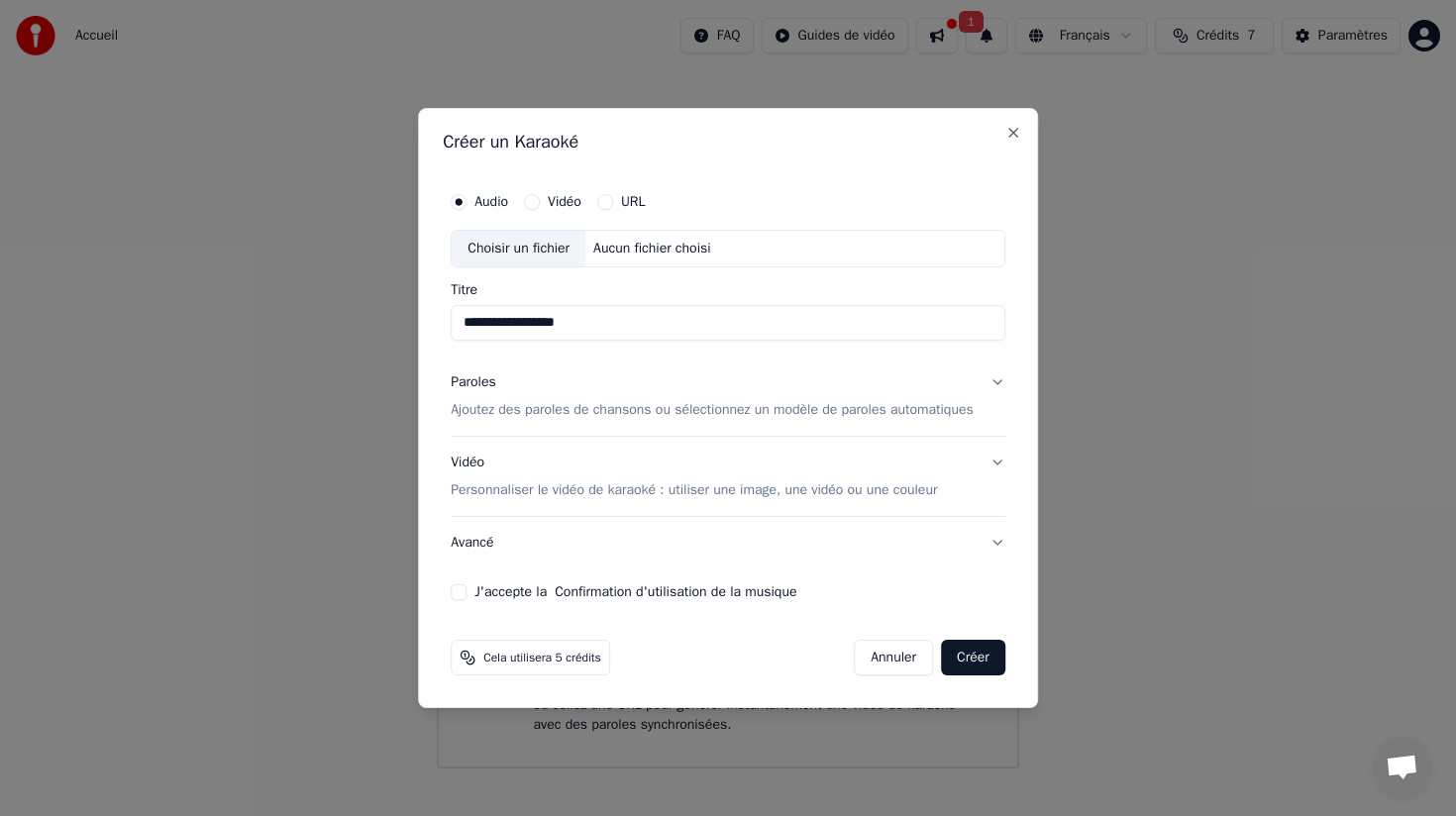 type on "**********" 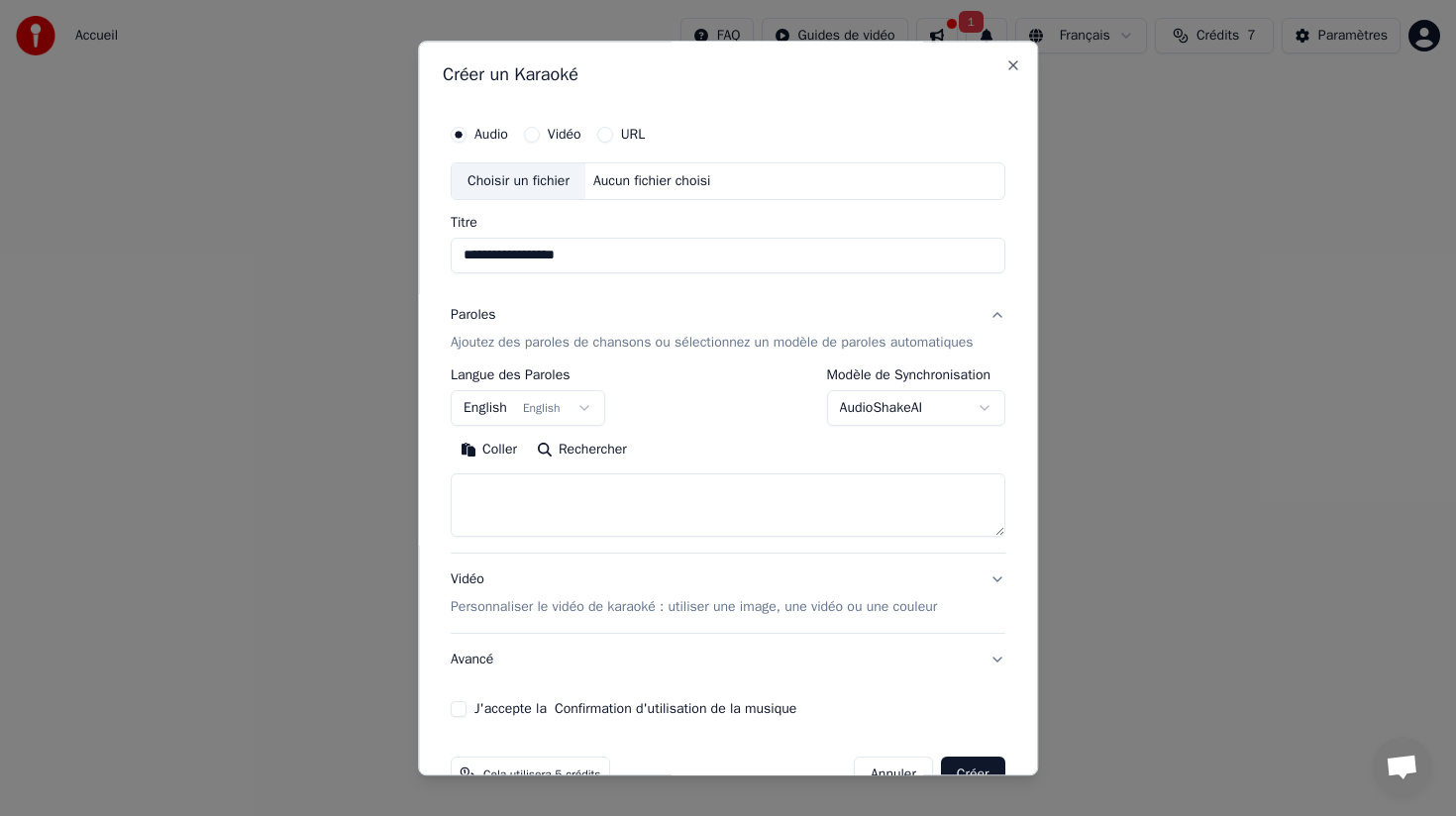 click on "English English" at bounding box center [528, 408] 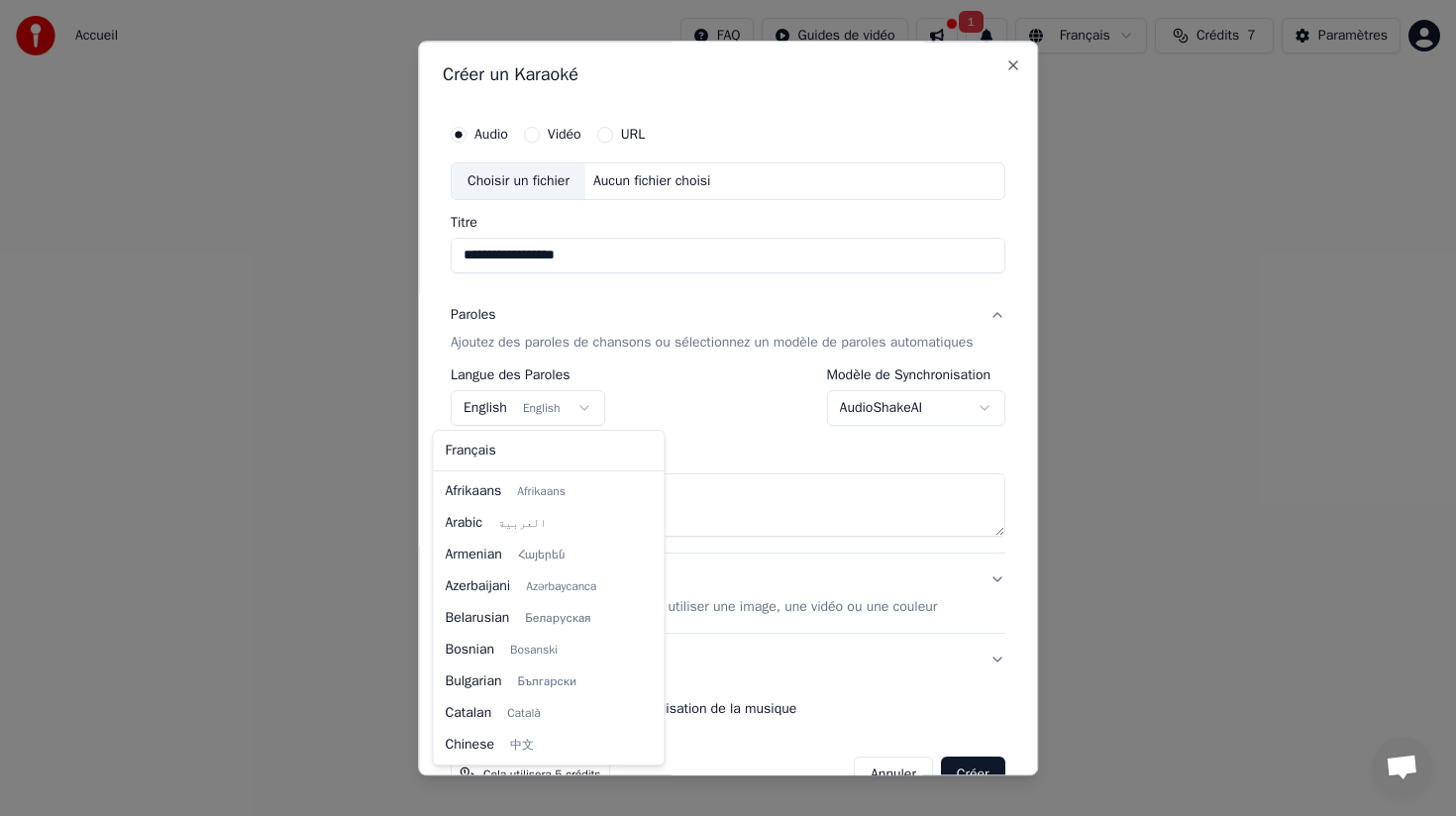 scroll, scrollTop: 158, scrollLeft: 0, axis: vertical 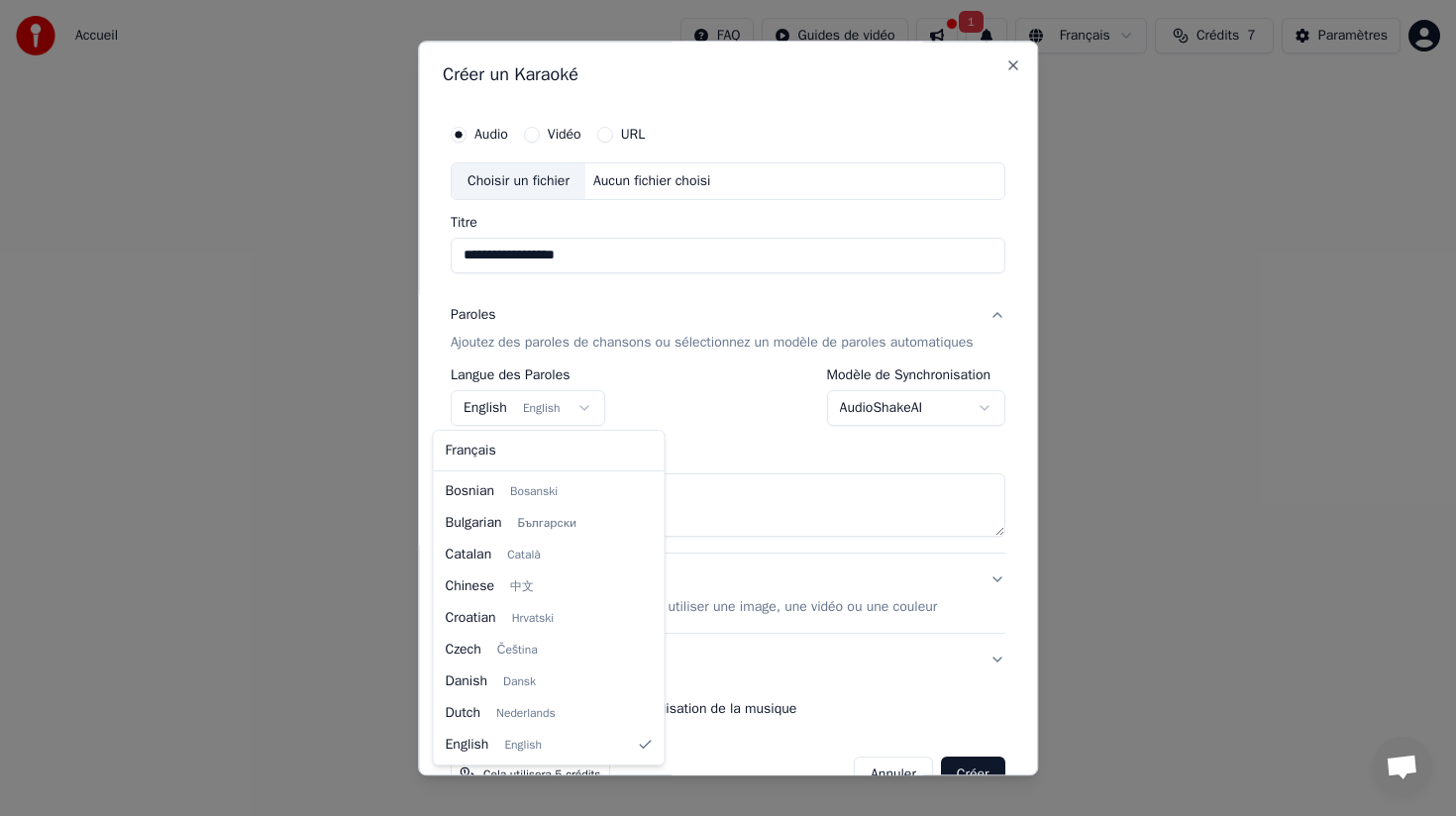 select on "**" 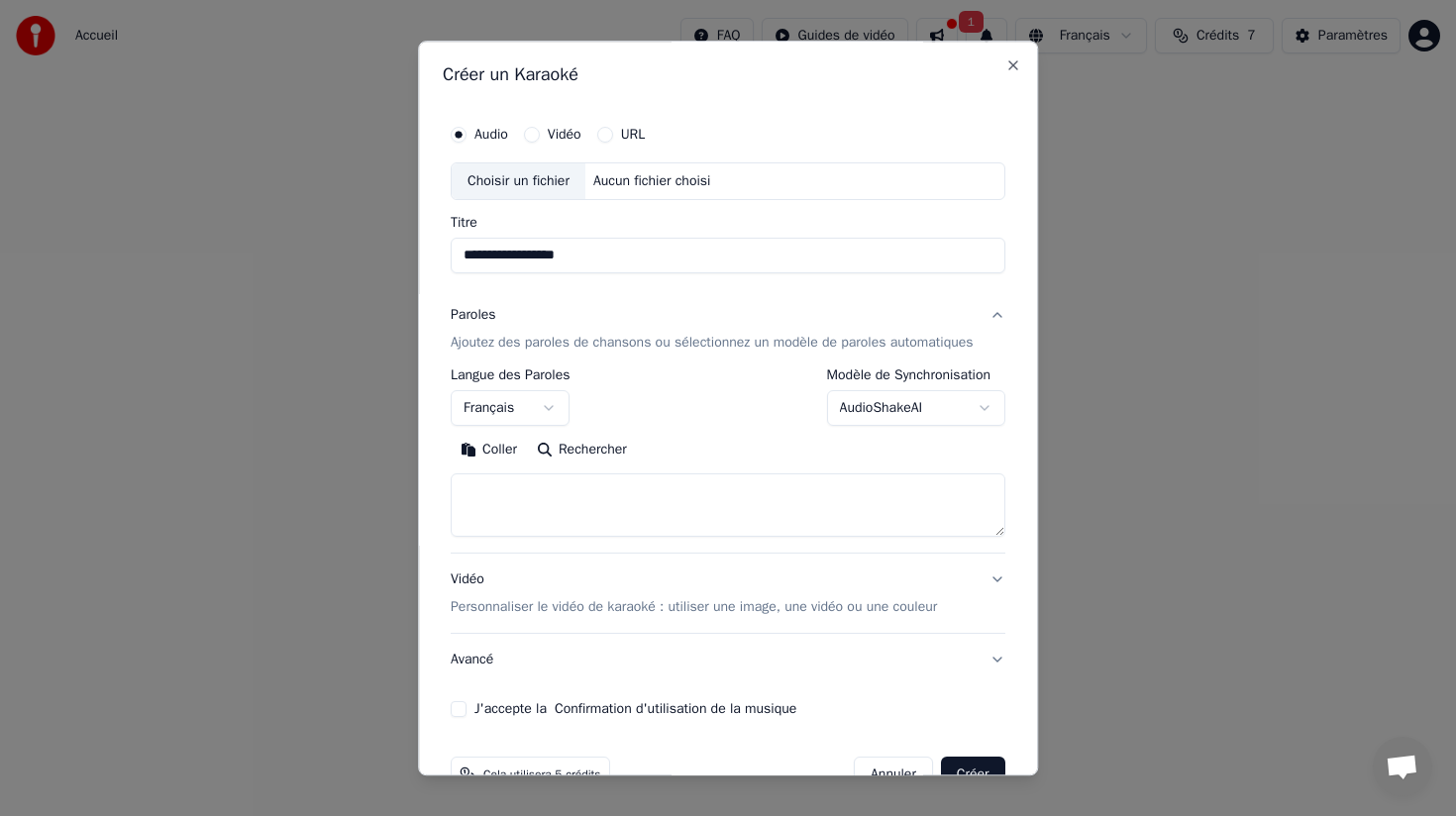 click on "AudioShakeAI" at bounding box center [916, 408] 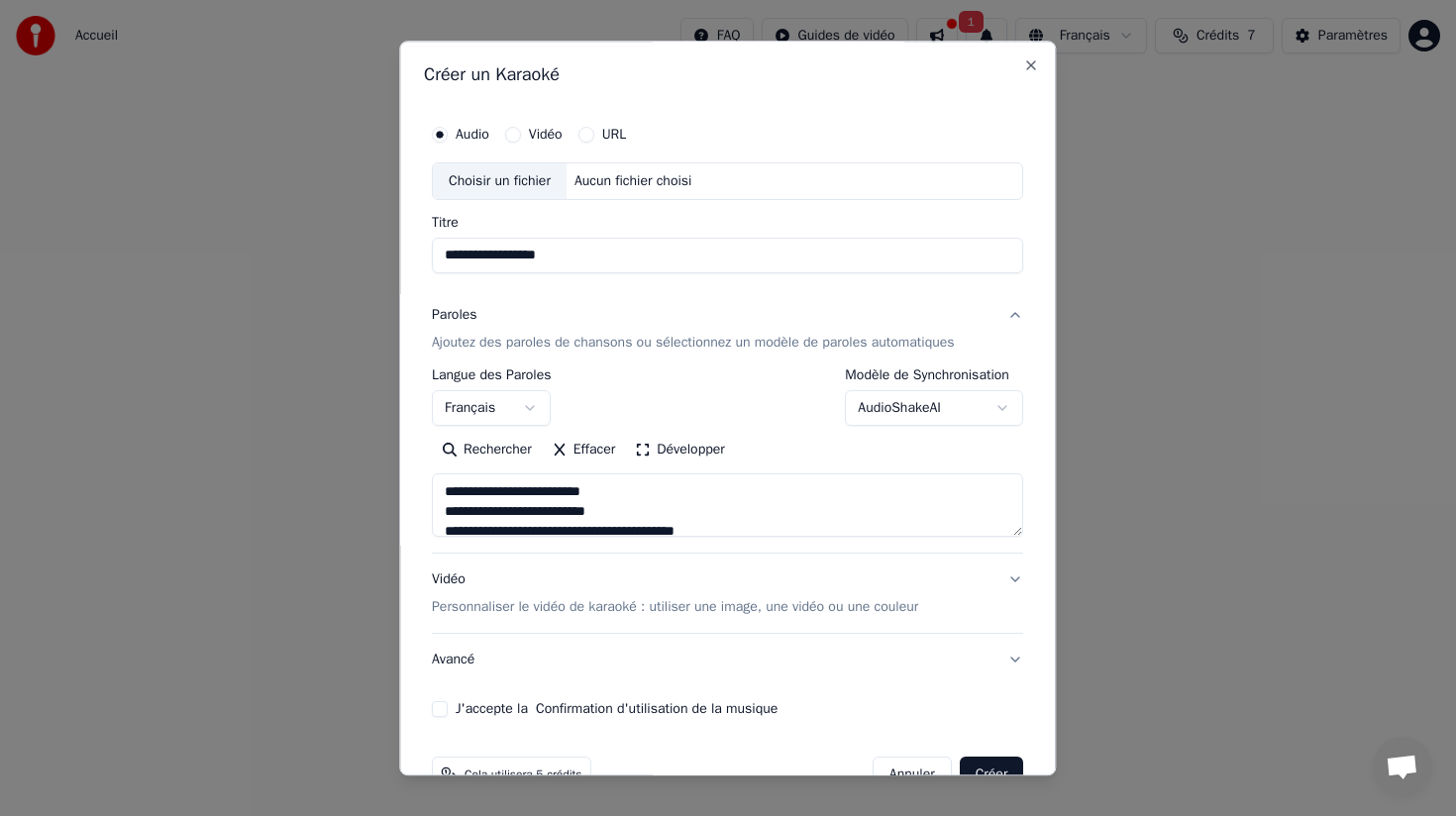 click on "Vidéo Personnaliser le vidéo de karaoké : utiliser une image, une vidéo ou une couleur" at bounding box center (727, 593) 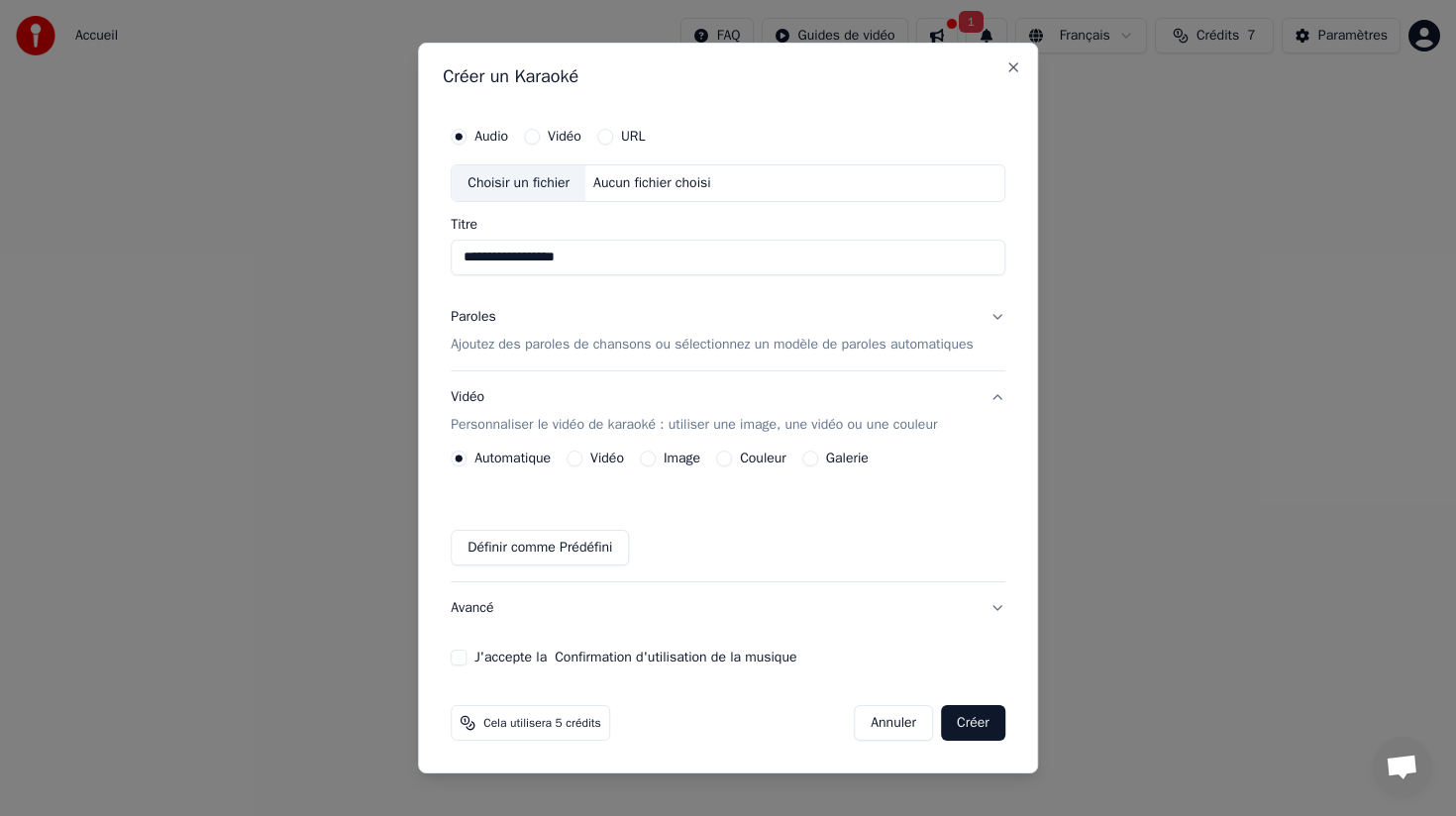 click on "Galerie" at bounding box center [810, 459] 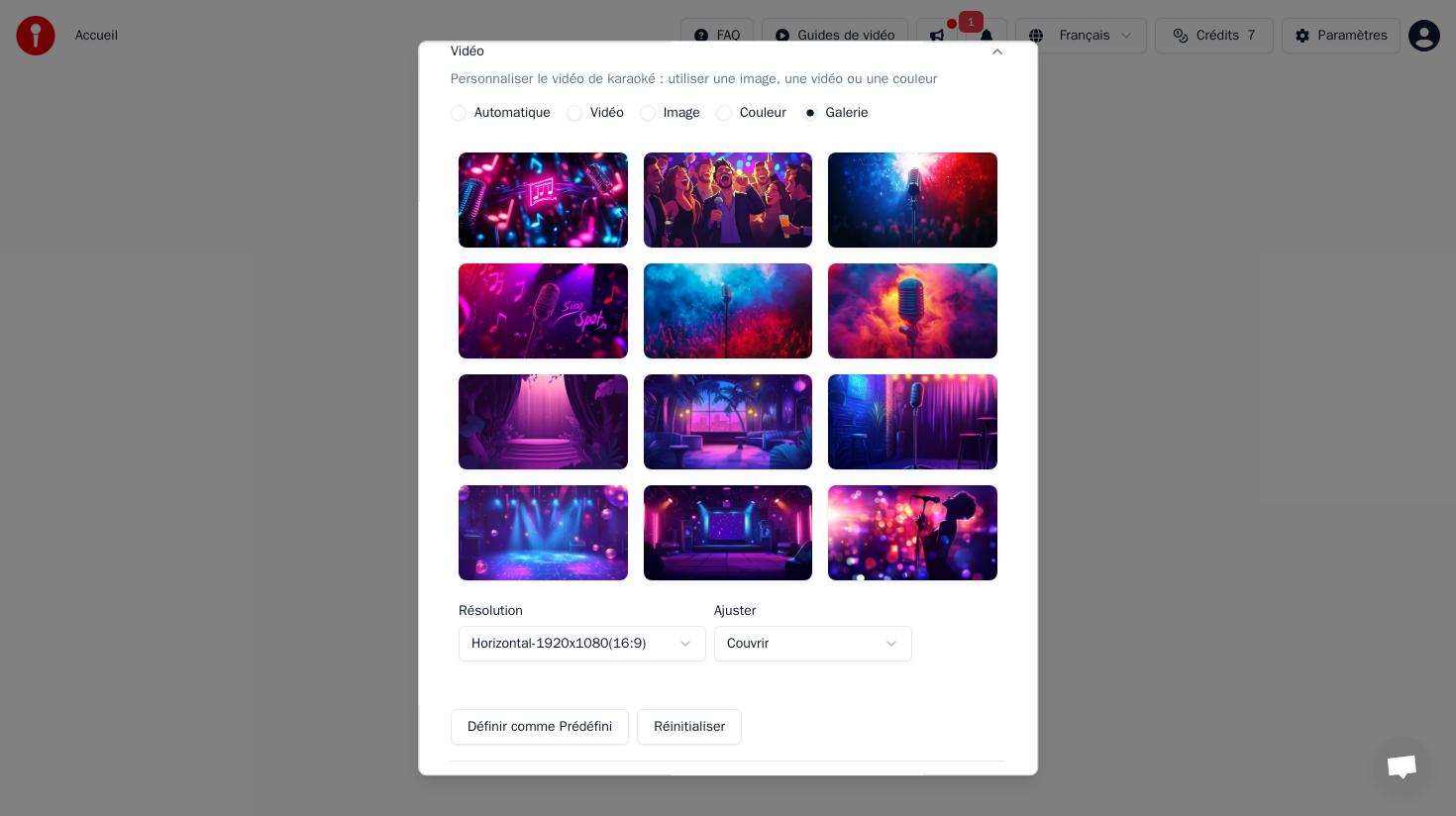 scroll, scrollTop: 349, scrollLeft: 0, axis: vertical 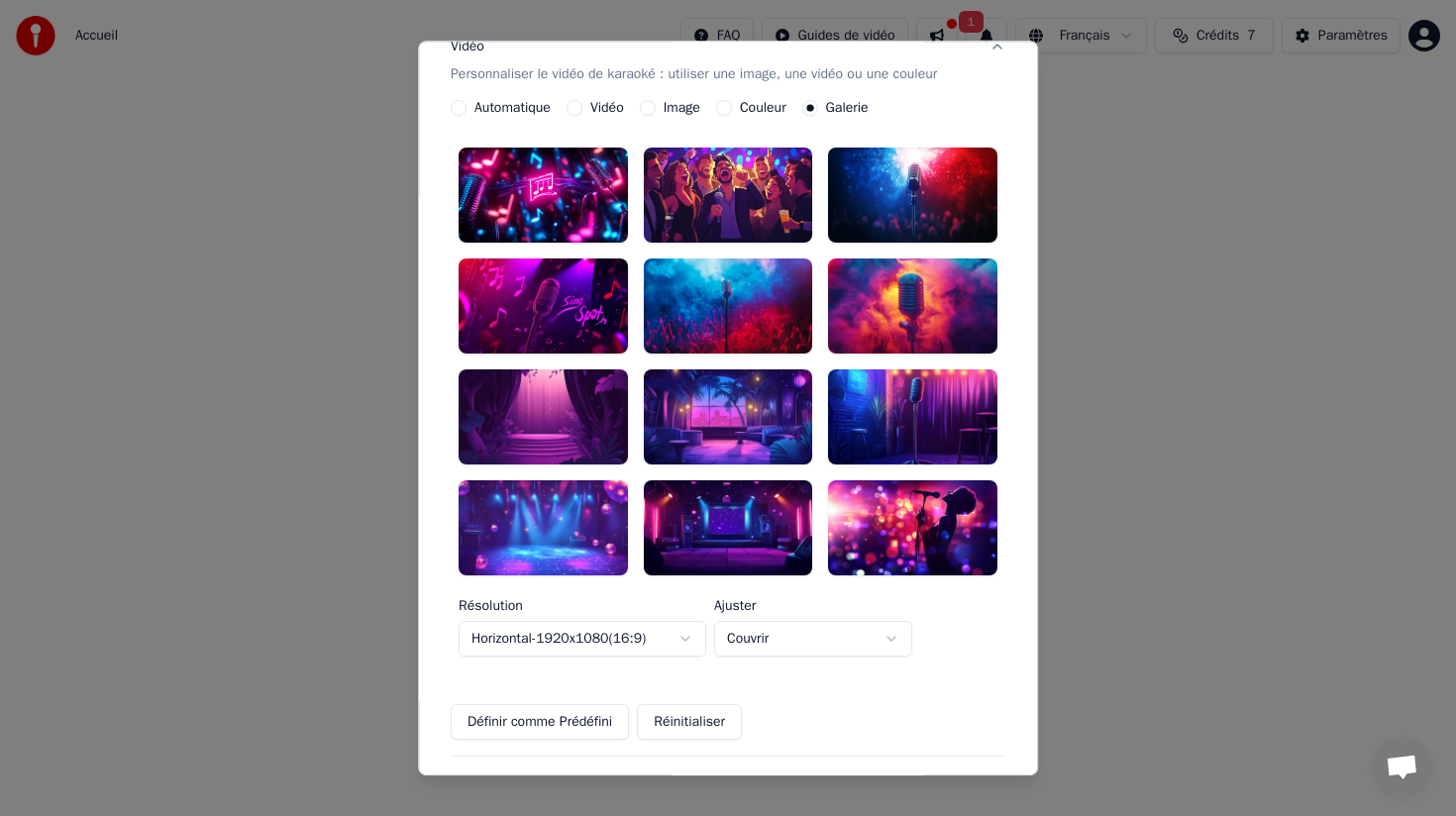 click at bounding box center [543, 417] 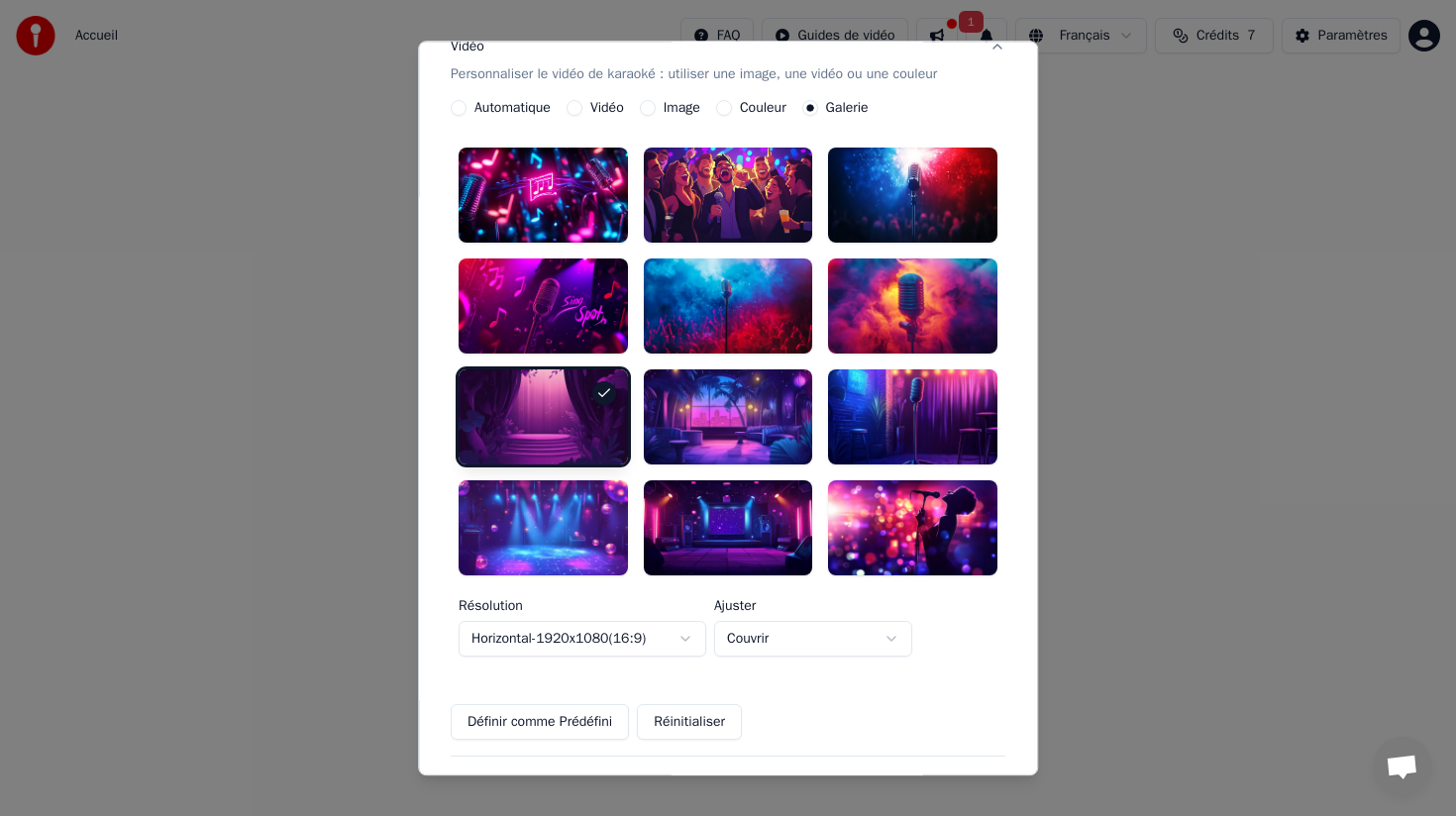 click on "Couvrir" at bounding box center (813, 639) 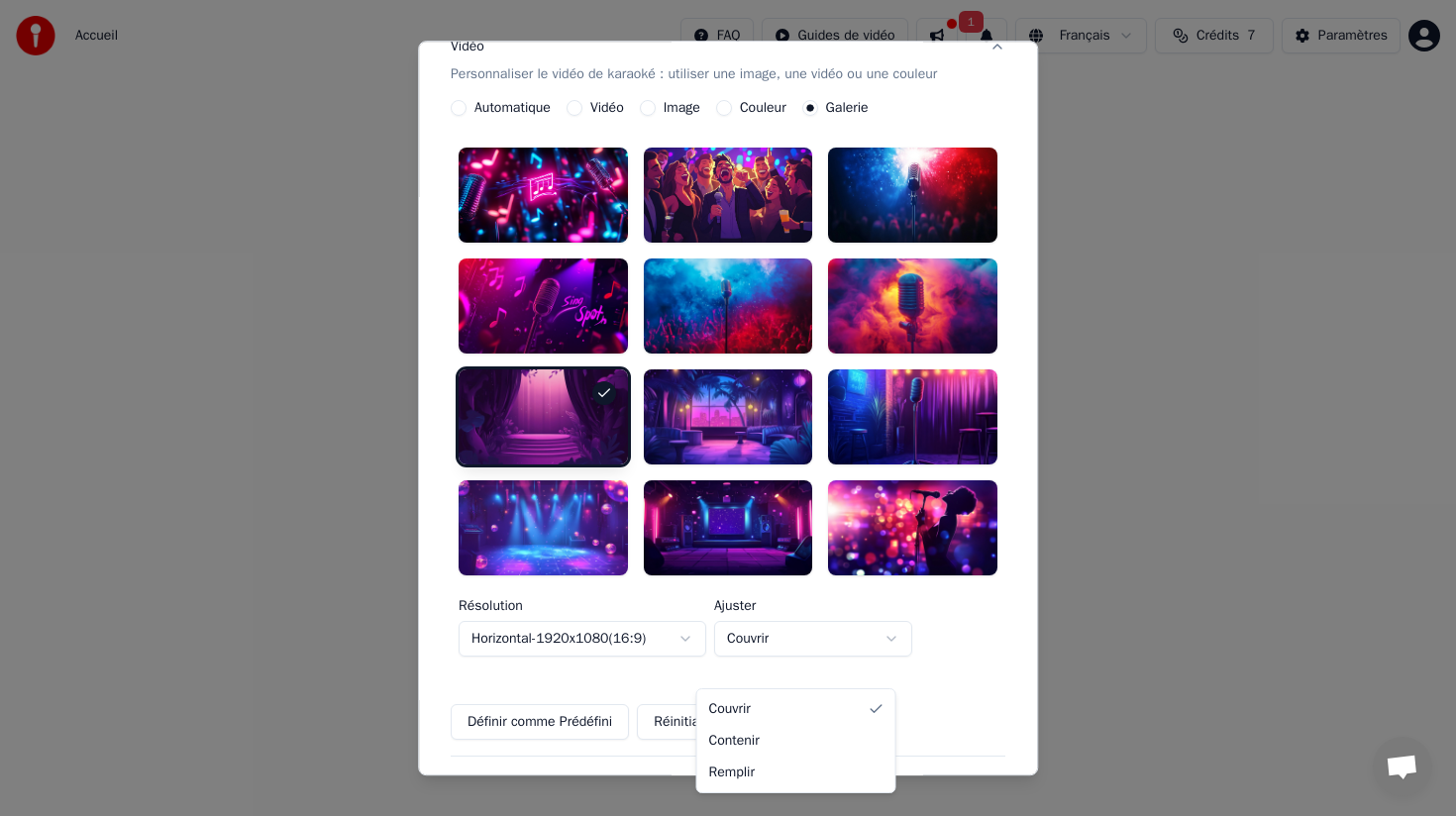click at bounding box center (728, 408) 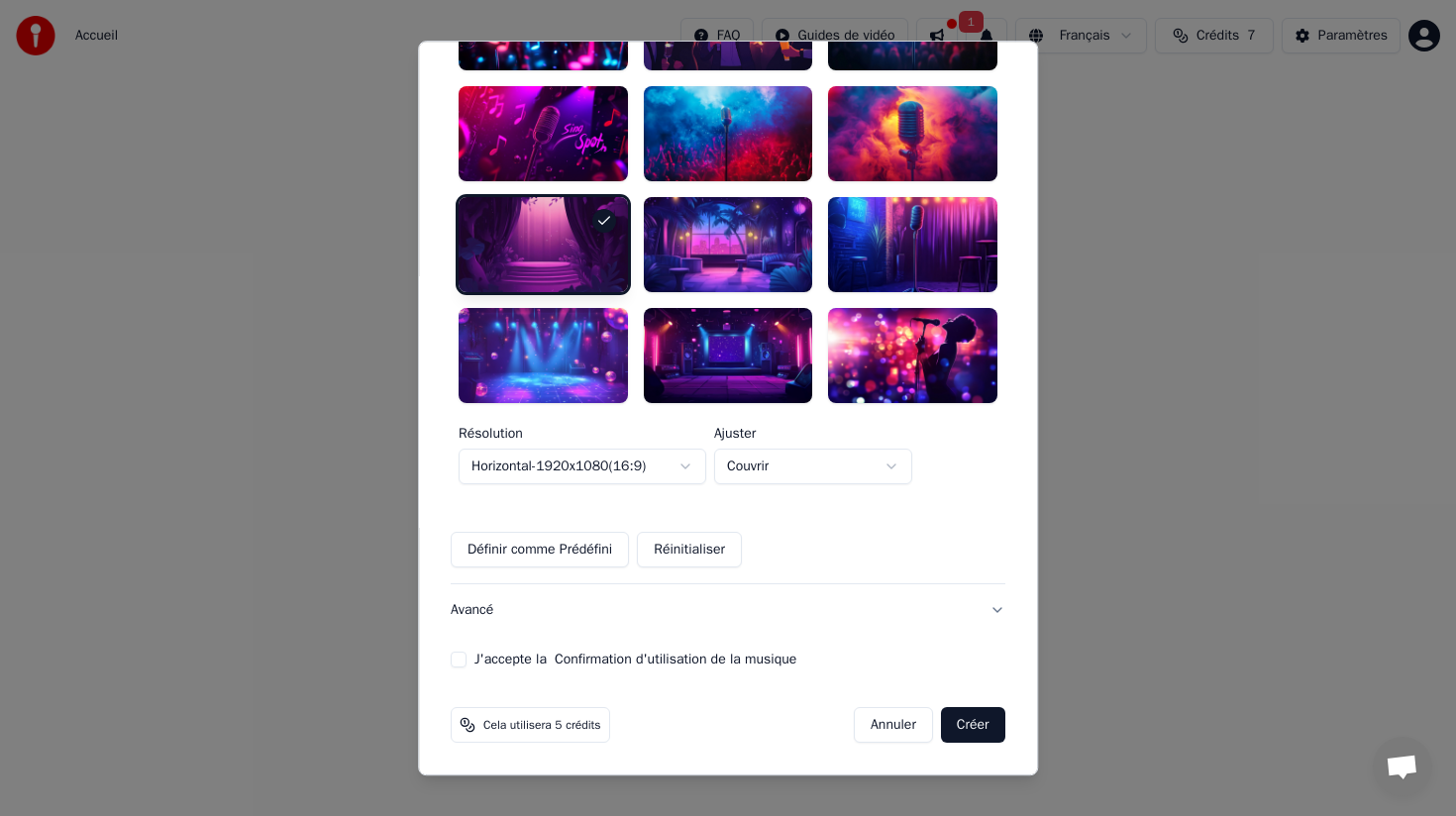 scroll, scrollTop: 549, scrollLeft: 0, axis: vertical 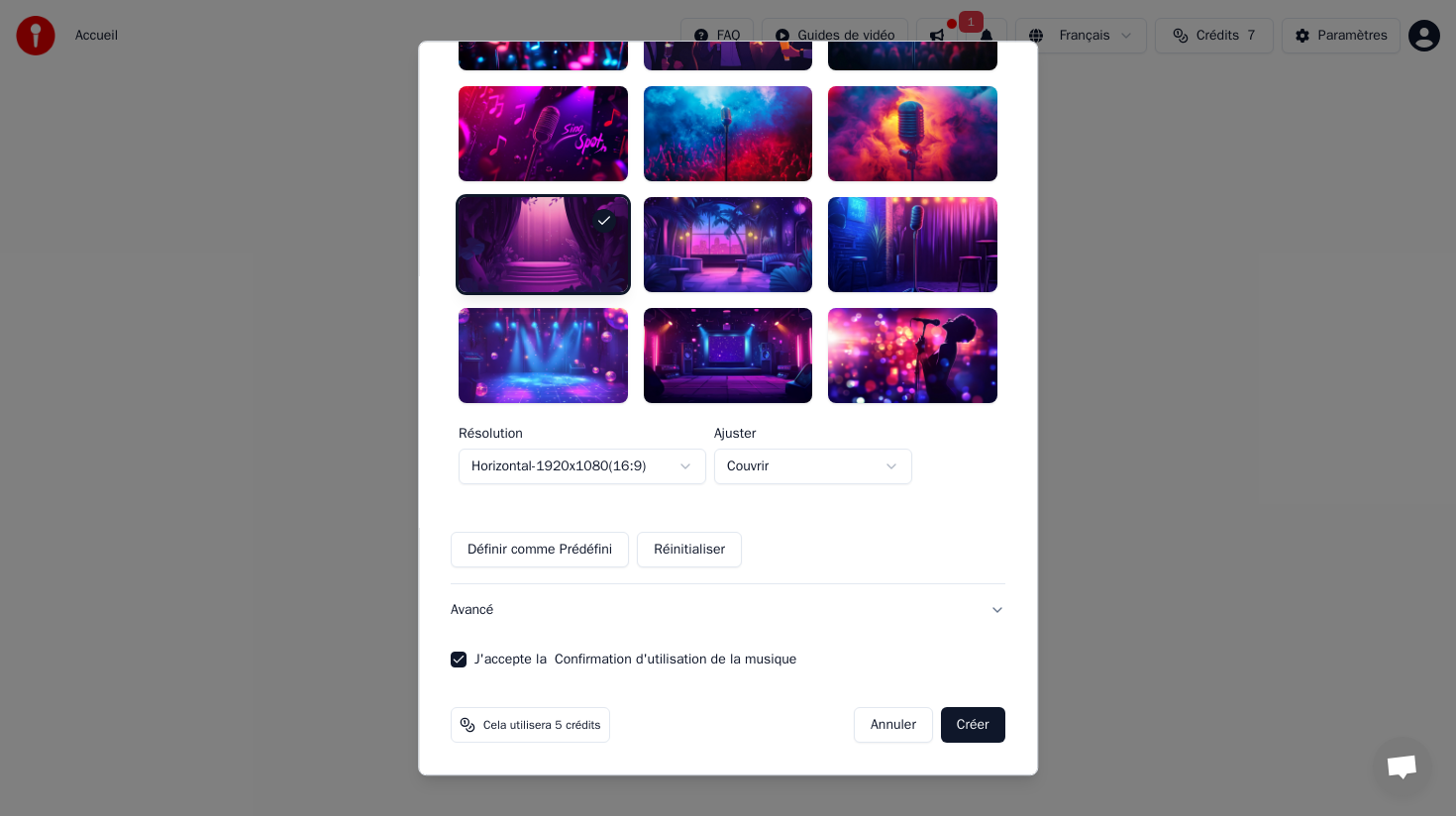 click on "Créer" at bounding box center [973, 725] 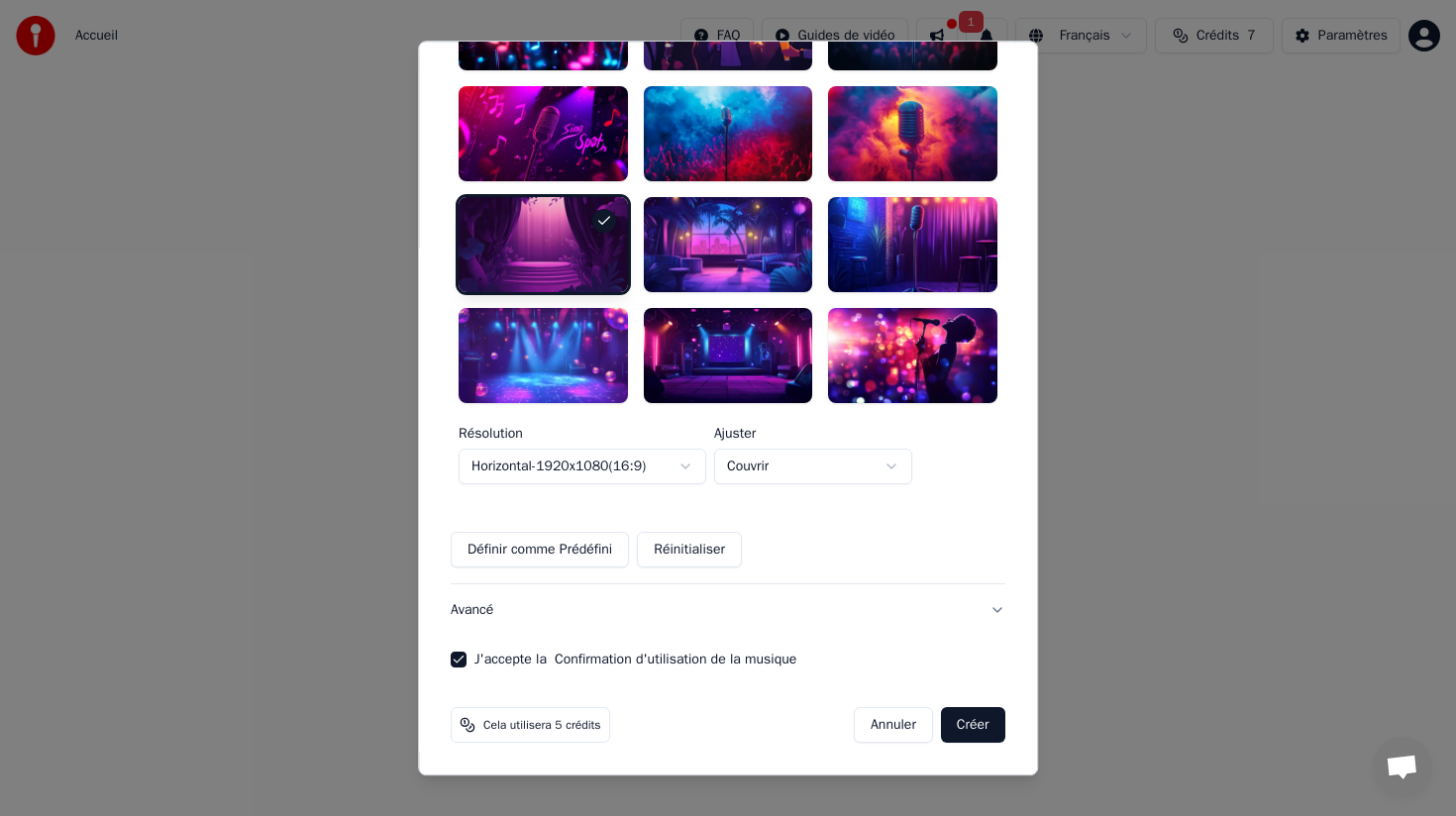 scroll, scrollTop: 576, scrollLeft: 0, axis: vertical 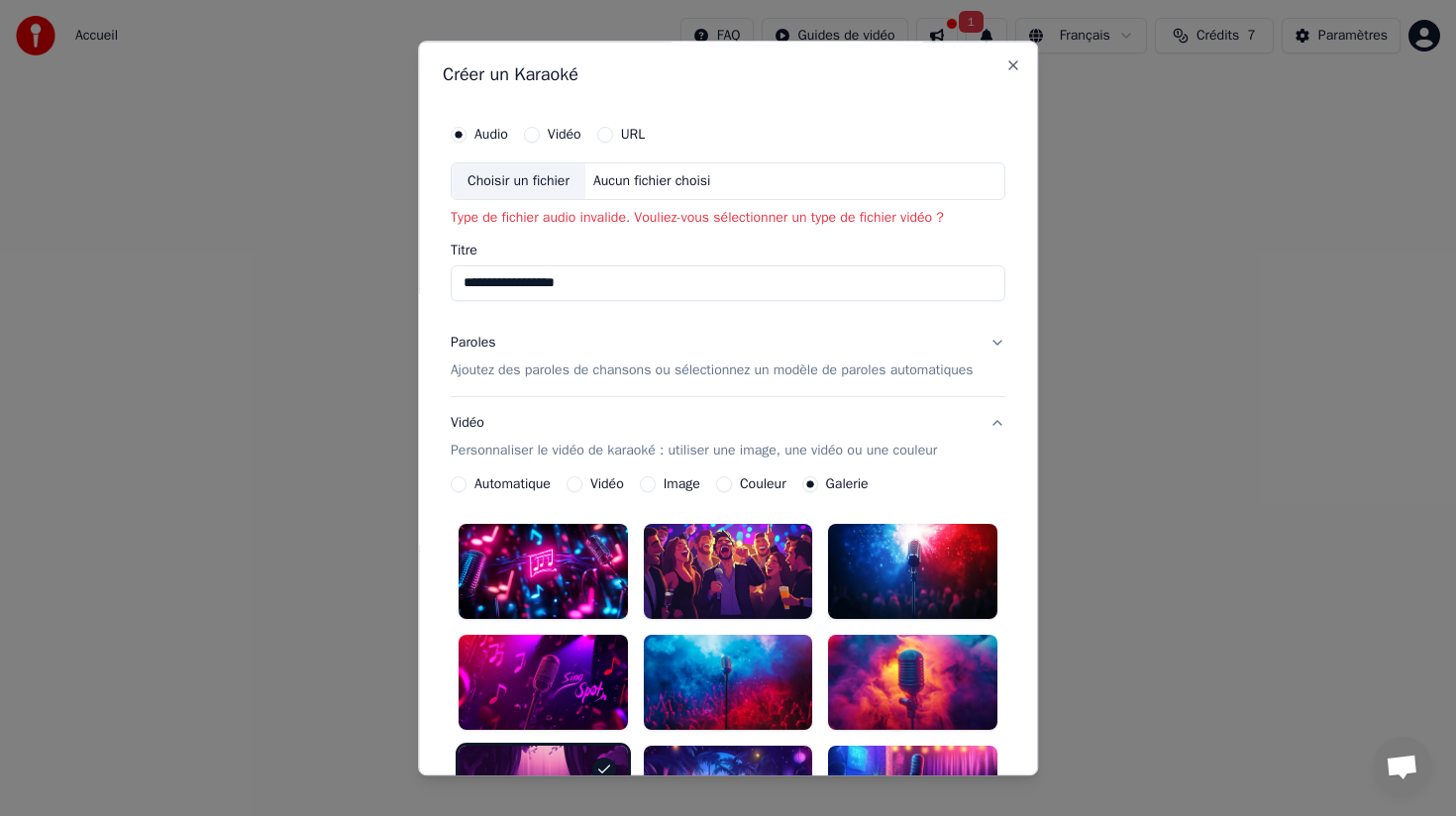 click on "Choisir un fichier" at bounding box center [518, 181] 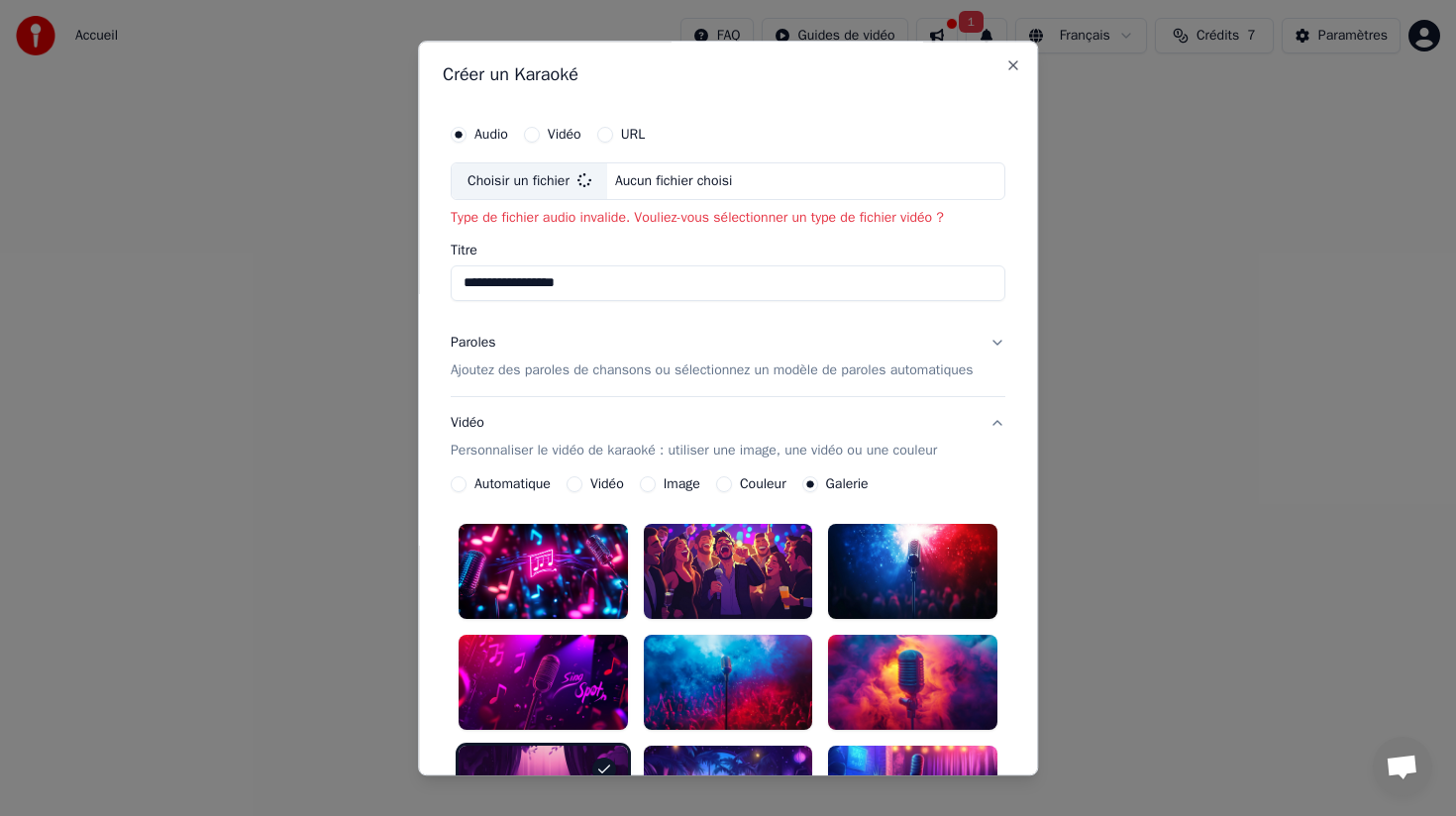 type on "**********" 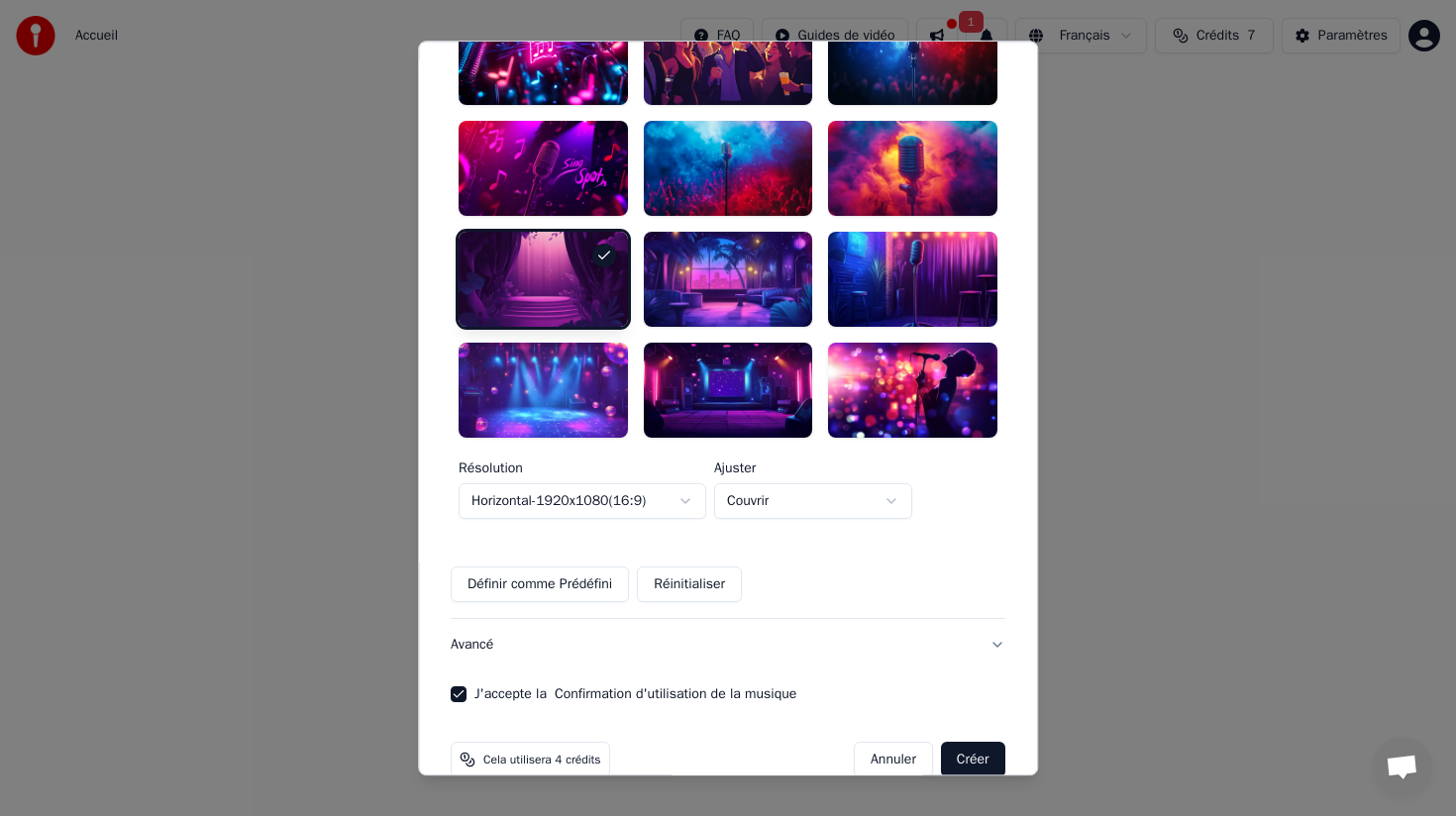 scroll, scrollTop: 549, scrollLeft: 0, axis: vertical 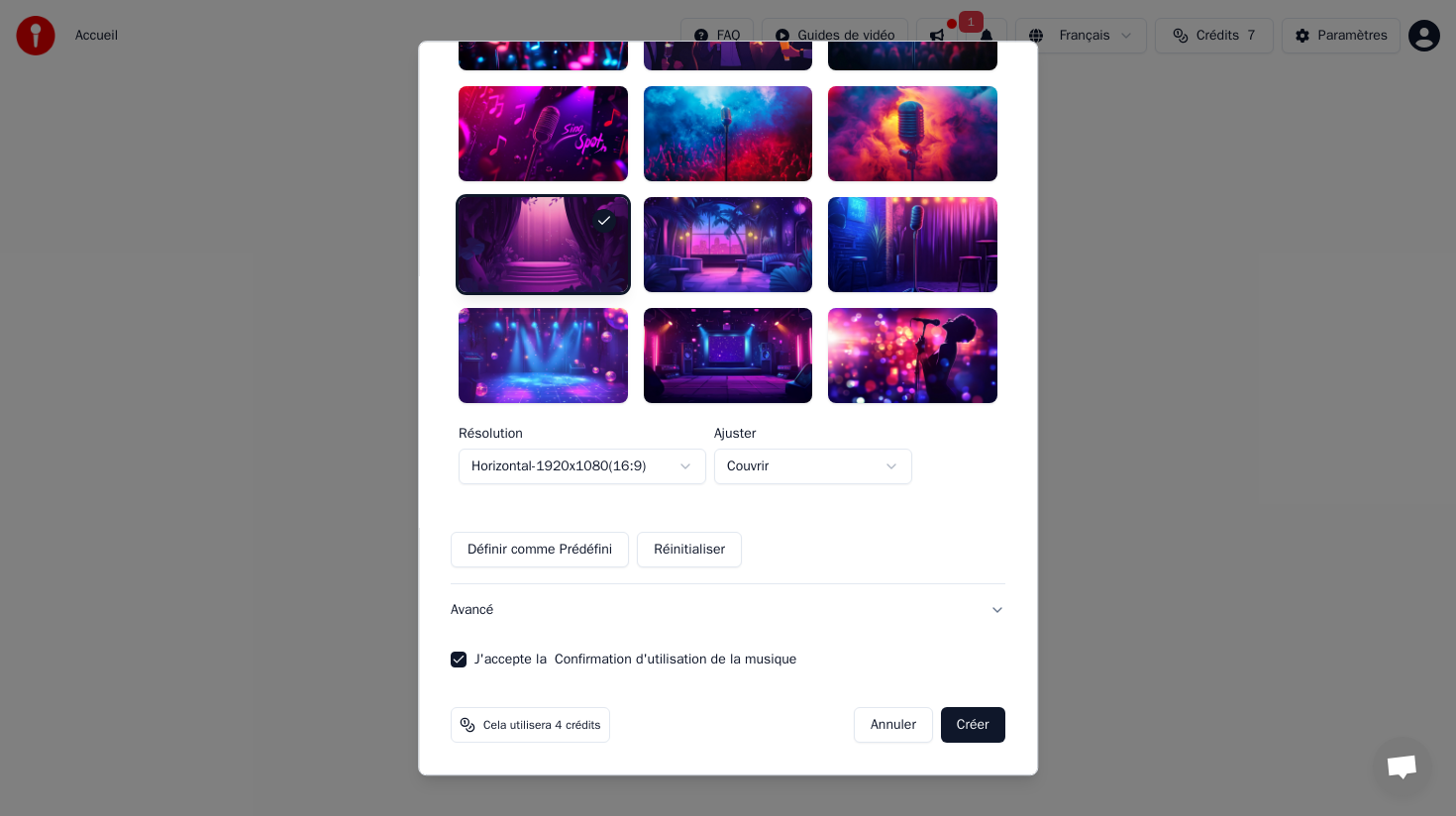 click on "Horizontal  -  1920 x 1080  ( 16 : 9 )" at bounding box center [582, 466] 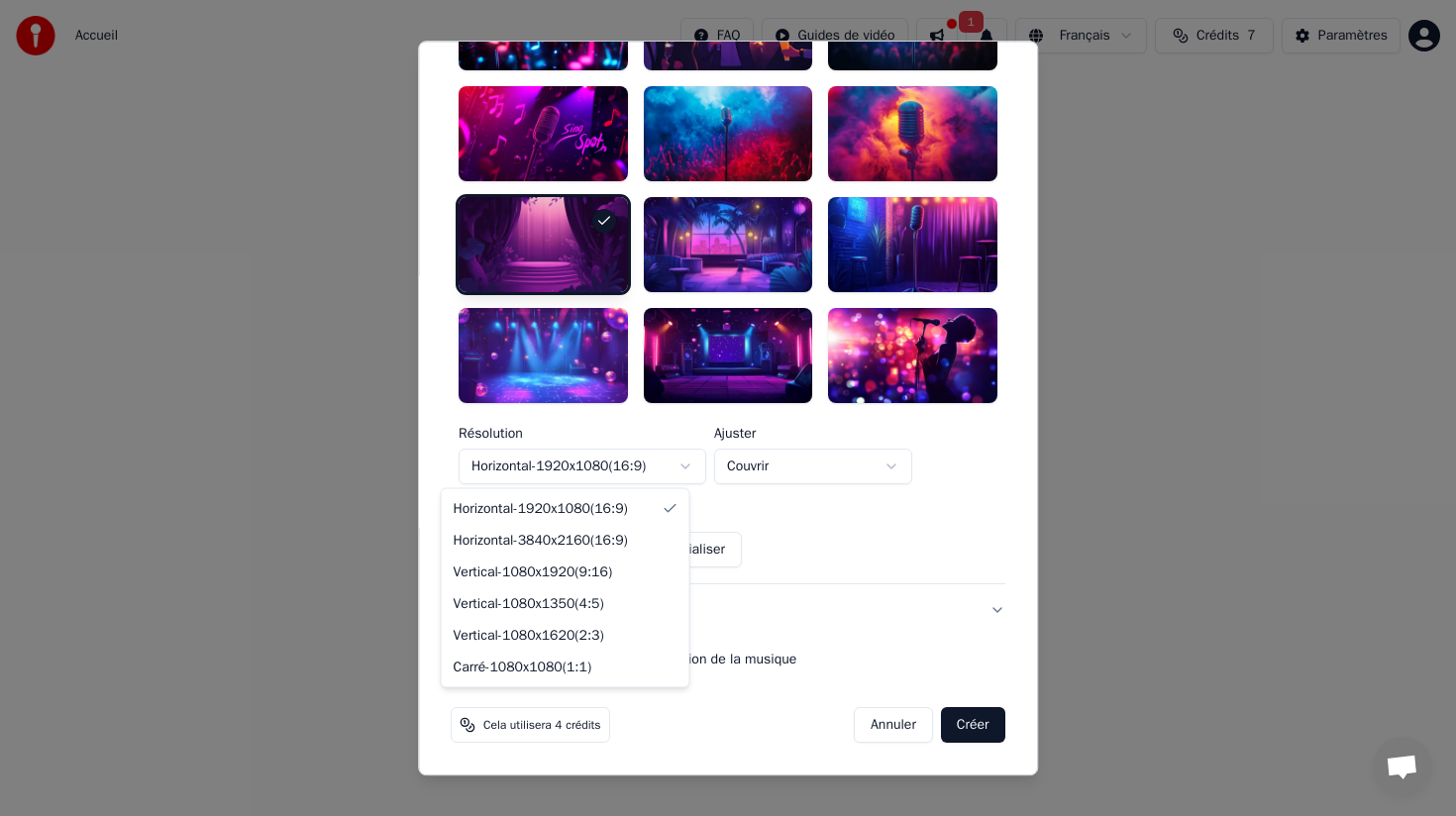 select on "*********" 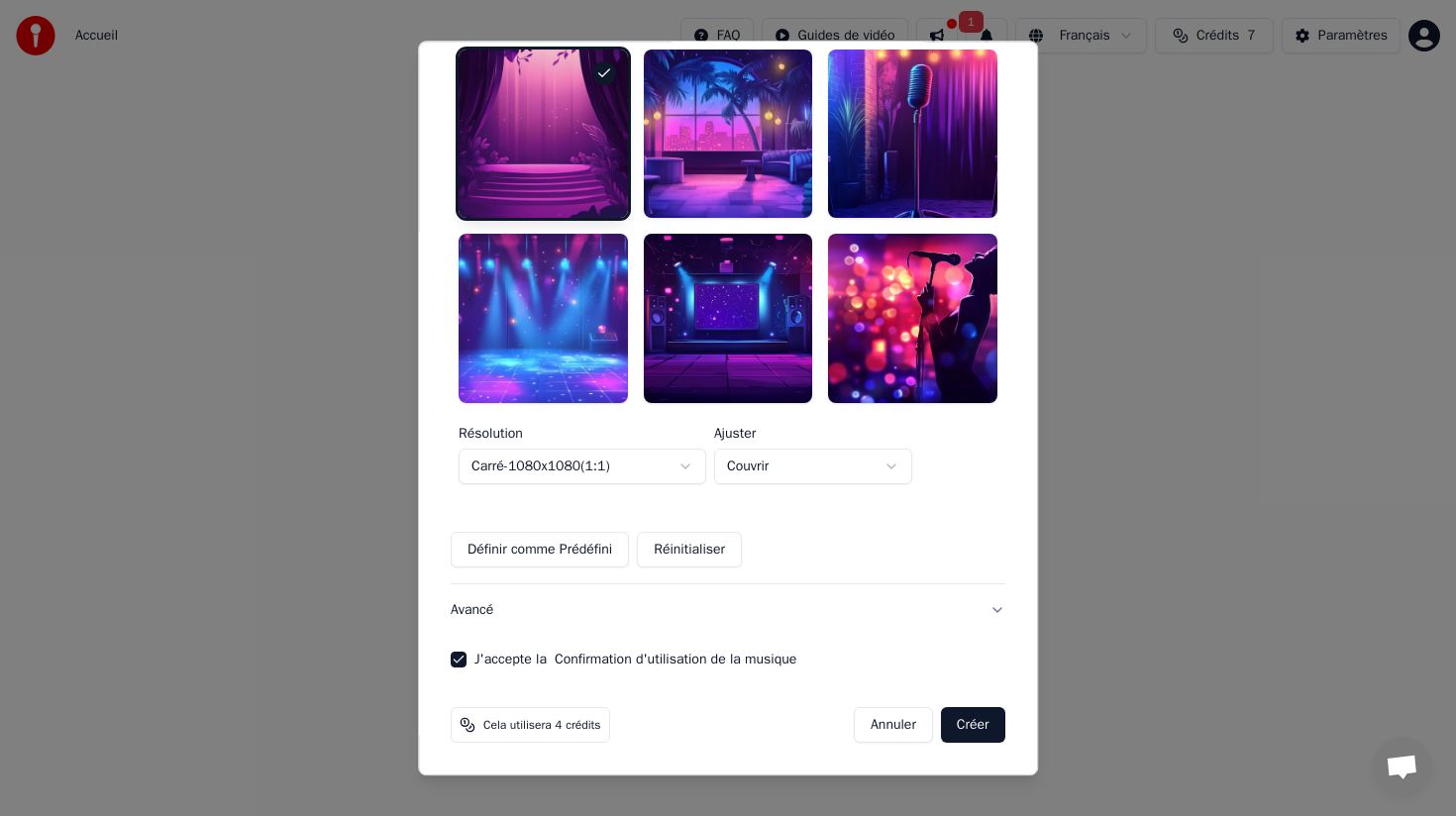 scroll, scrollTop: 859, scrollLeft: 0, axis: vertical 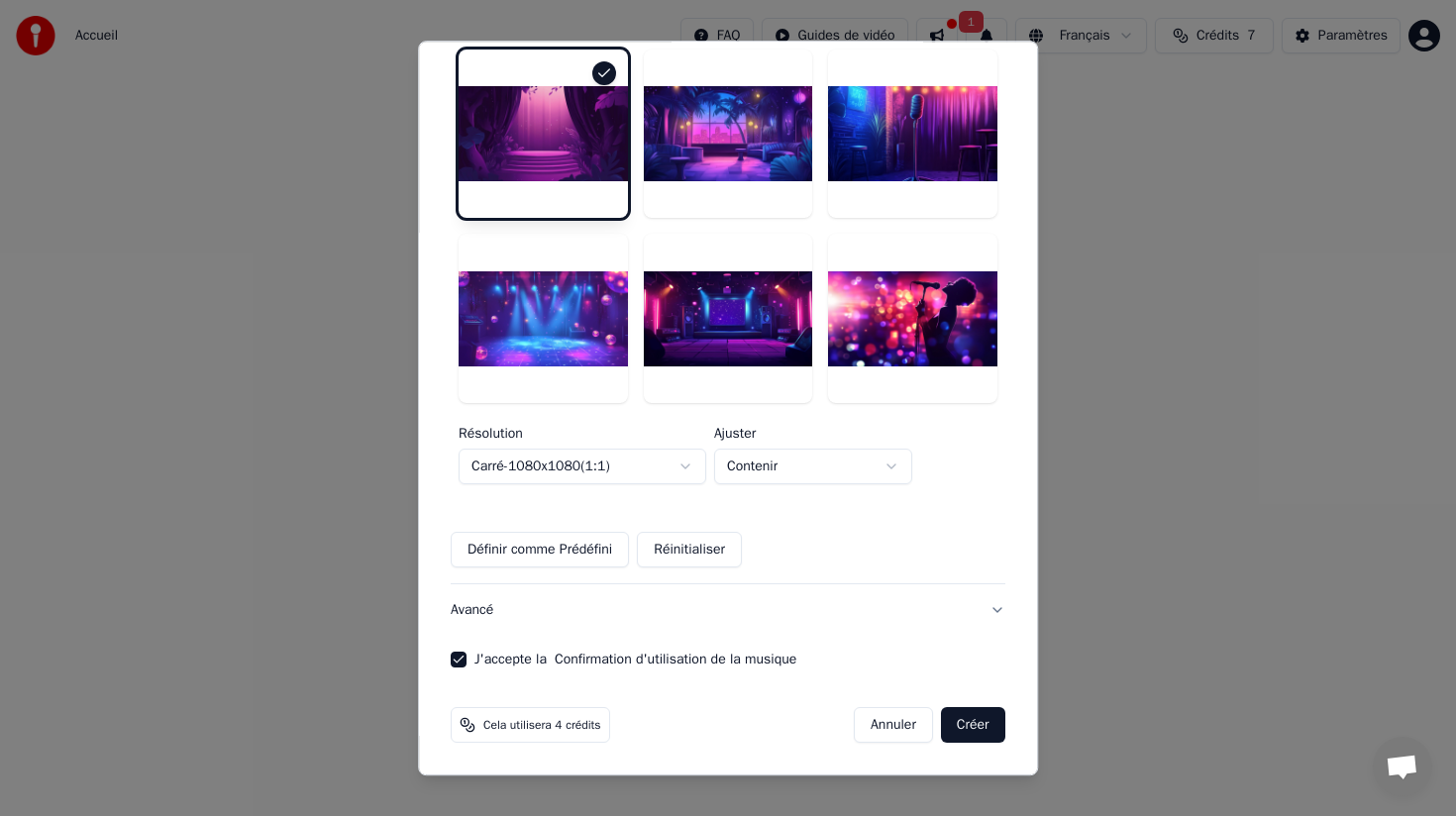 click on "Contenir" at bounding box center [813, 466] 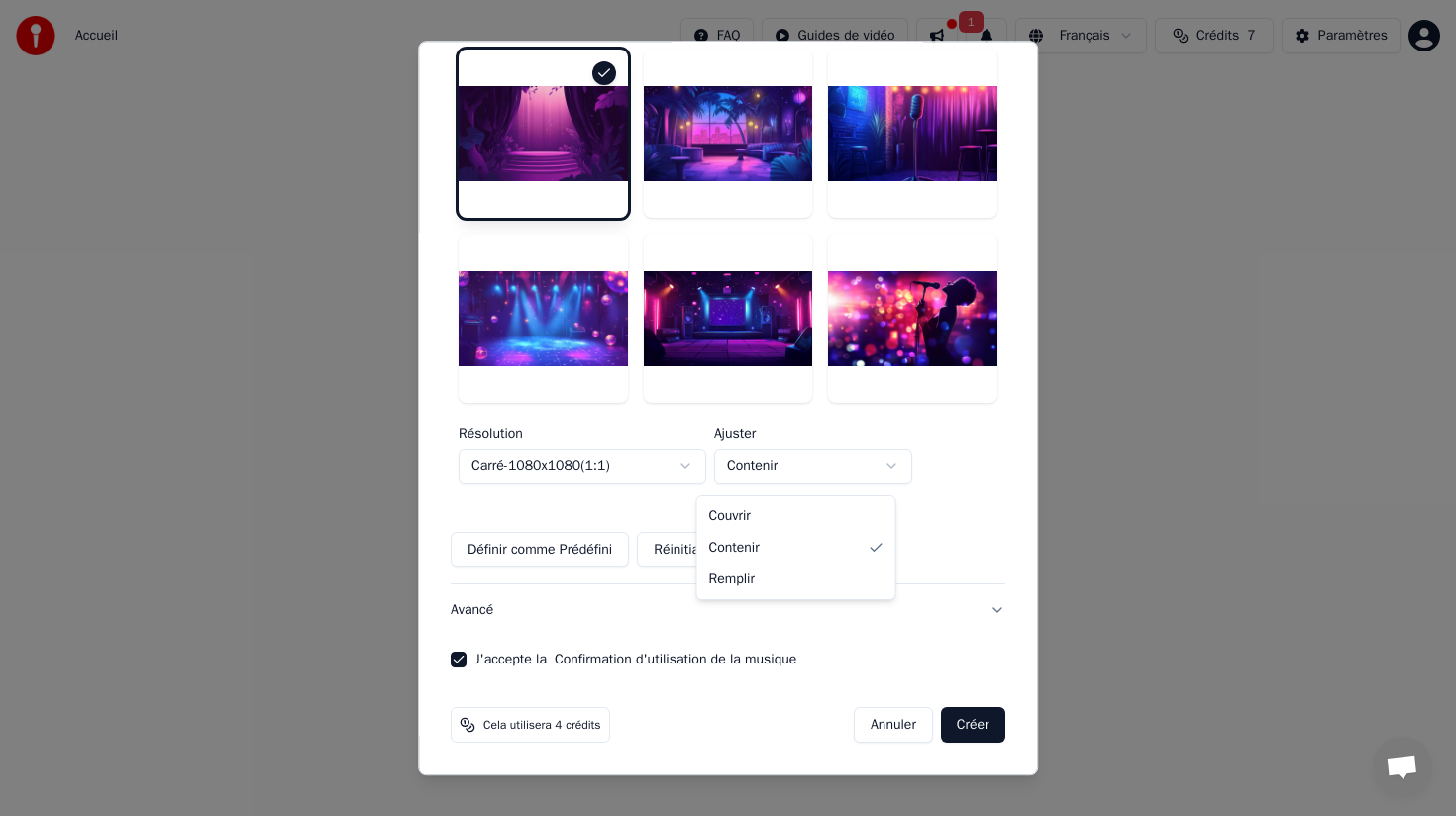 select on "****" 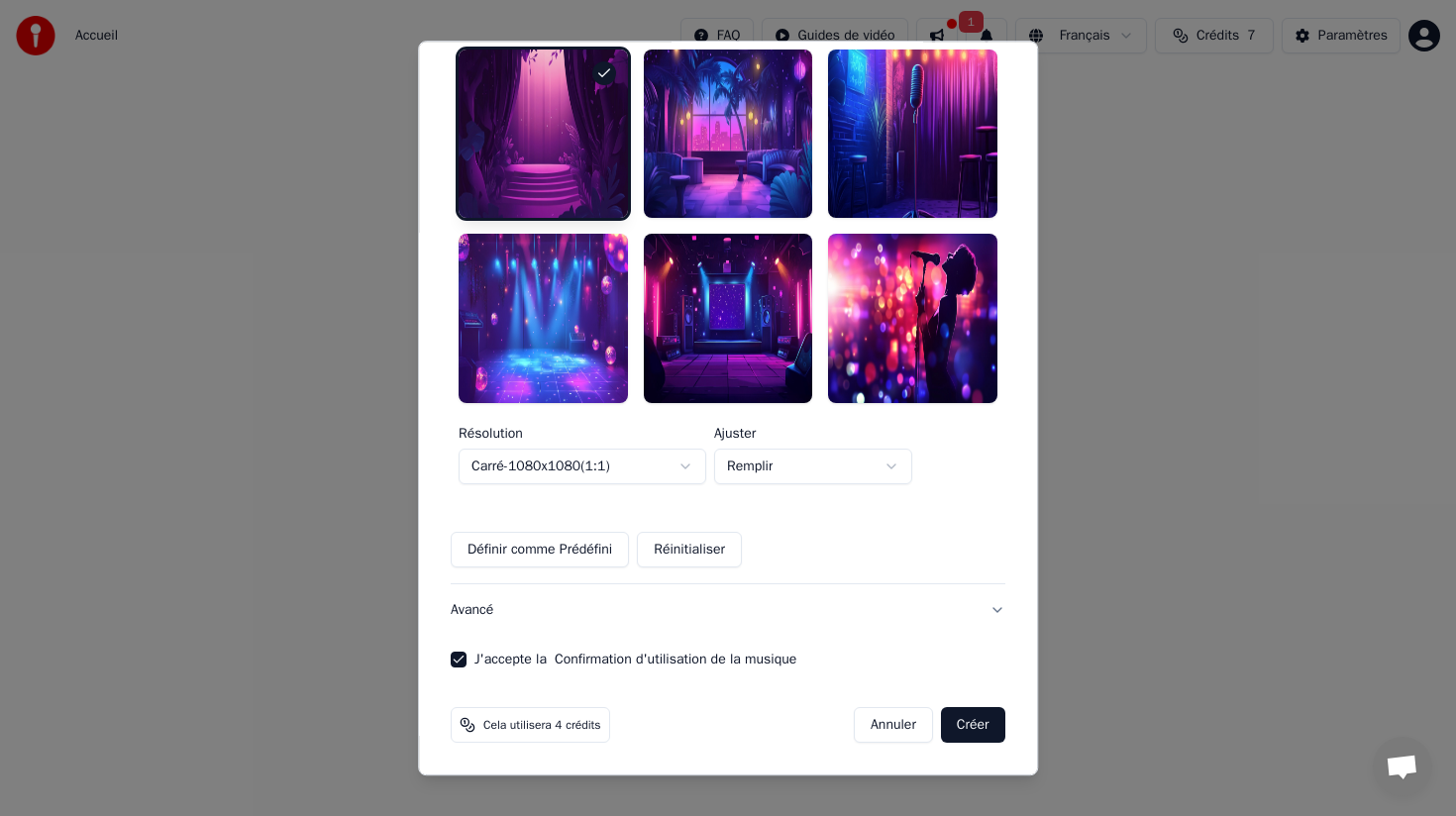 click on "Créer" at bounding box center [973, 725] 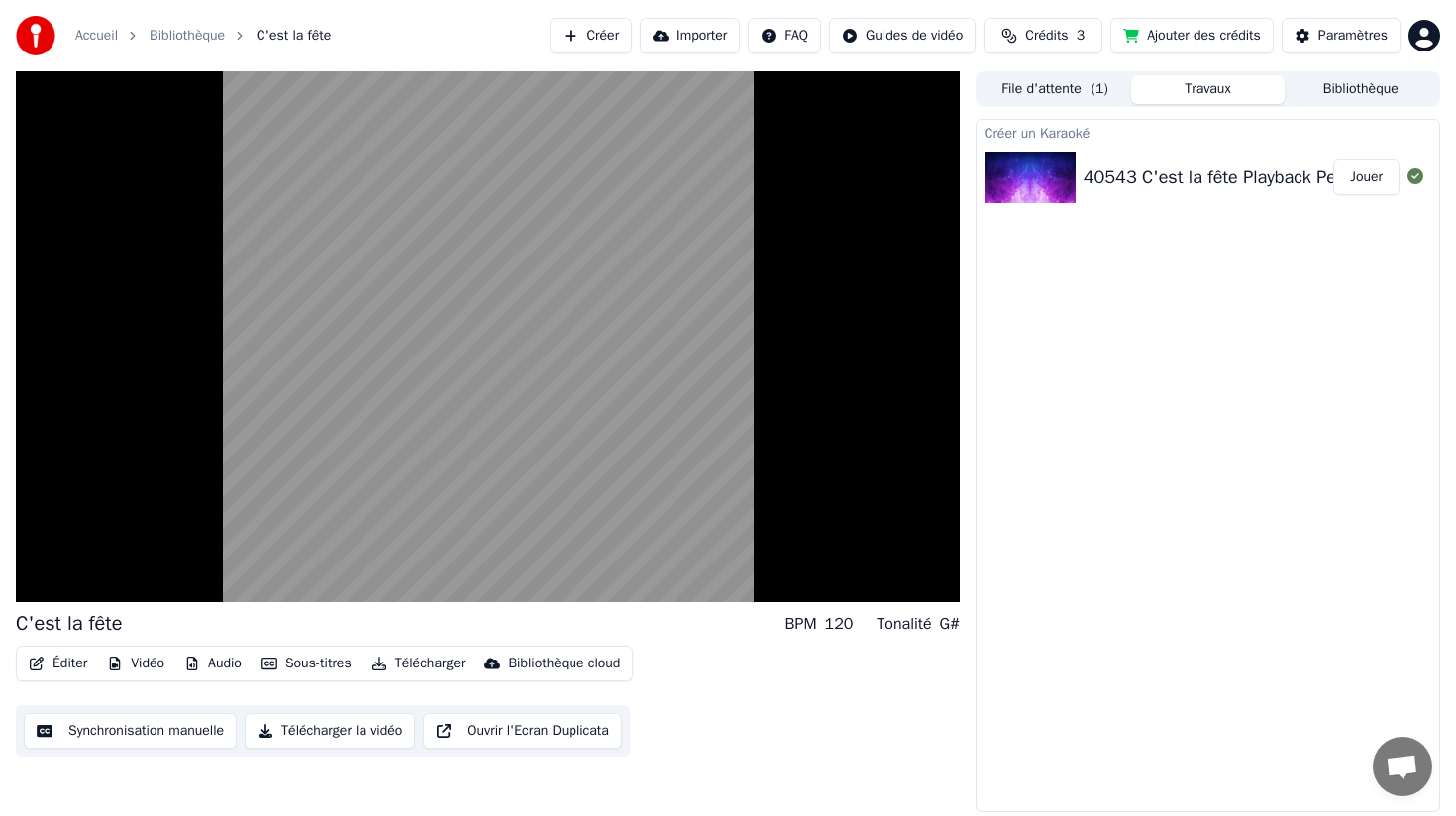 click on "Synchronisation manuelle" at bounding box center (130, 731) 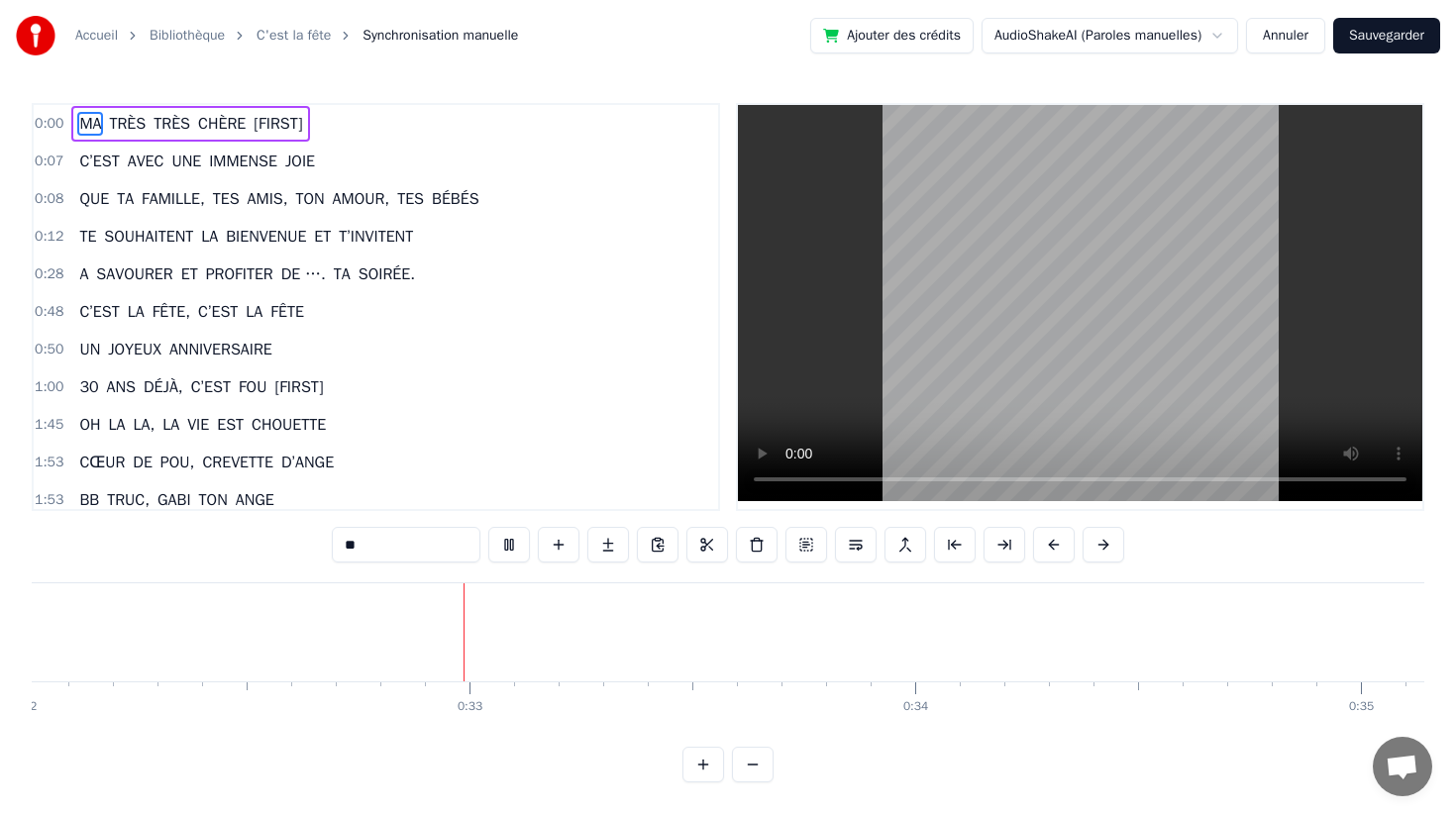 scroll, scrollTop: 0, scrollLeft: 14273, axis: horizontal 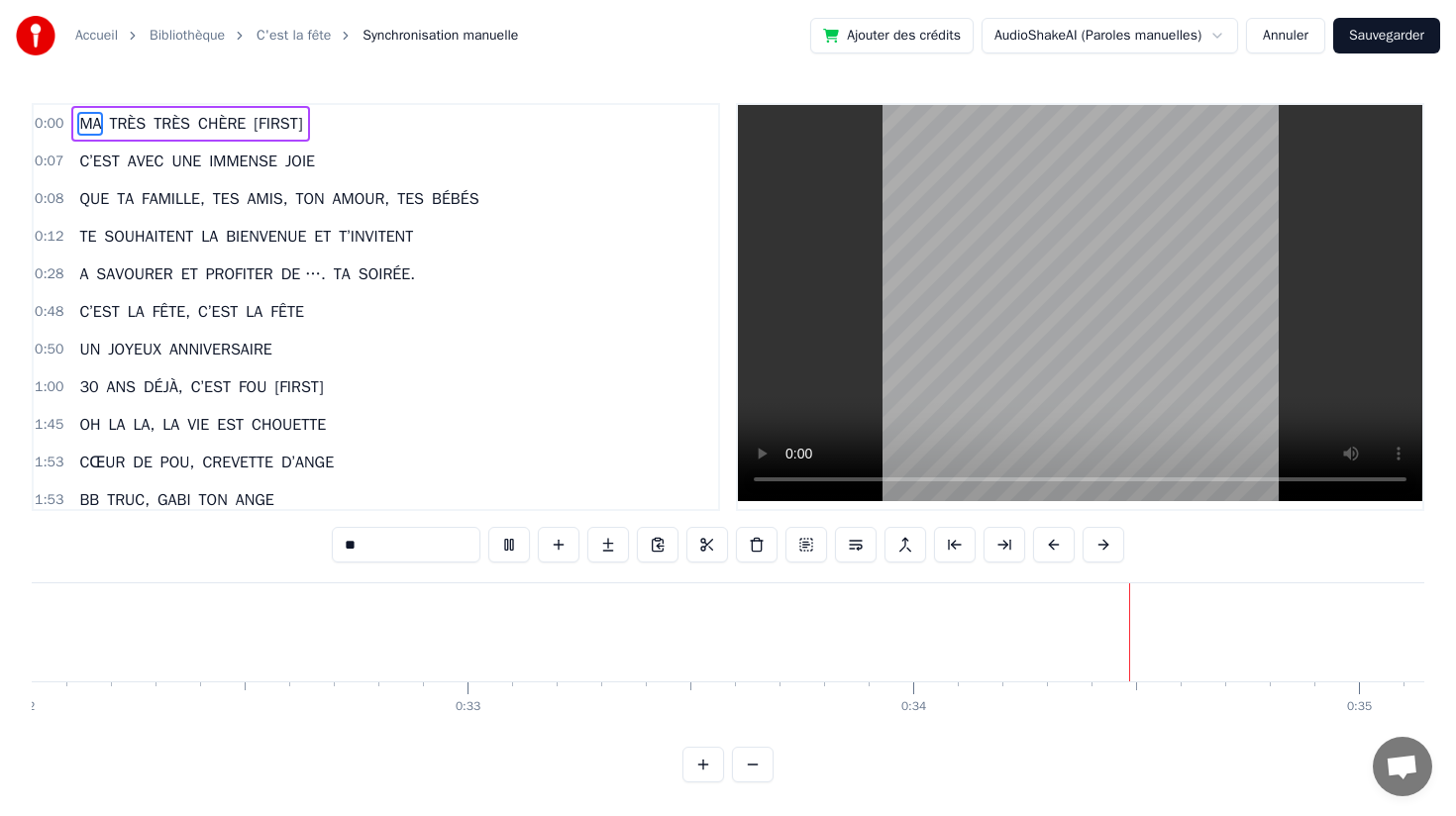 click on "Accueil Bibliothèque C'est la fête Synchronisation manuelle Ajouter des crédits AudioShakeAI (Paroles manuelles) Annuler Sauvegarder 0:00 MA TRÈS TRÈS CHÈRE [FIRST] 0:07 C’EST AVEC UNE IMMENSE JOIE 0:08 QUE TA FAMILLE, TES AMIS, TON AMOUR, TES BÉBÉS 0:12 TE SOUHAITENT LA BIENVENUE ET T’INVITENT 0:28 A SAVOURER ET PROFITER DE …. TA SOIRÉE. 0:48 C’EST LA FÊTE, C’EST LA FÊTE 0:50 UN JOYEUX ANNIVERSAIRE 1:00 30 ANS DÉJÀ, C’EST FOU [FIRST] 1:45 OH LA LA, LA VIE EST CHOUETTE 1:53 CŒUR DE POU, CREVETTE D’ANGE 1:53 BB TRUC, GABI TON ANGE 1:54 BELLE COMME UN CŒUR, TOUJOURS CHARMANTE 1:55 ÉBLOUISSANTE, BREF ÉPATANTE 1:56 TOI MAMAN, UNE MAISON 1:56 2 BIDULES [FIRST] [FIRST] 1:57 AVEC GABI VOUS AVEZ DINGUE ASSURÉ 1:57 OH QUE C’EST BEAU LA VIE 1:58 ET MAINTENANT C’EST PARTI 1:58 POUR LA NUIT, POUR LA VIE QUELLE FOLIE 1:59 DES PETITS PLATS DES DOUCEURS 2:00 ON VA TRINQUER AU BONHEUR 2:00 ON TE PRÉPARE AVEC ART 2:01 UNE FIESTA JUSTE EN TON HONNEUR 2:01 ON EST LÀ TRES TRES FIERS 2:02 30" at bounding box center [728, 407] 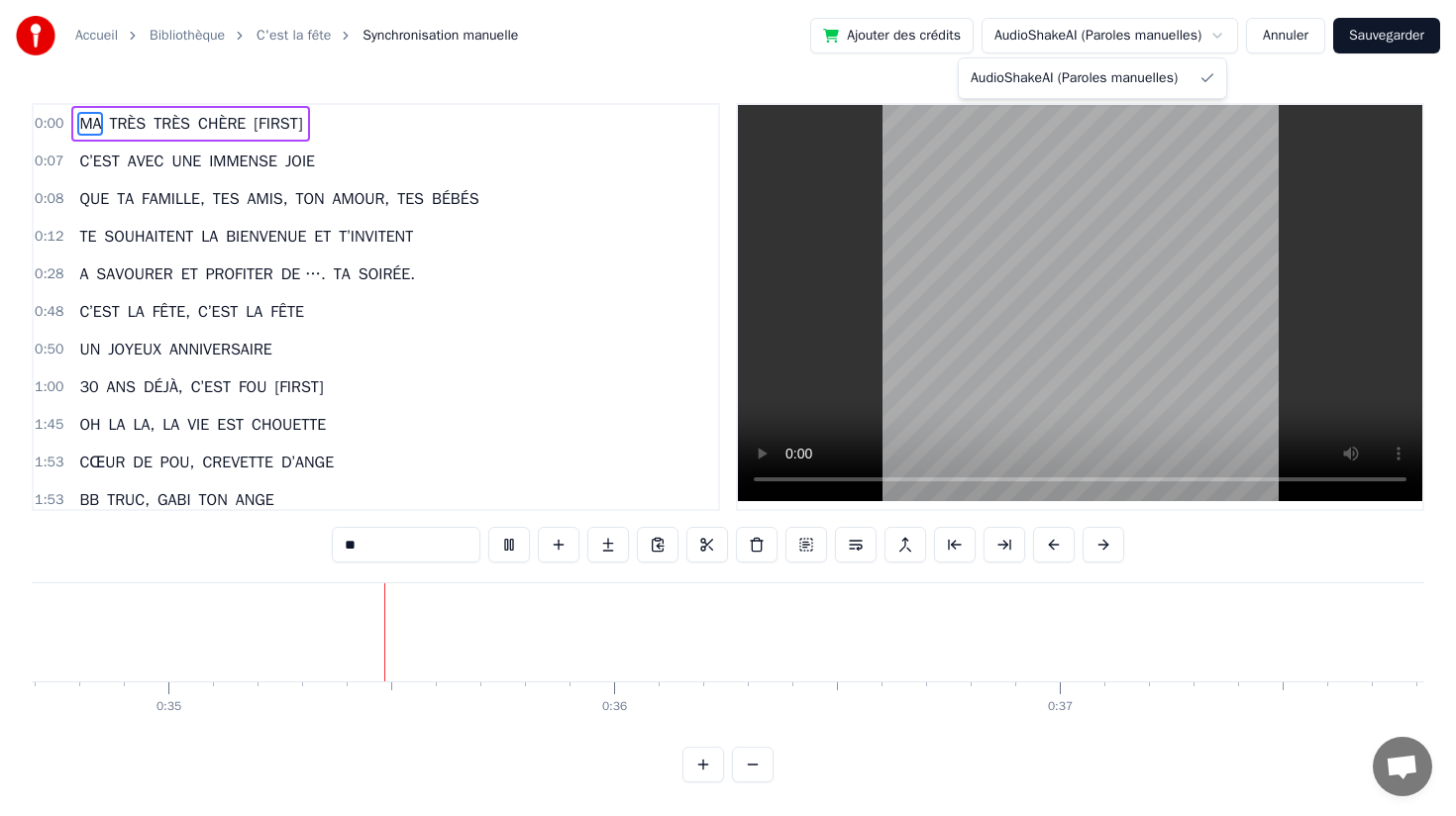 scroll, scrollTop: 0, scrollLeft: 15485, axis: horizontal 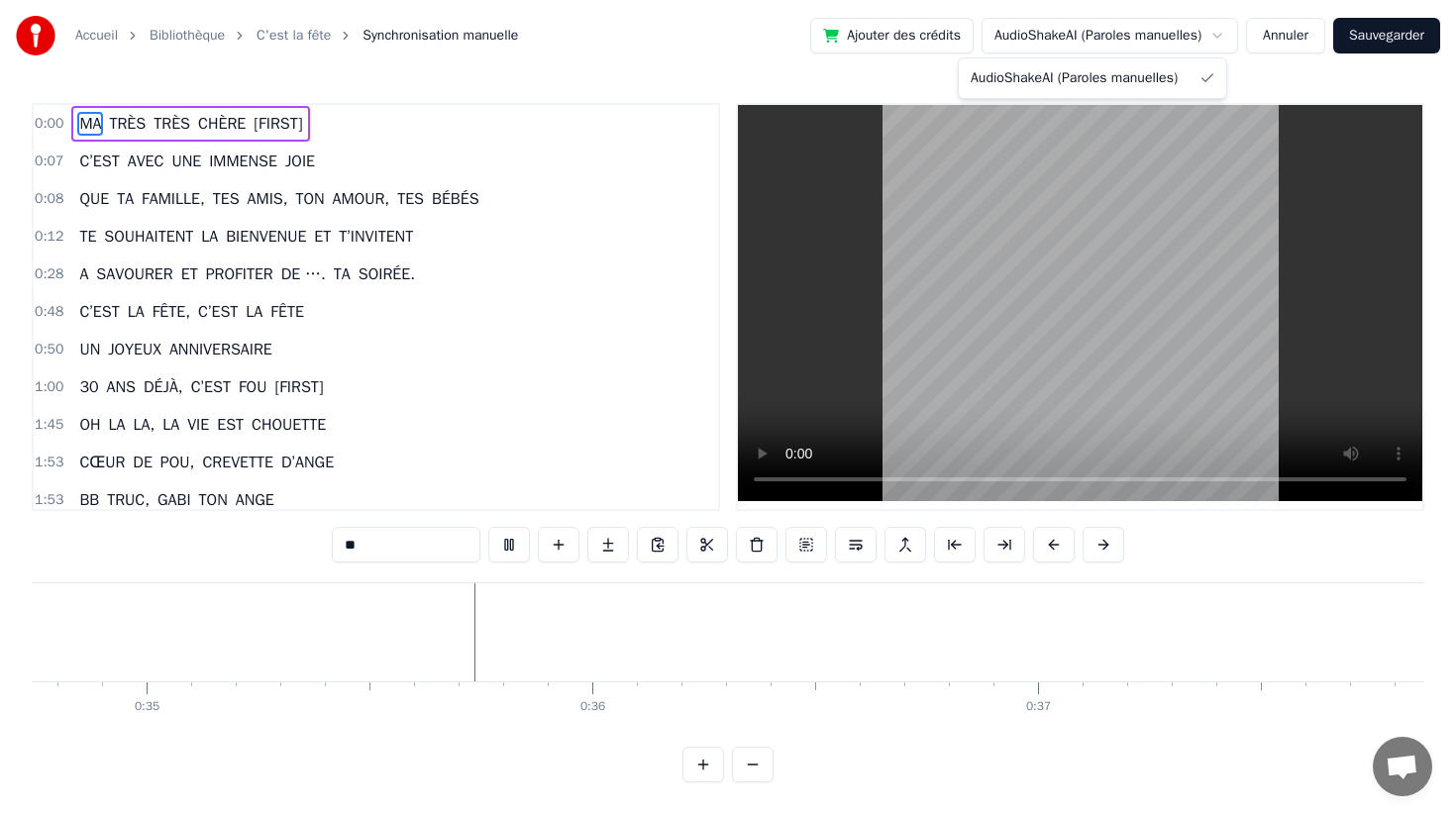 click on "Accueil Bibliothèque C'est la fête Synchronisation manuelle Ajouter des crédits AudioShakeAI (Paroles manuelles) Annuler Sauvegarder 0:00 MA TRÈS TRÈS CHÈRE [FIRST] 0:07 C’EST AVEC UNE IMMENSE JOIE 0:08 QUE TA FAMILLE, TES AMIS, TON AMOUR, TES BÉBÉS 0:12 TE SOUHAITENT LA BIENVENUE ET T’INVITENT 0:28 A SAVOURER ET PROFITER DE …. TA SOIRÉE. 0:48 C’EST LA FÊTE, C’EST LA FÊTE 0:50 UN JOYEUX ANNIVERSAIRE 1:00 30 ANS DÉJÀ, C’EST FOU [FIRST] 1:45 OH LA LA, LA VIE EST CHOUETTE 1:53 CŒUR DE POU, CREVETTE D’ANGE 1:53 BB TRUC, GABI TON ANGE 1:54 BELLE COMME UN CŒUR, TOUJOURS CHARMANTE 1:55 ÉBLOUISSANTE, BREF ÉPATANTE 1:56 TOI MAMAN, UNE MAISON 1:56 2 BIDULES [FIRST] [FIRST] 1:57 AVEC GABI VOUS AVEZ DINGUE ASSURÉ 1:57 OH QUE C’EST BEAU LA VIE 1:58 ET MAINTENANT C’EST PARTI 1:58 POUR LA NUIT, POUR LA VIE QUELLE FOLIE 1:59 DES PETITS PLATS DES DOUCEURS 2:00 ON VA TRINQUER AU BONHEUR 2:00 ON TE PRÉPARE AVEC ART 2:01 UNE FIESTA JUSTE EN TON HONNEUR 2:01 ON EST LÀ TRES TRES FIERS 2:02 30" at bounding box center (728, 407) 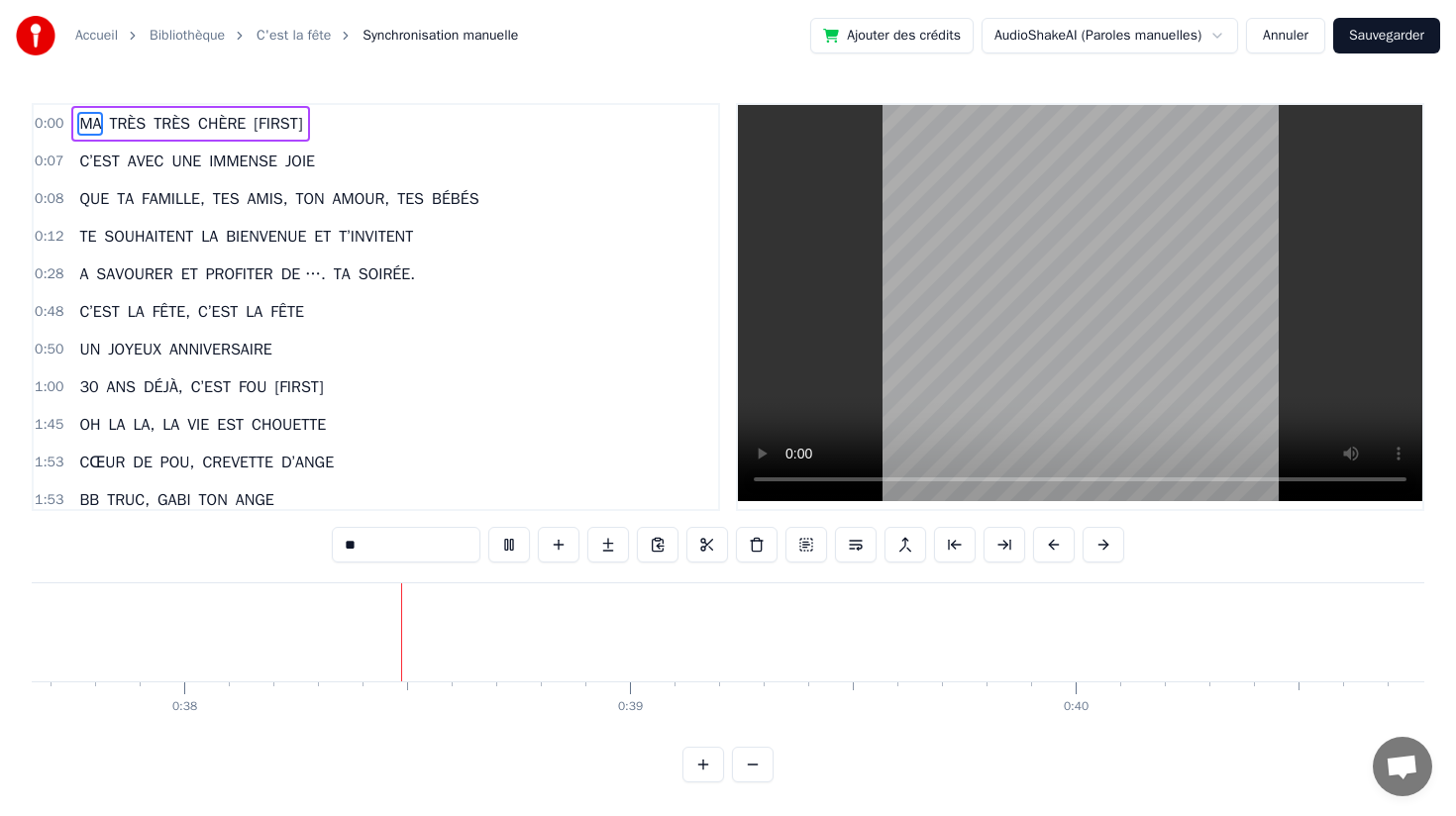 scroll, scrollTop: 0, scrollLeft: 16787, axis: horizontal 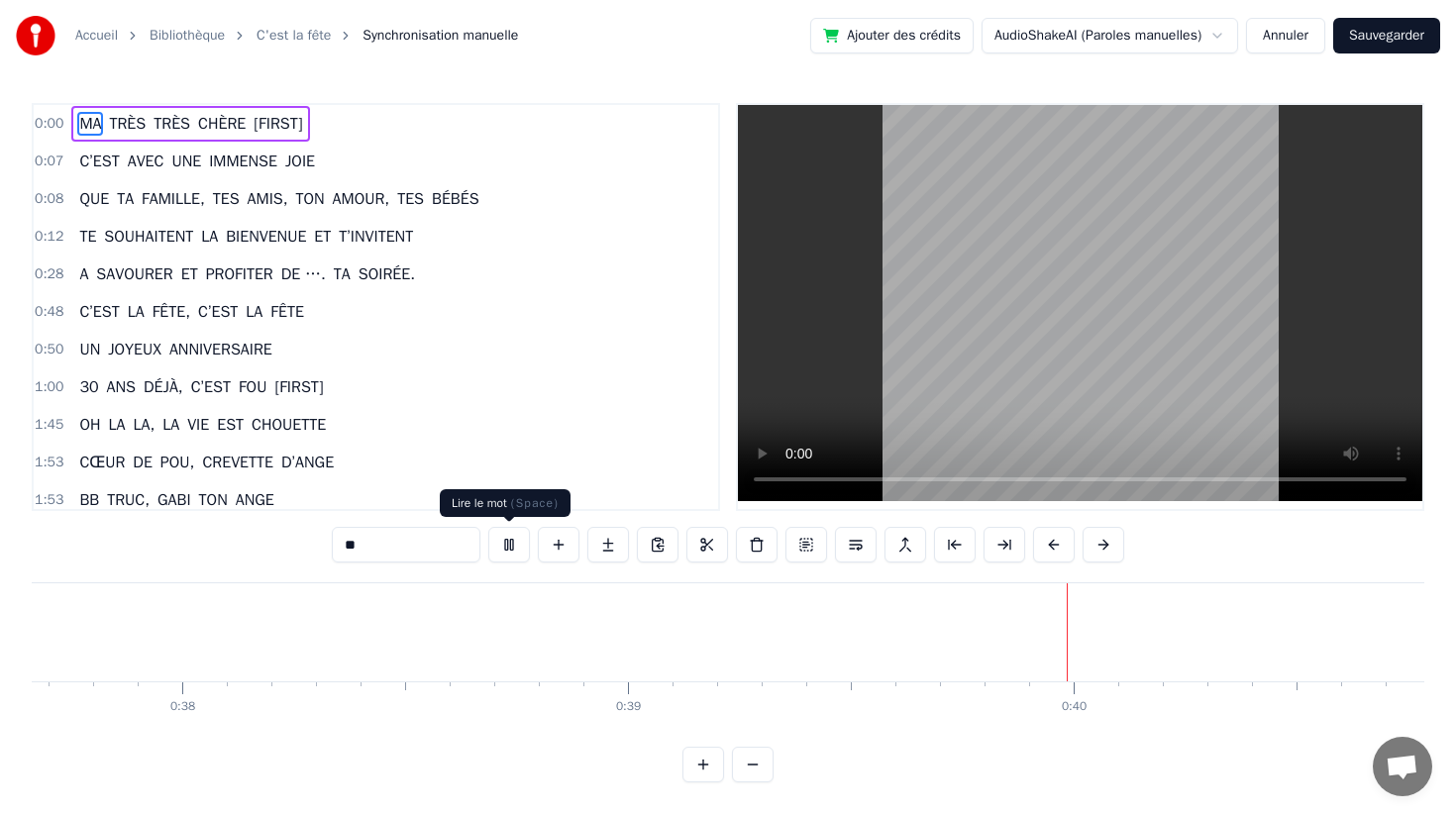 click at bounding box center (509, 545) 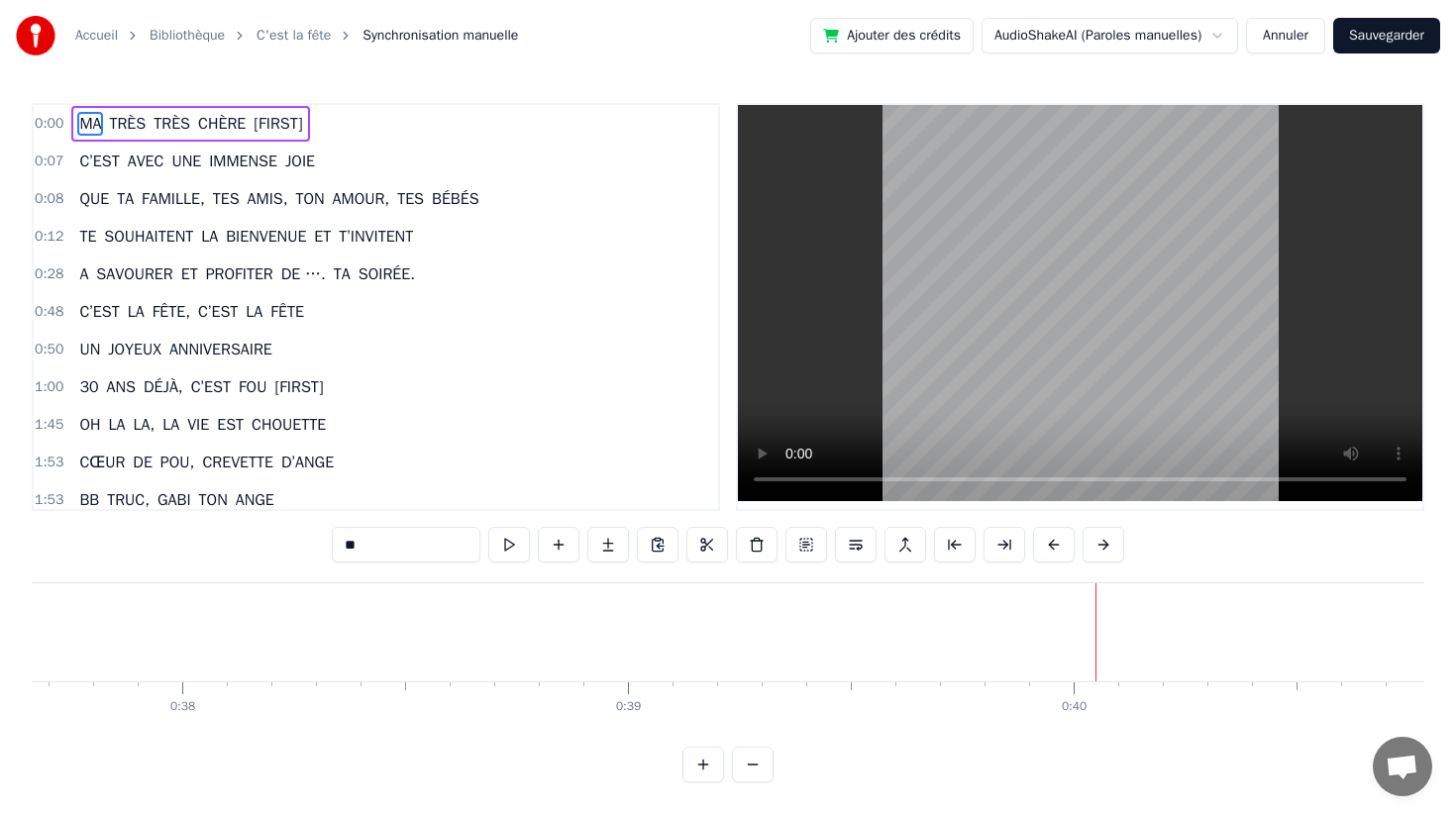 drag, startPoint x: 1094, startPoint y: 618, endPoint x: 637, endPoint y: 653, distance: 458.3383 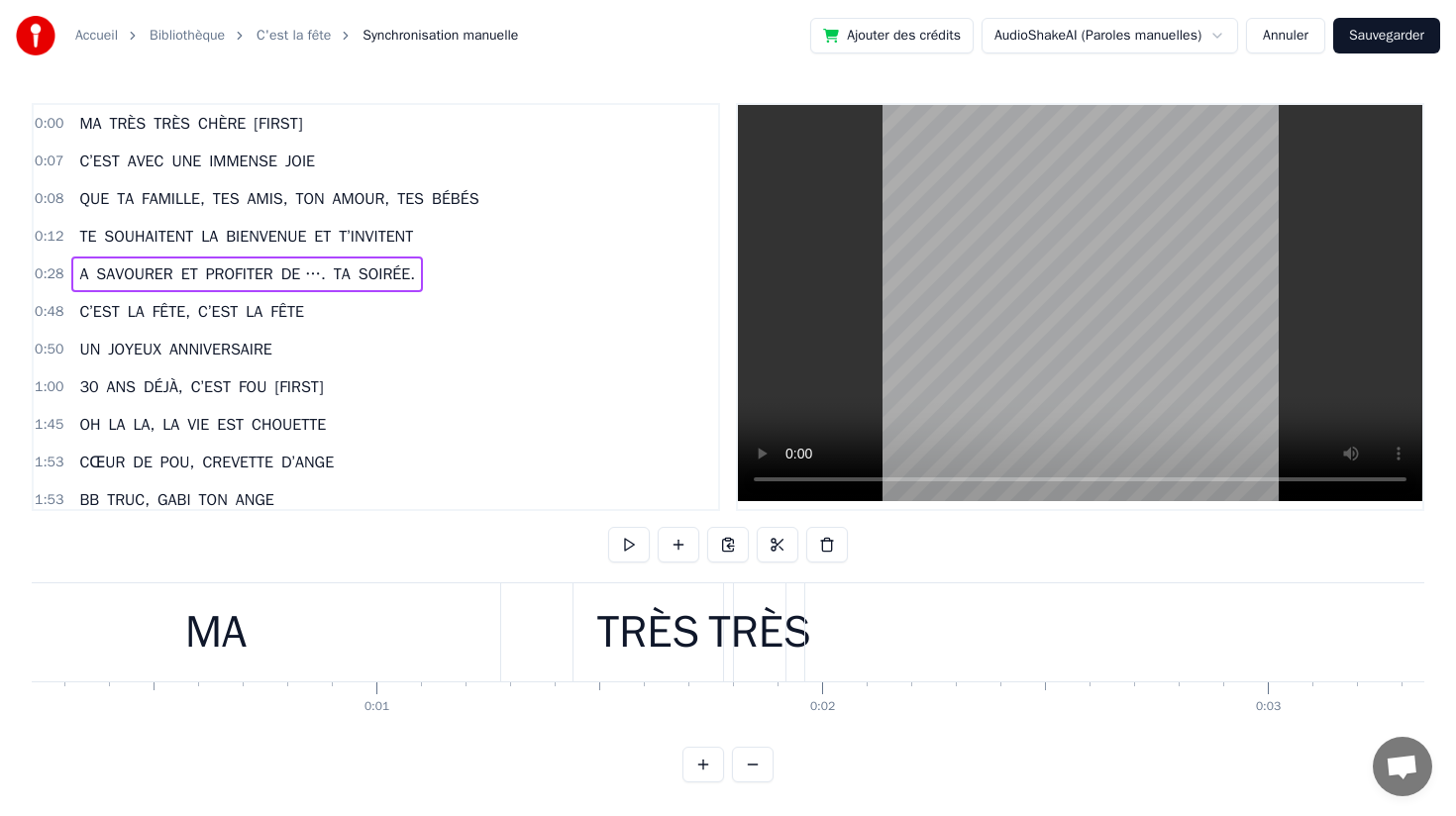 scroll, scrollTop: 0, scrollLeft: 0, axis: both 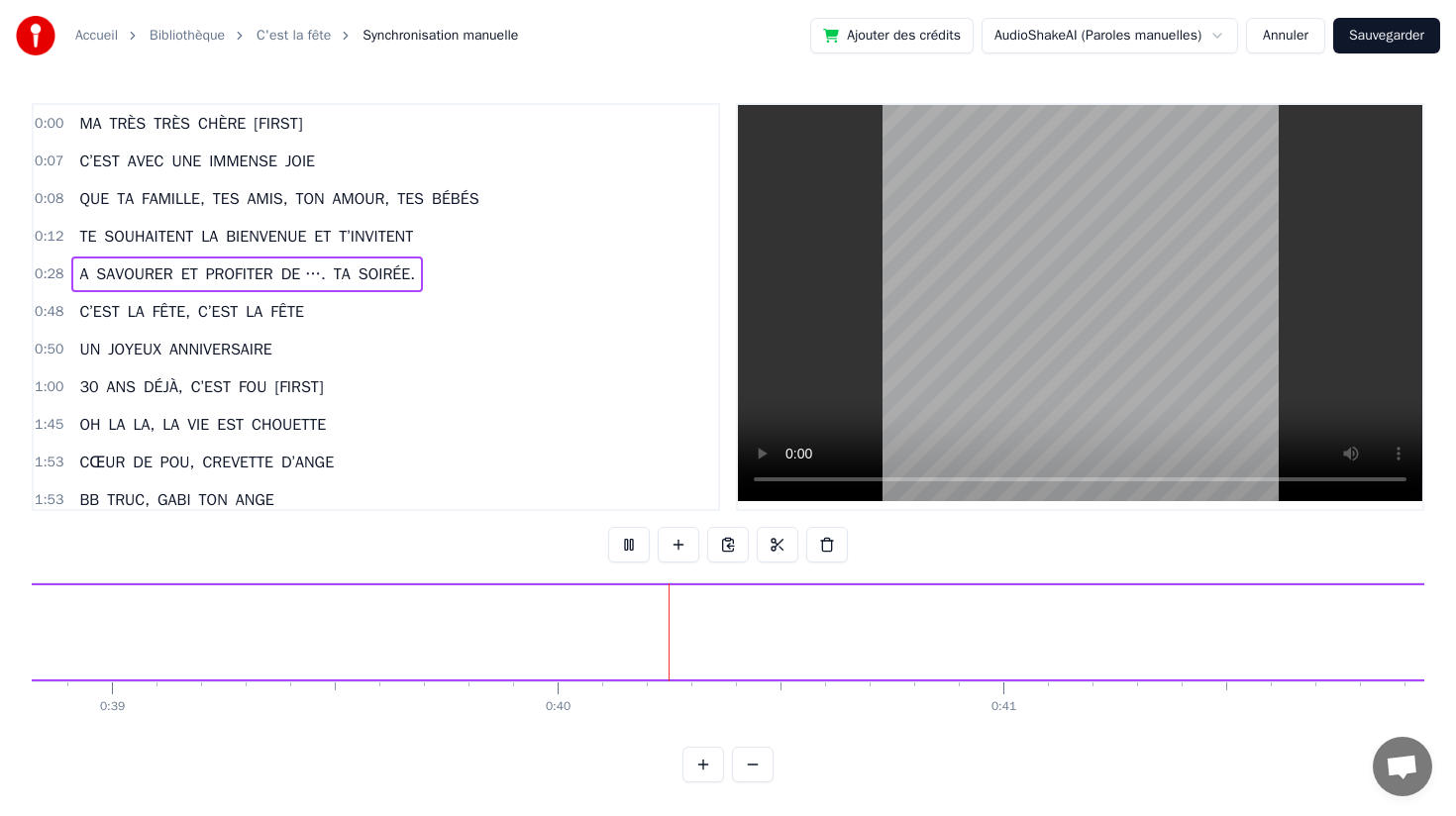 type 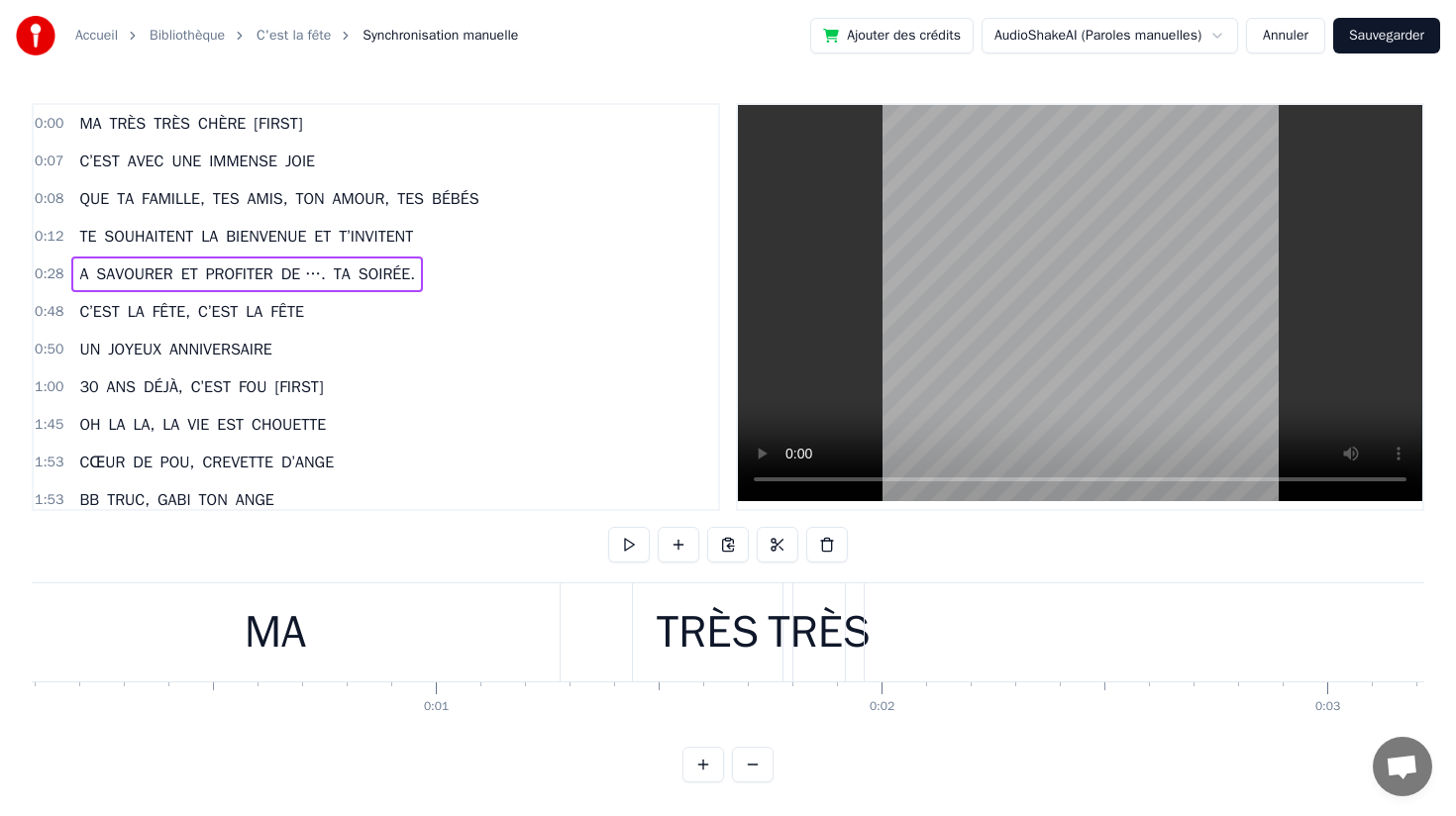 scroll, scrollTop: 0, scrollLeft: 0, axis: both 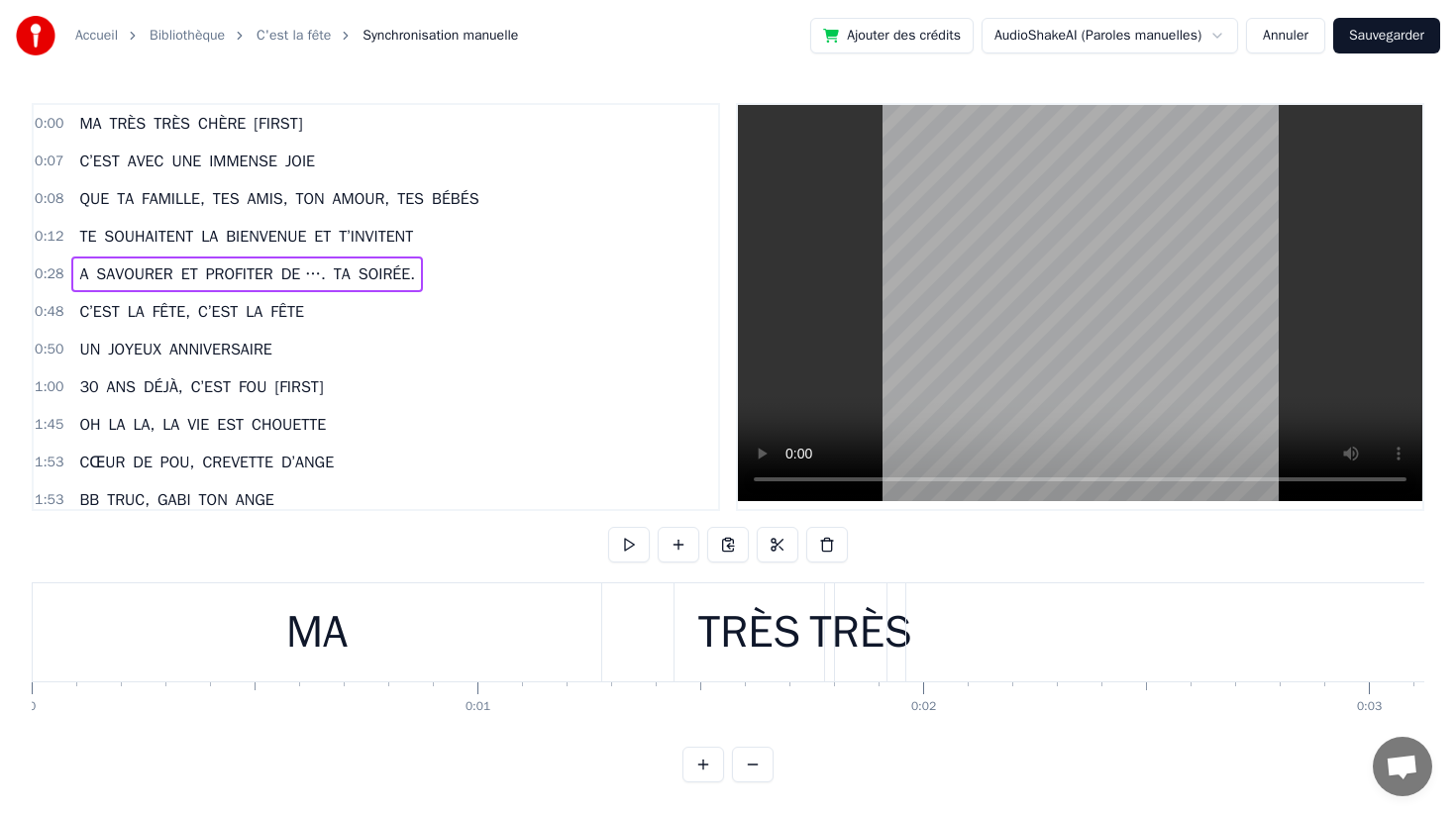 click on "MA" at bounding box center [317, 632] 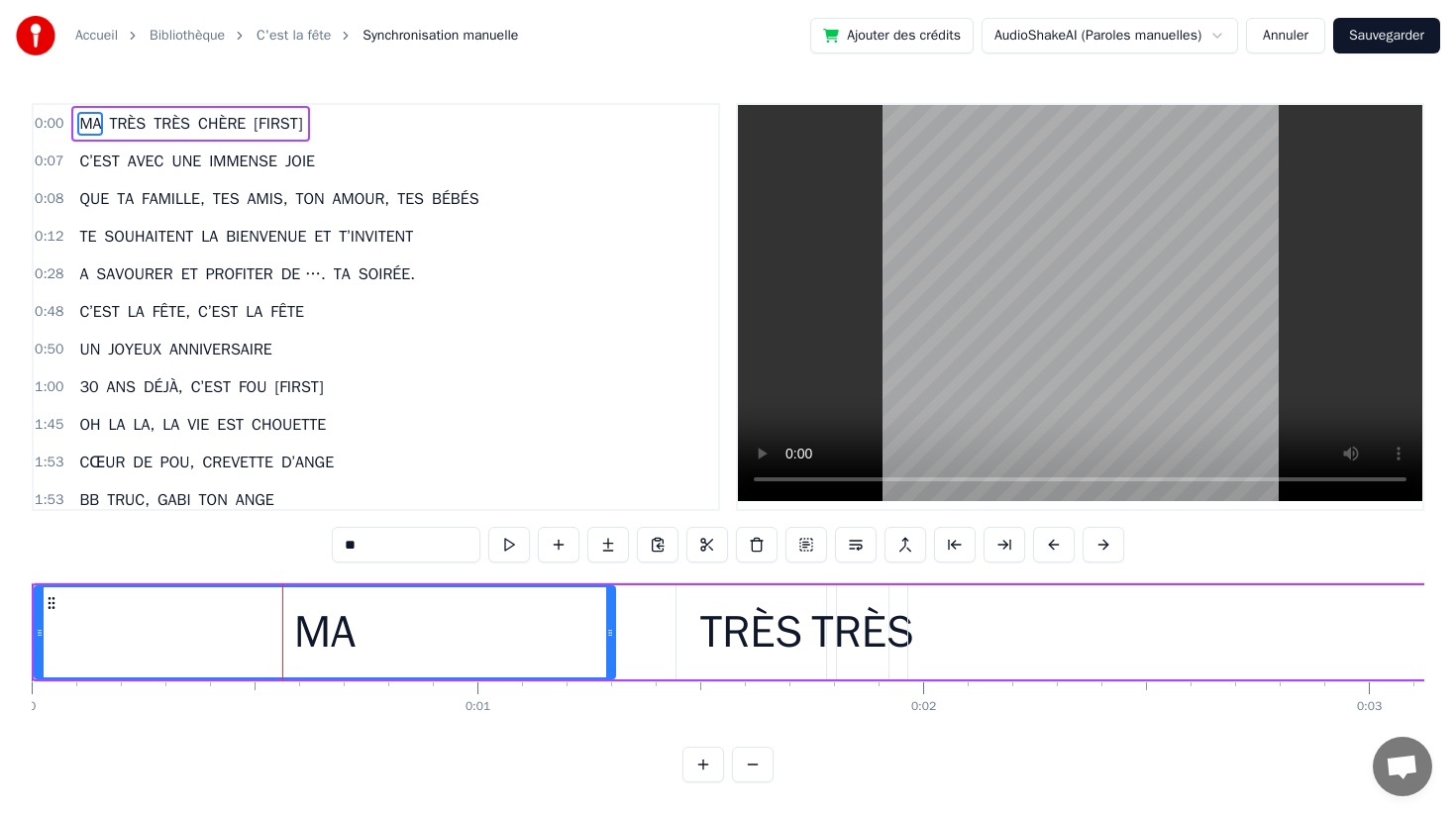 drag, startPoint x: 596, startPoint y: 632, endPoint x: 608, endPoint y: 630, distance: 12.165525 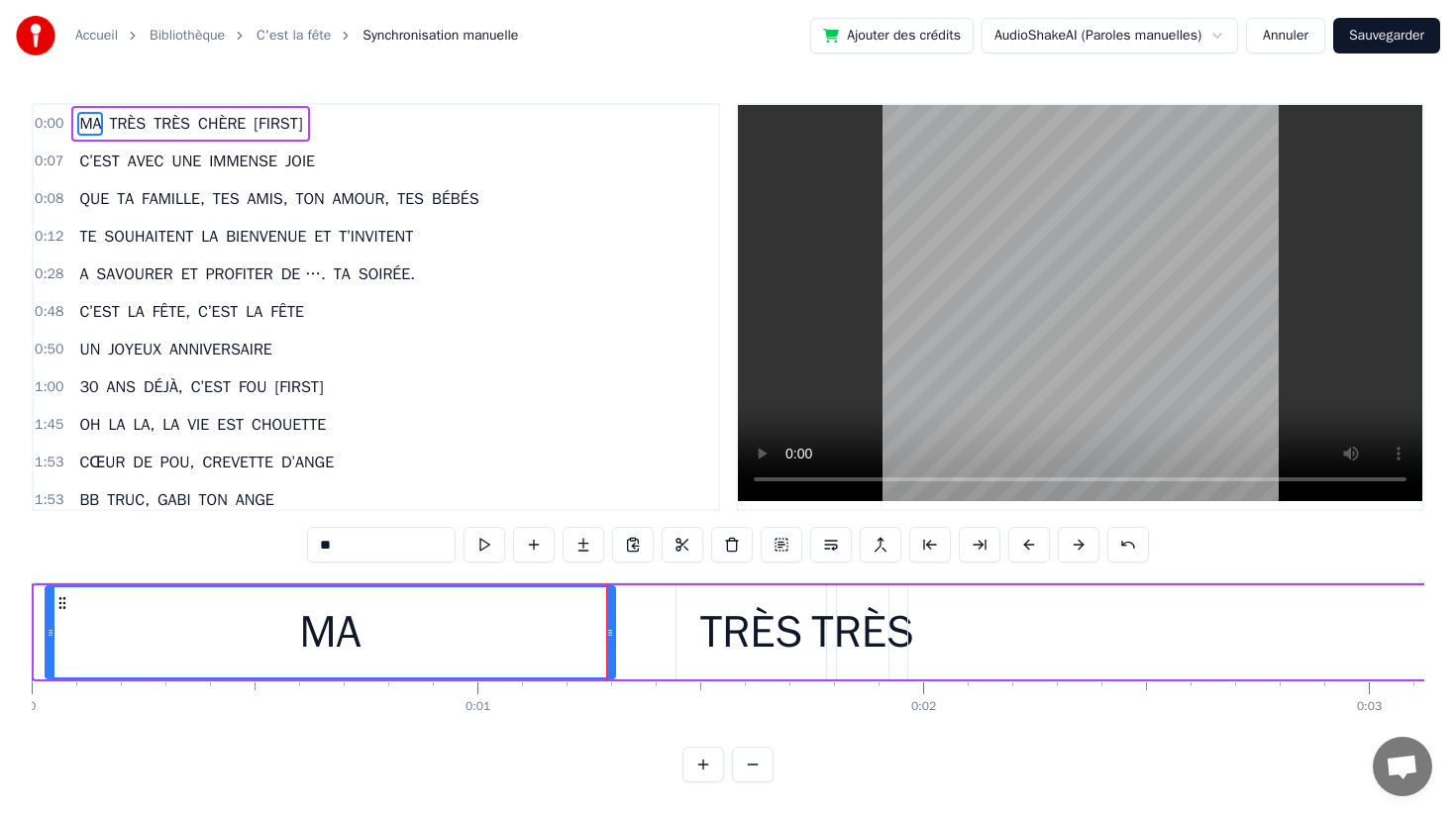 drag, startPoint x: 42, startPoint y: 632, endPoint x: 52, endPoint y: 633, distance: 10.049876 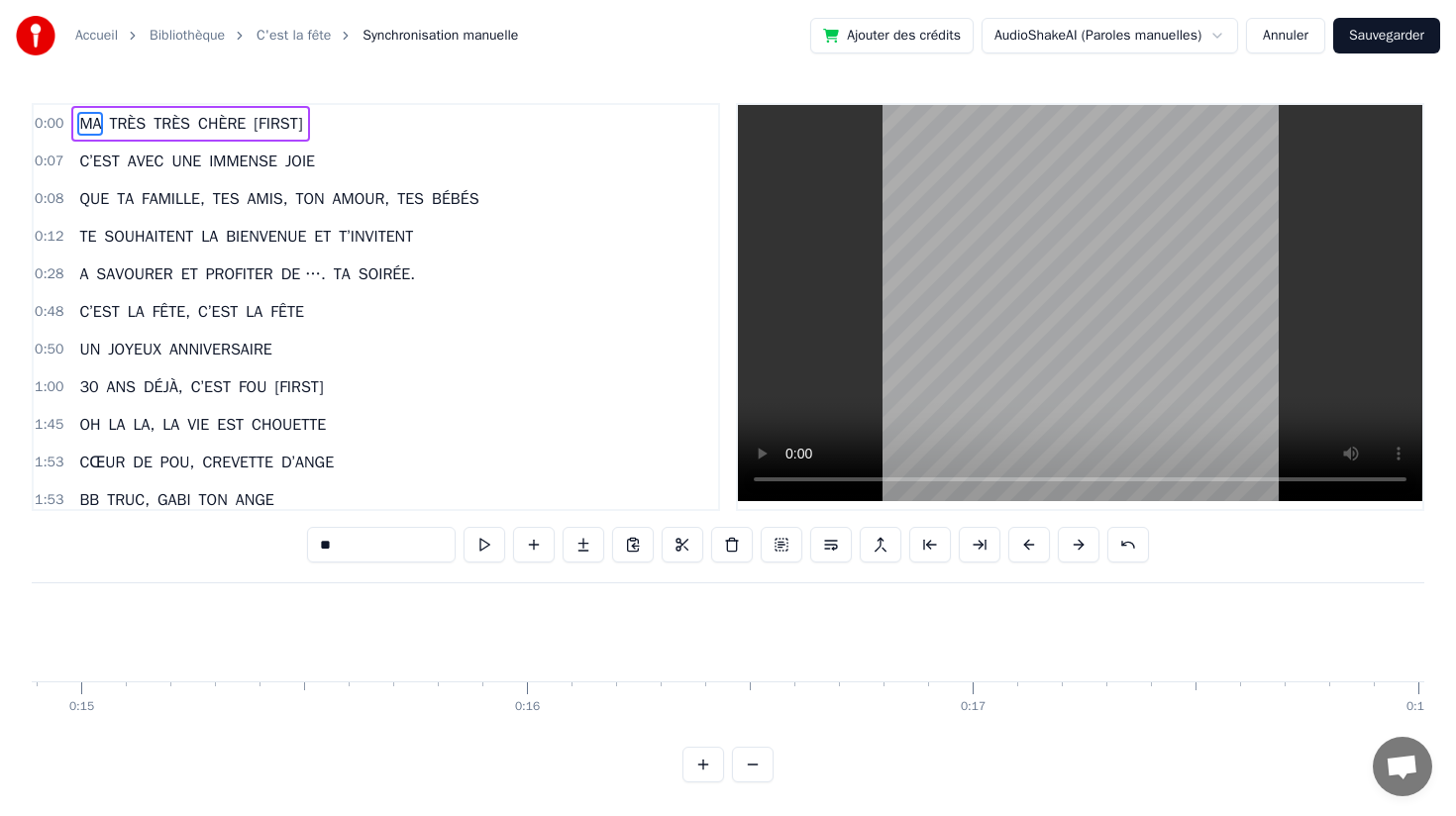 scroll, scrollTop: 0, scrollLeft: 6611, axis: horizontal 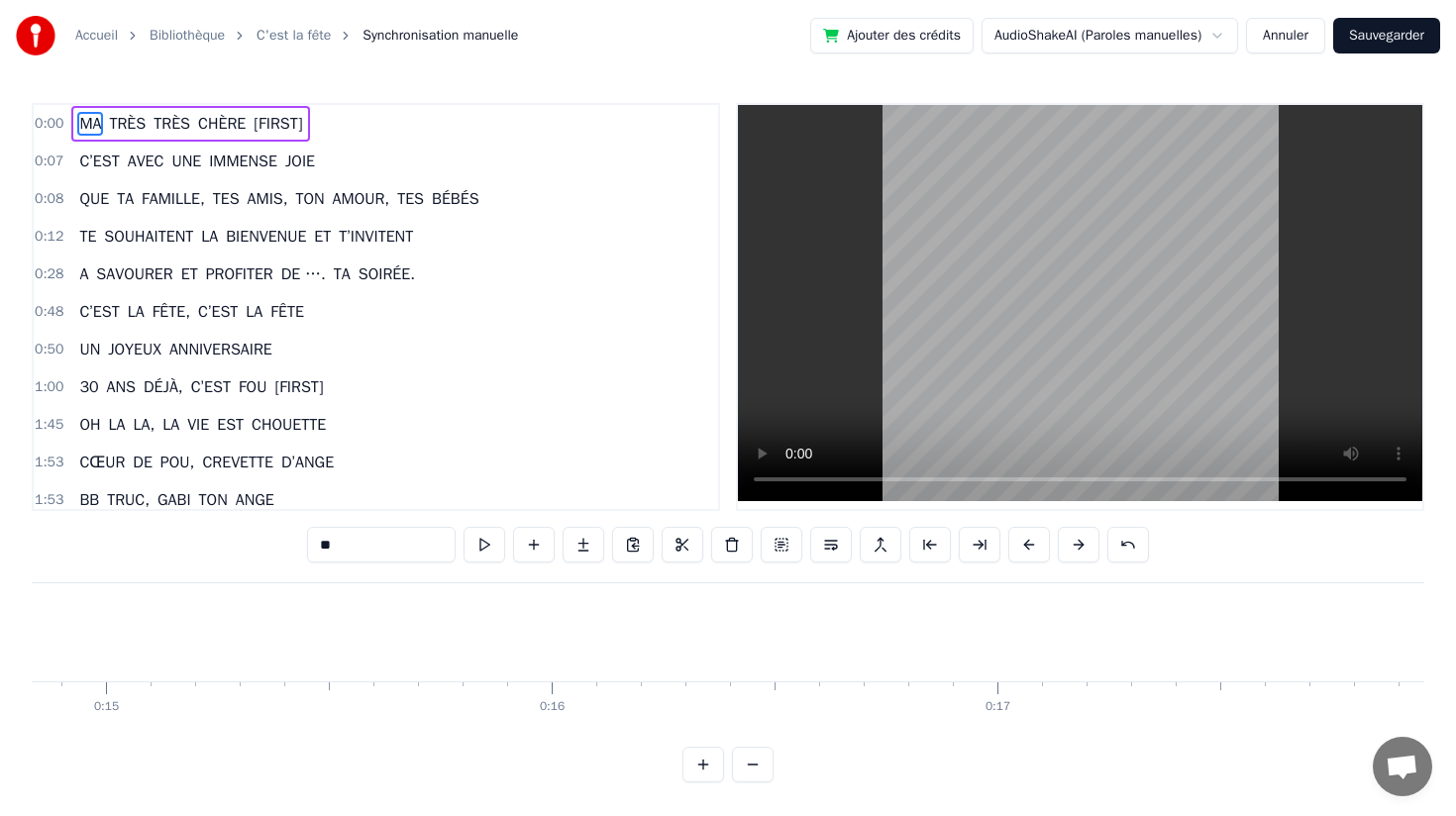 click on "BIENVENUE" at bounding box center [1675, 632] 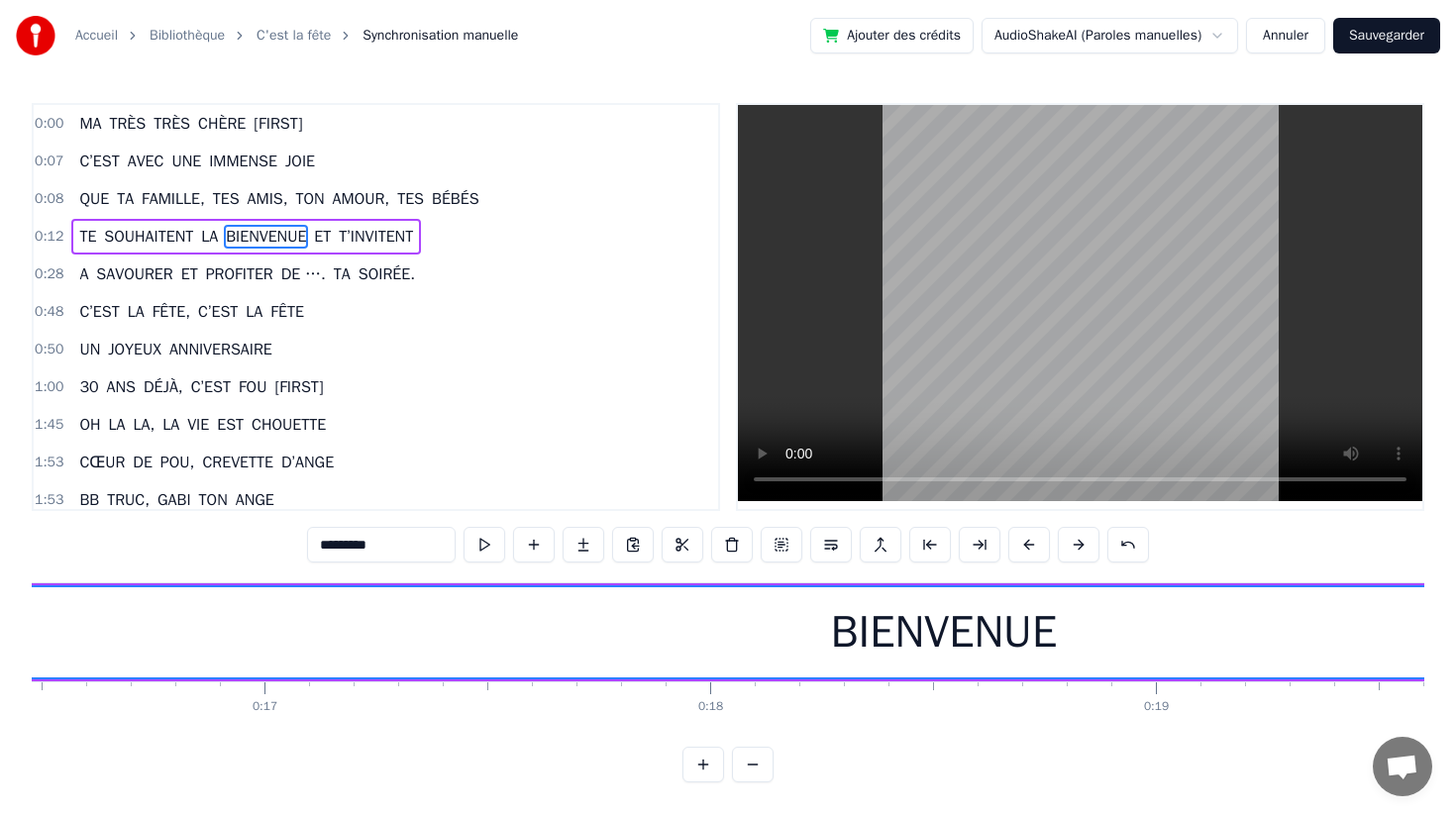 scroll, scrollTop: 0, scrollLeft: 7387, axis: horizontal 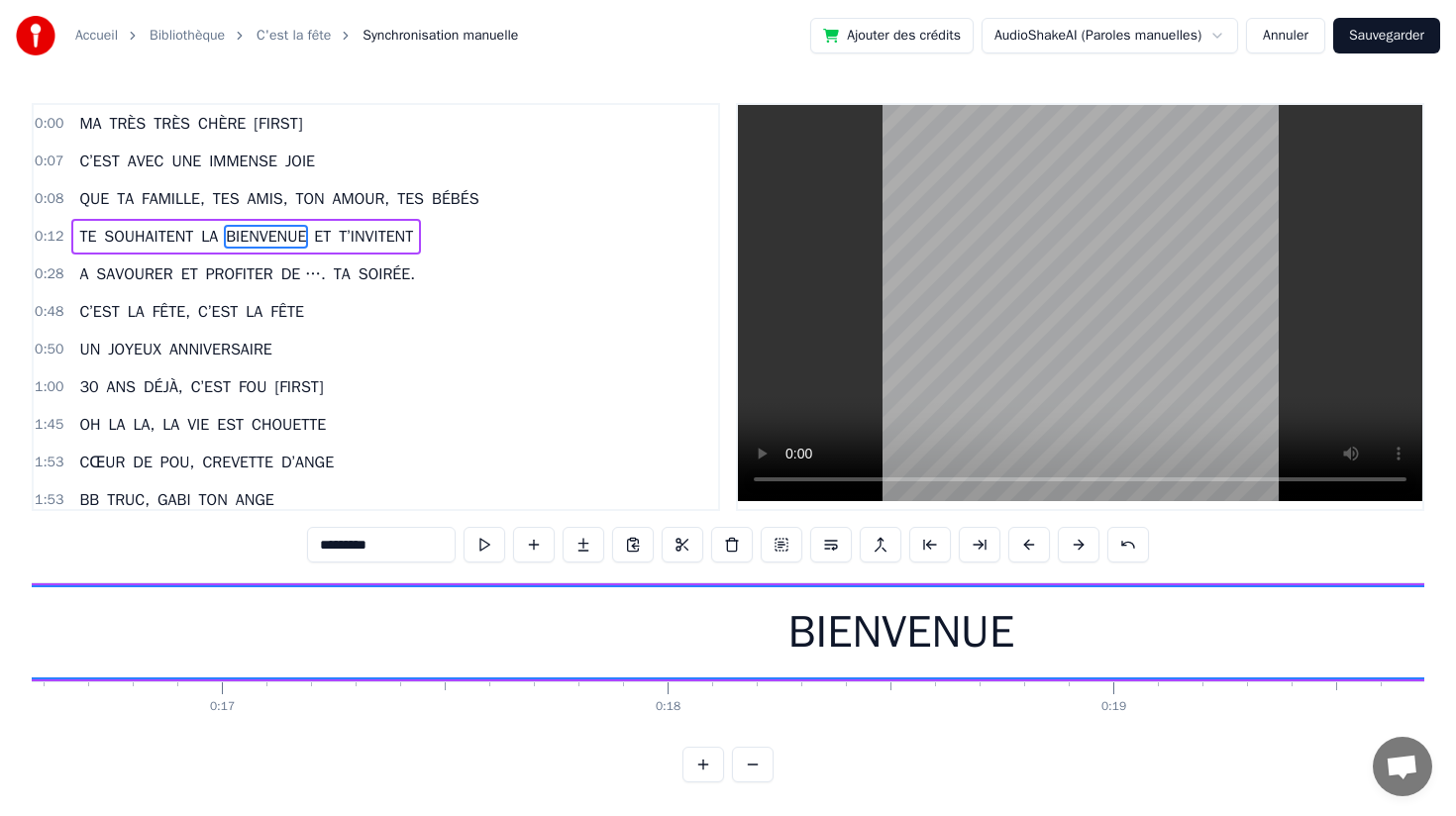 click on "BIENVENUE" at bounding box center [901, 632] 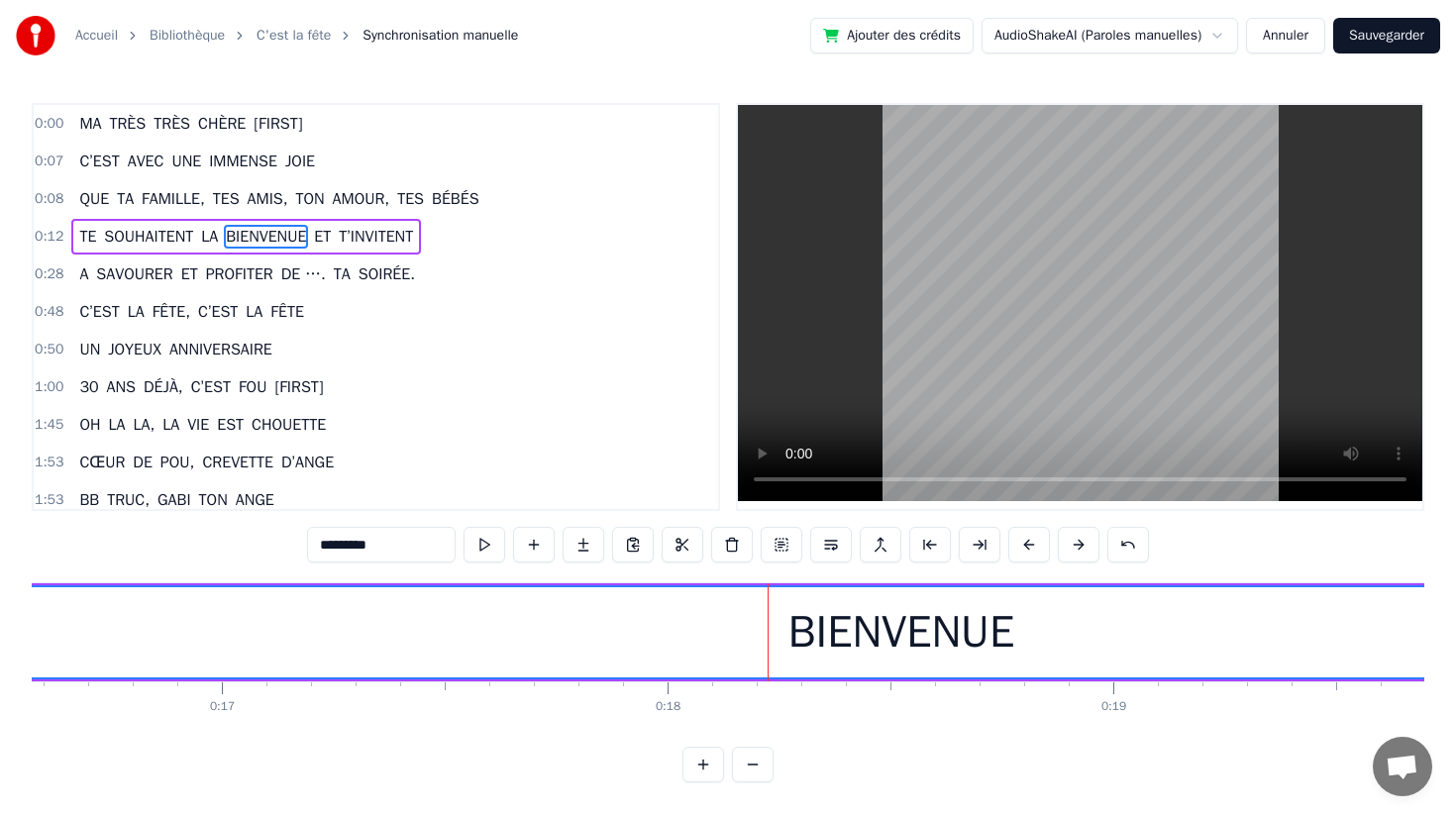 type on "**" 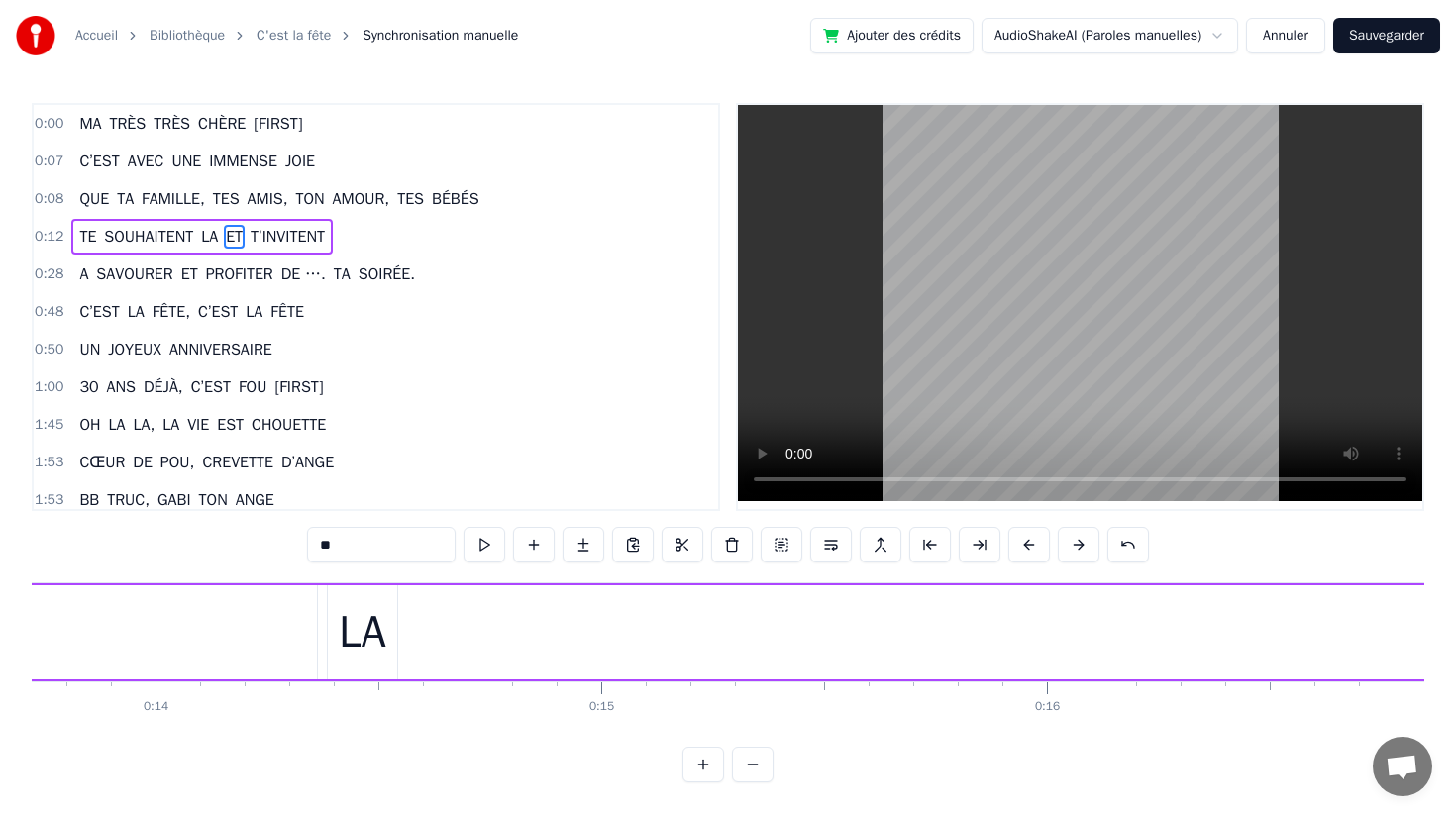scroll, scrollTop: 0, scrollLeft: 6114, axis: horizontal 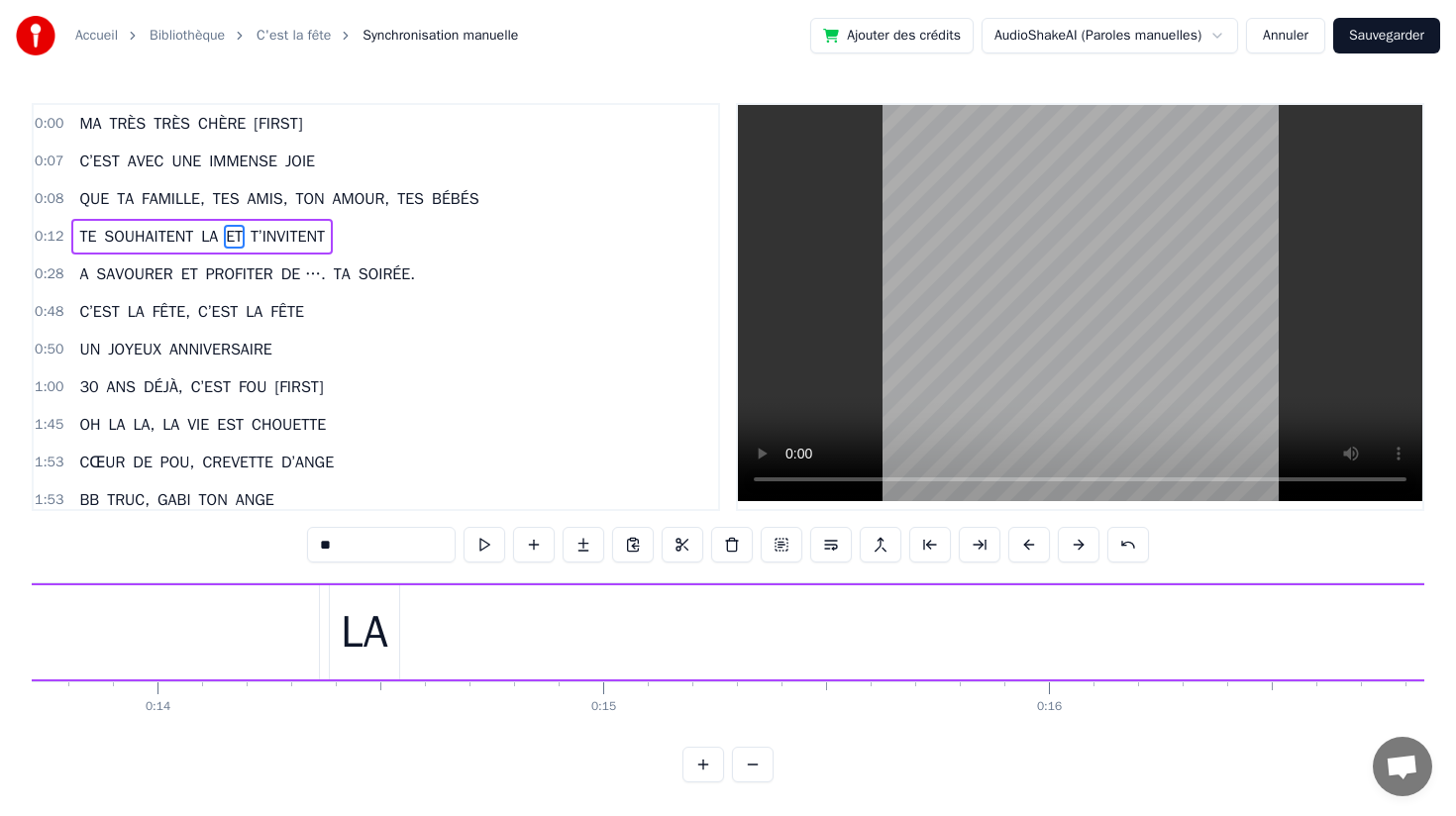 click on "TE SOUHAITENT LA ET T’INVITENT" at bounding box center [2950, 632] 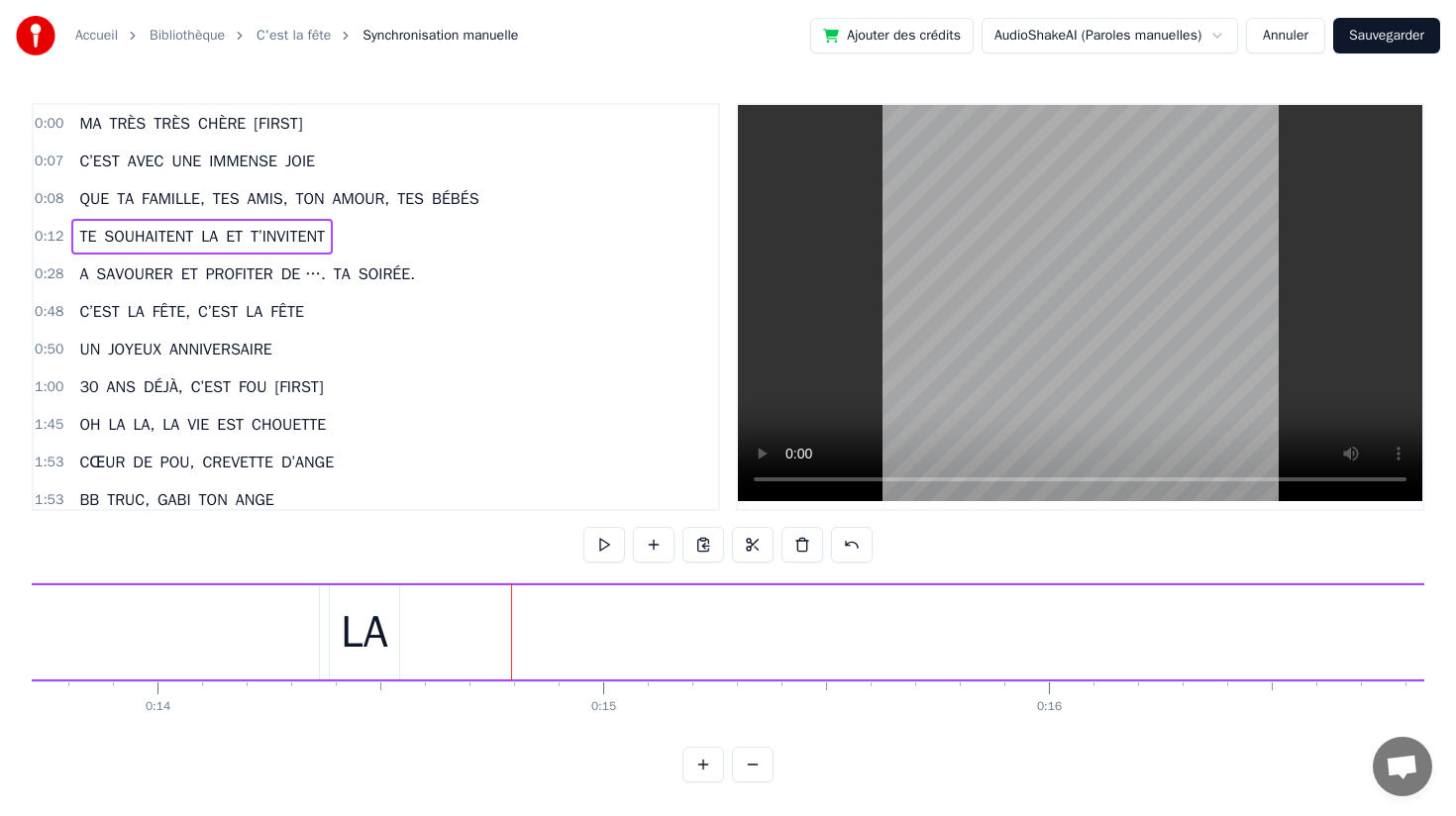 click at bounding box center (703, 765) 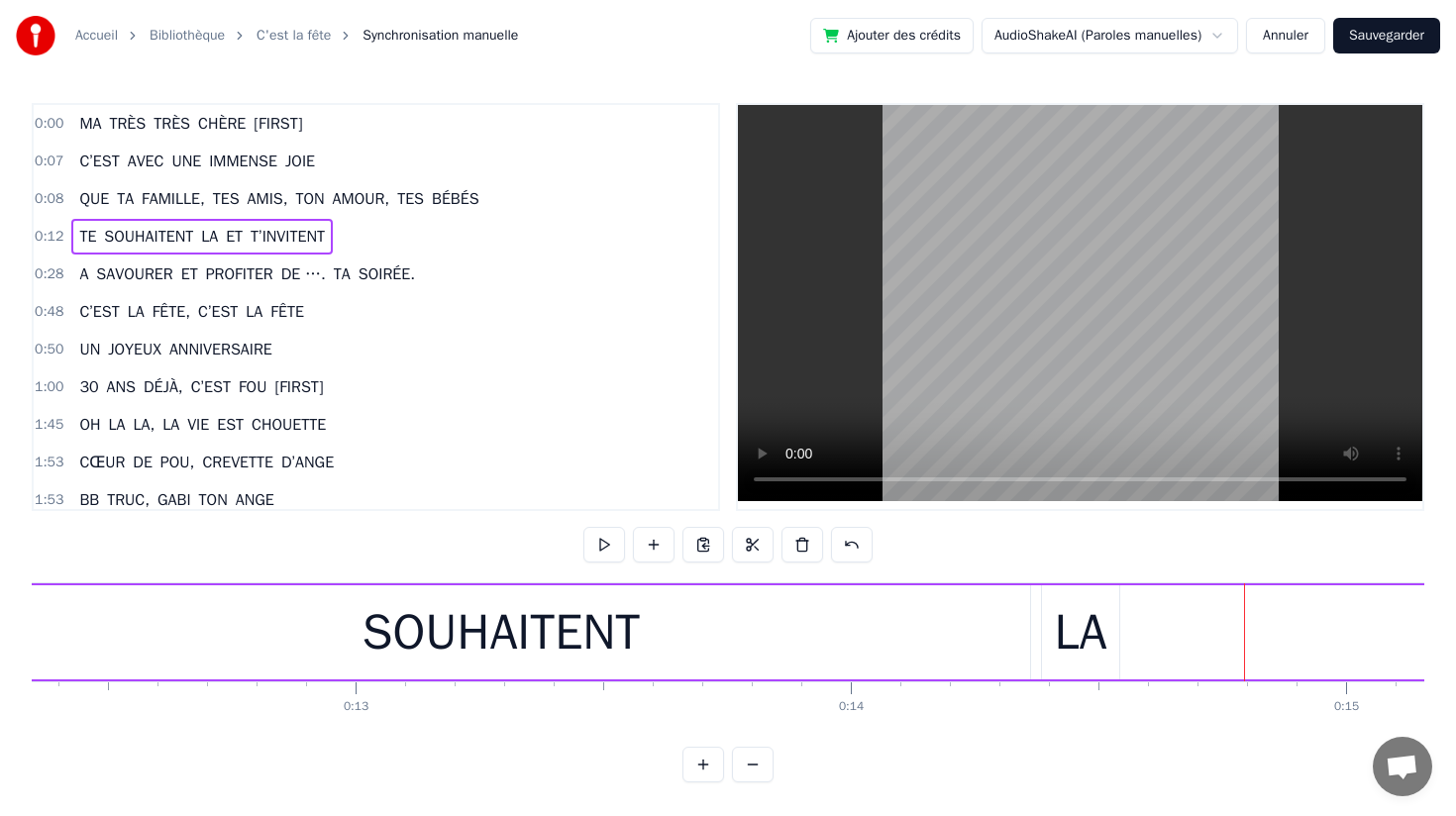 click at bounding box center [703, 765] 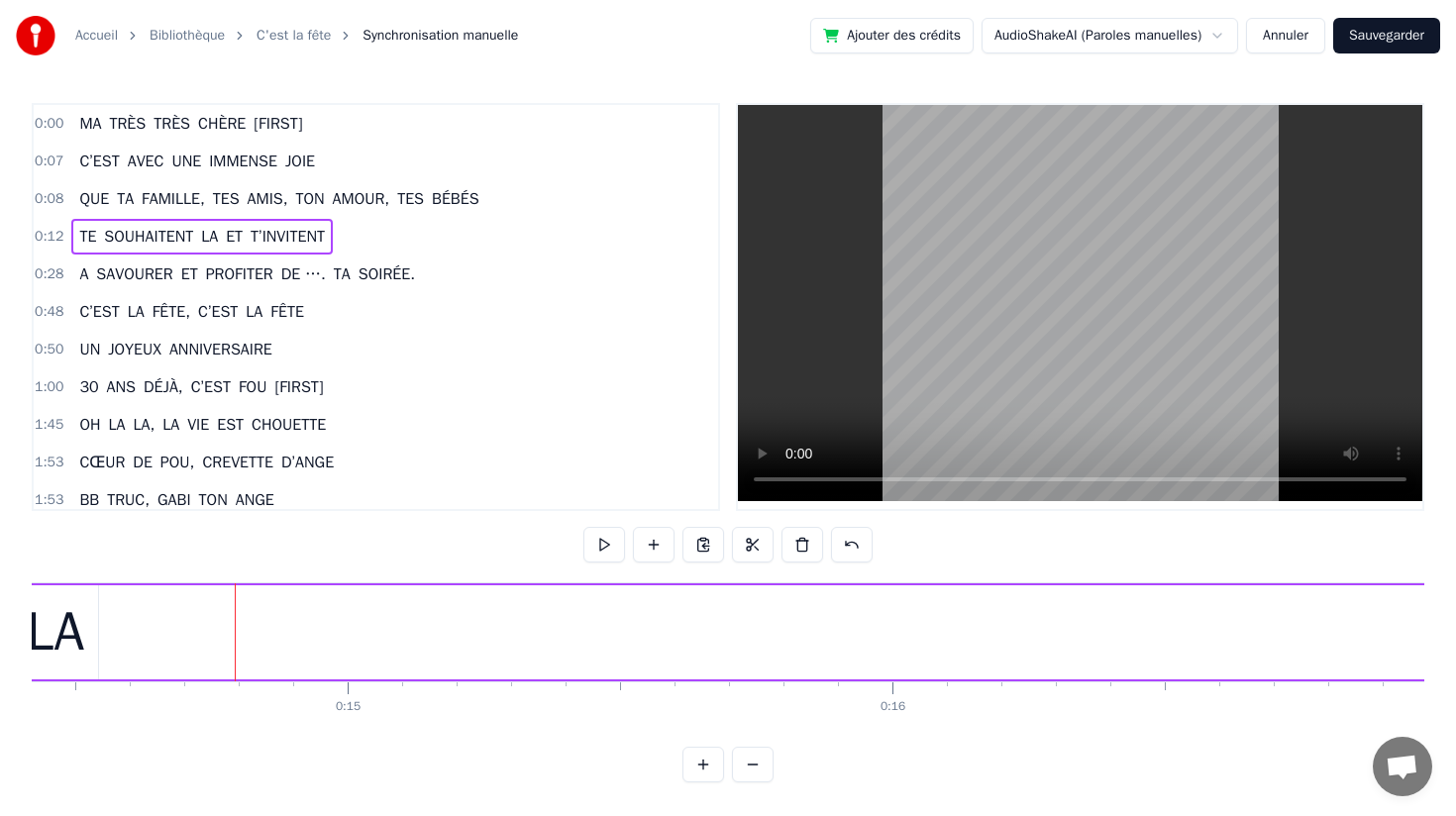 scroll, scrollTop: 0, scrollLeft: 7959, axis: horizontal 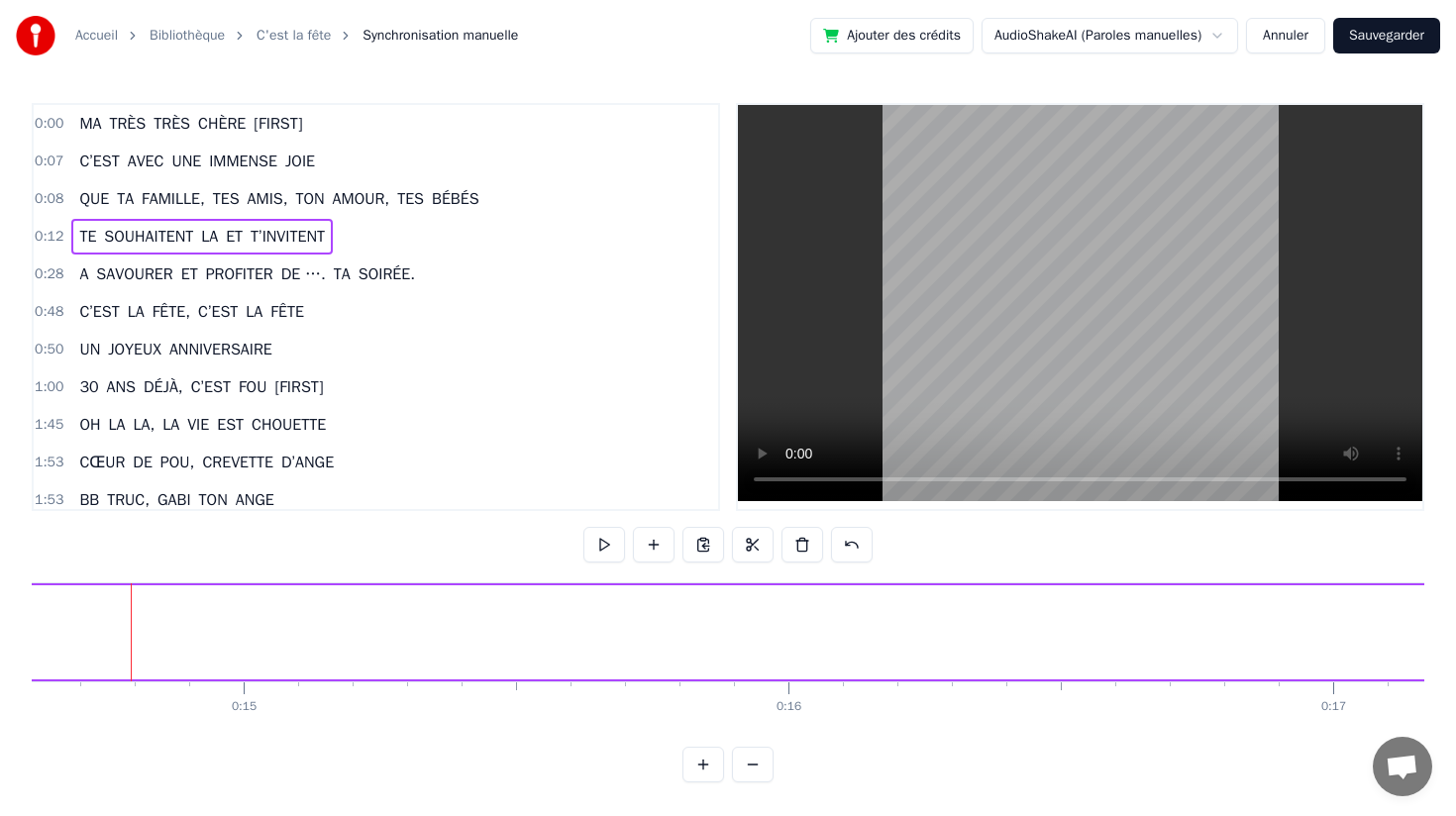 click at bounding box center [753, 765] 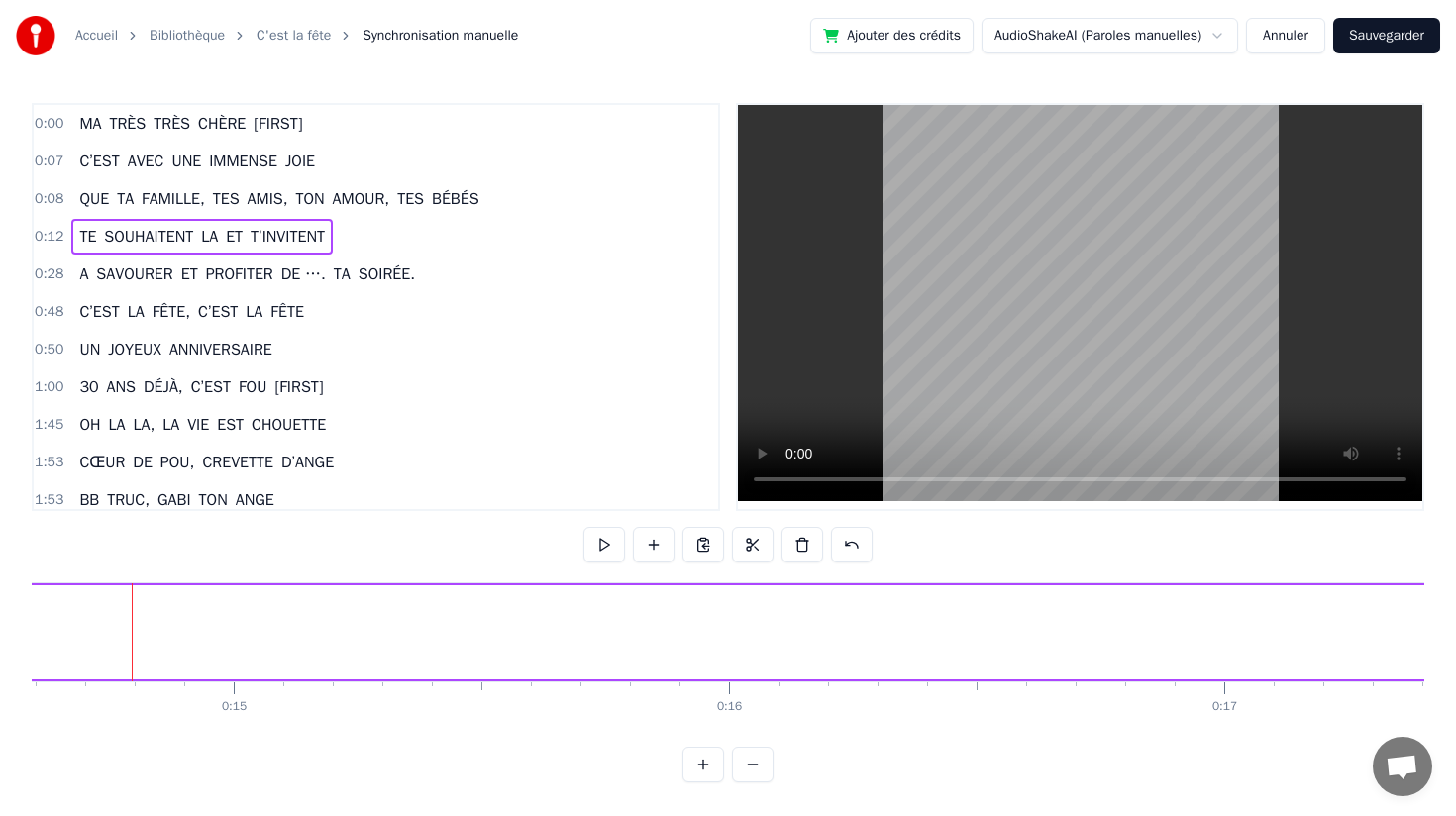 click at bounding box center (753, 765) 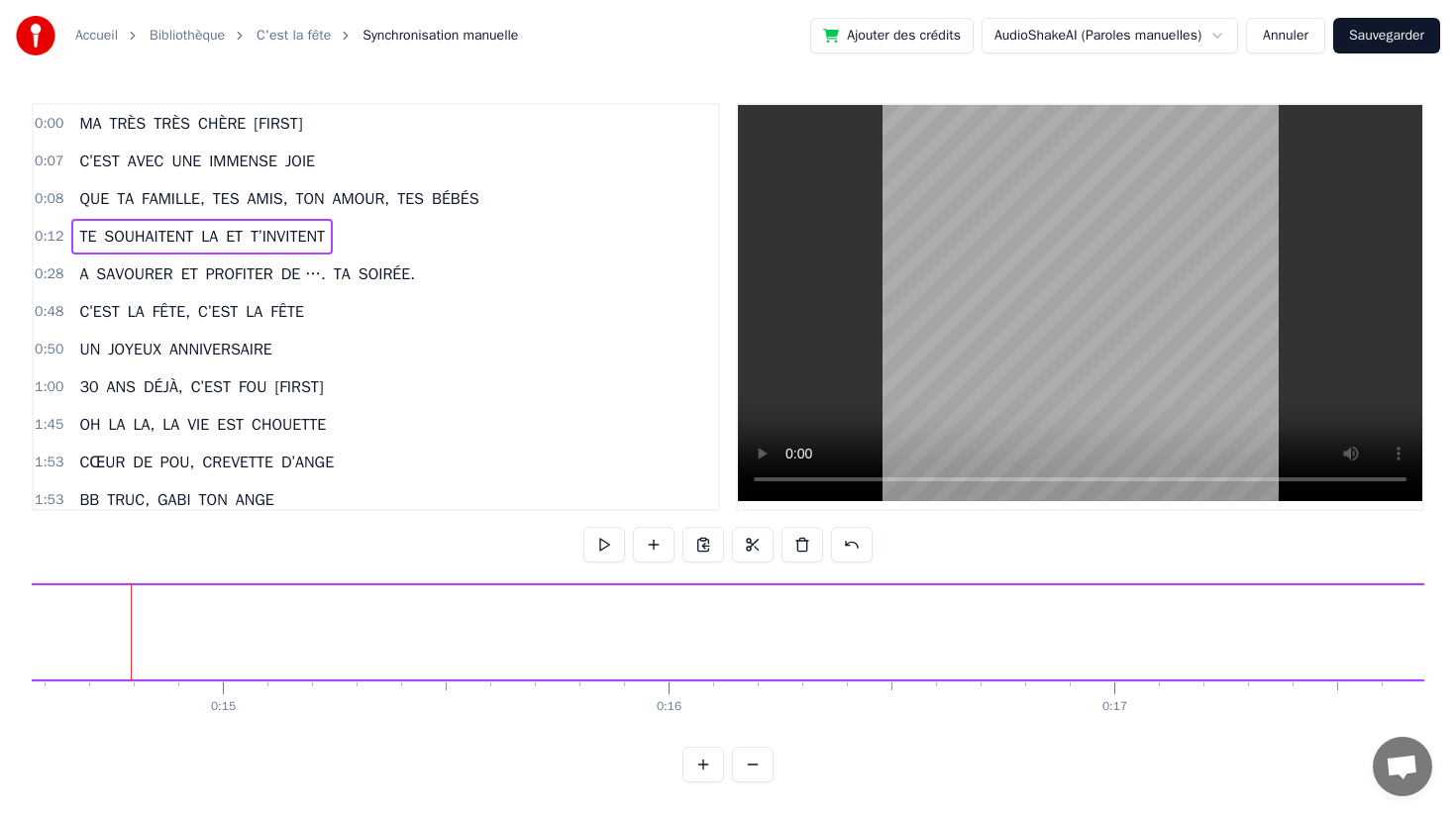 click at bounding box center [753, 765] 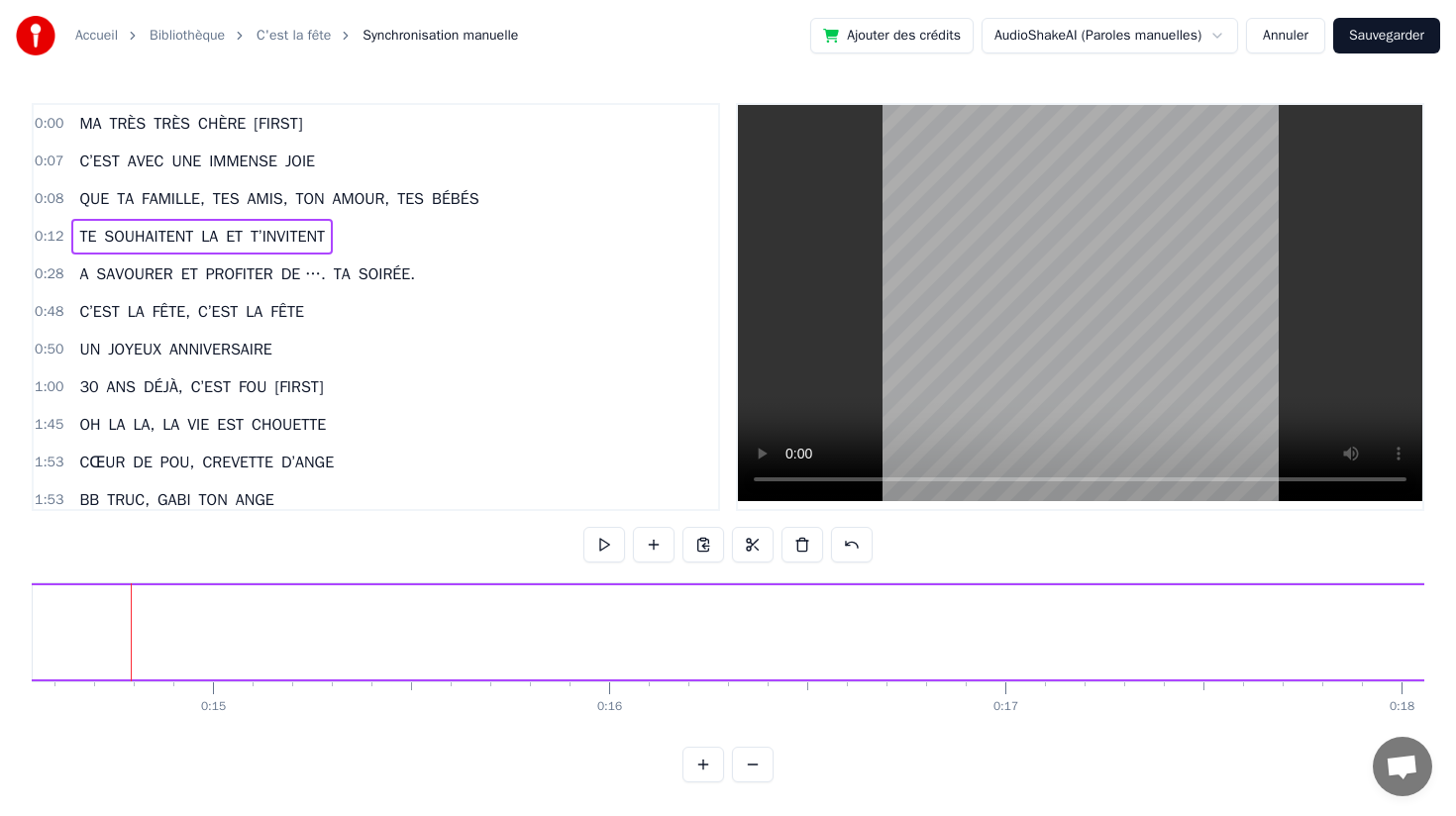 click at bounding box center [753, 765] 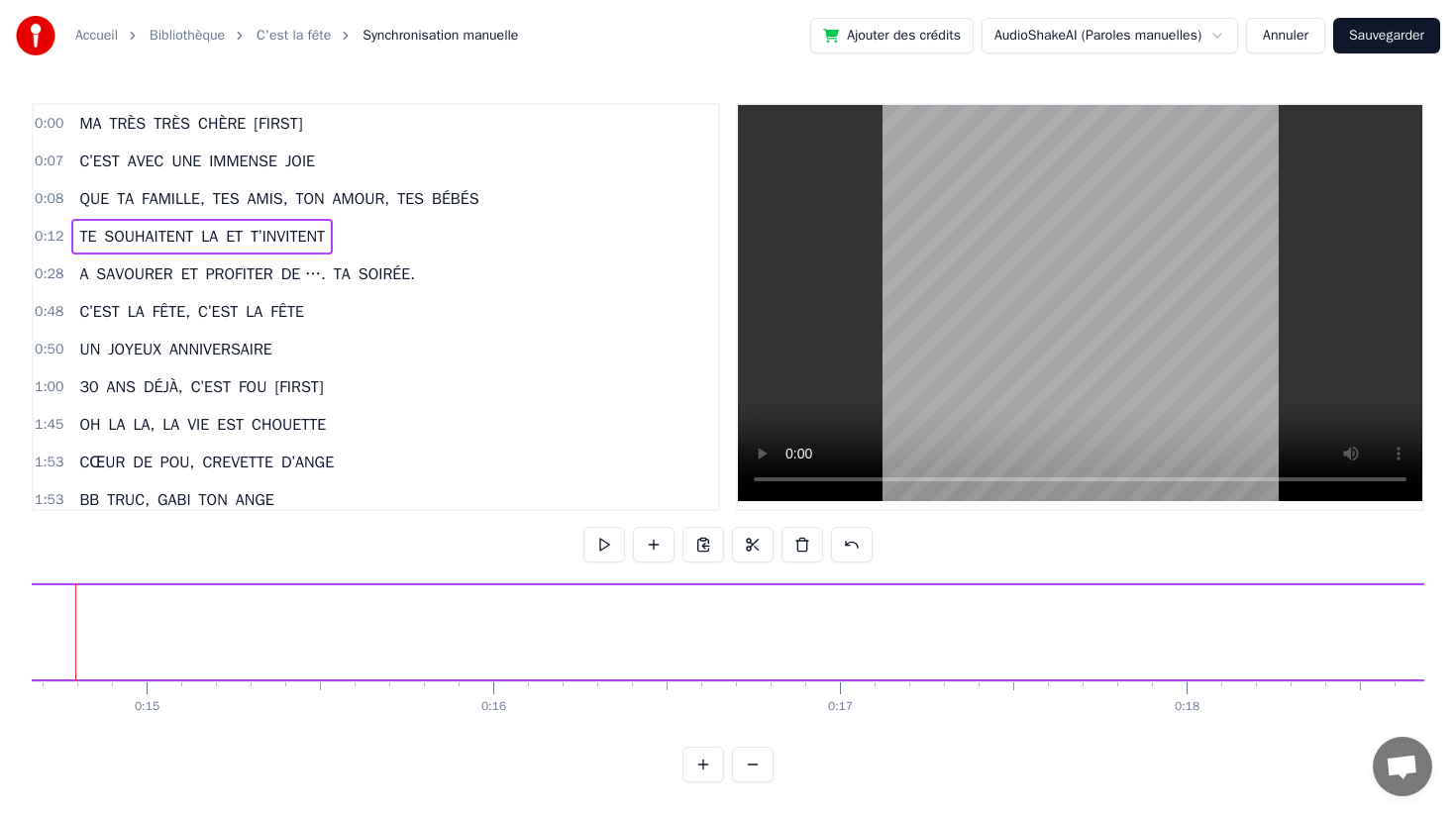 click at bounding box center (753, 765) 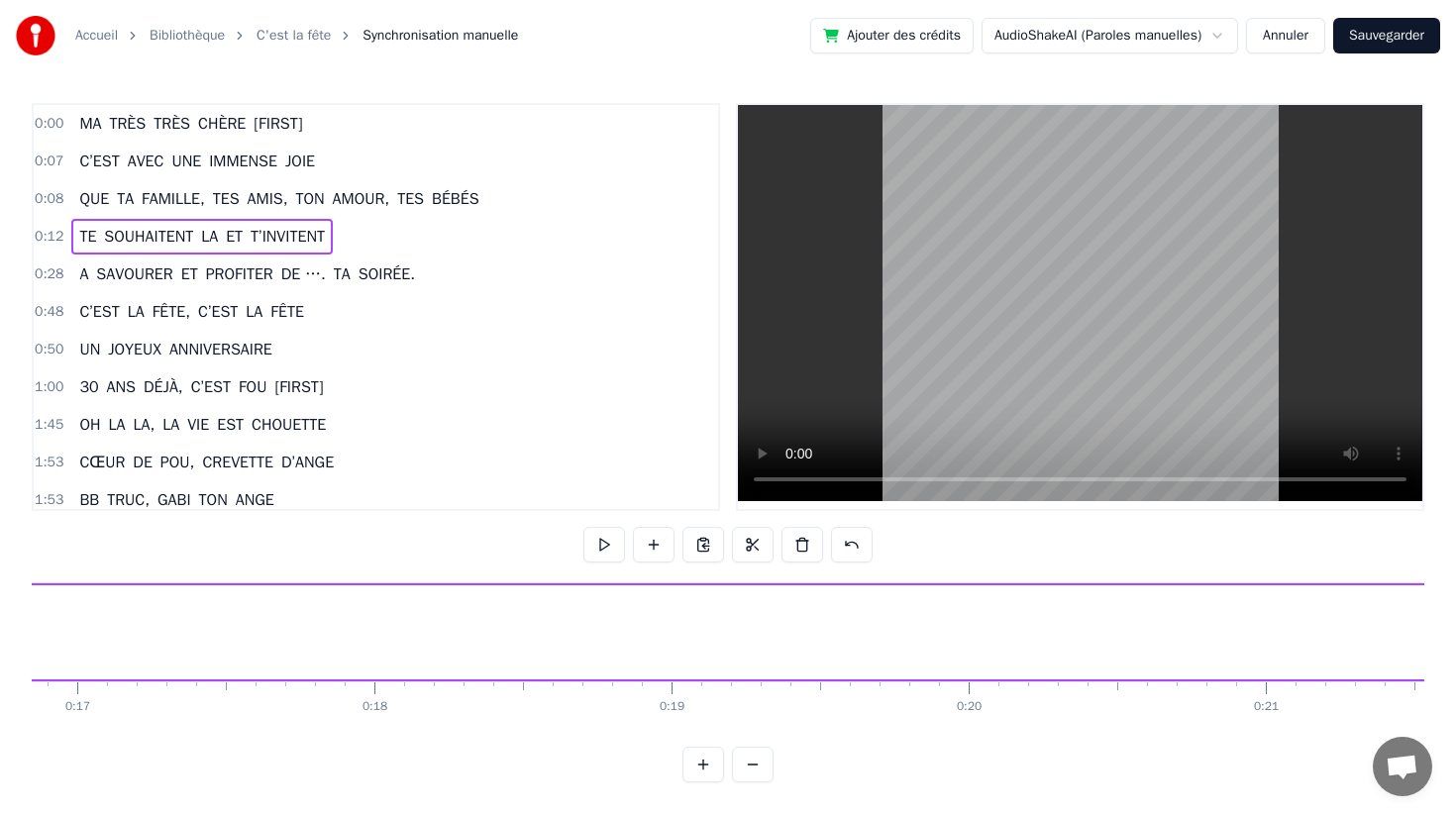 click at bounding box center [753, 765] 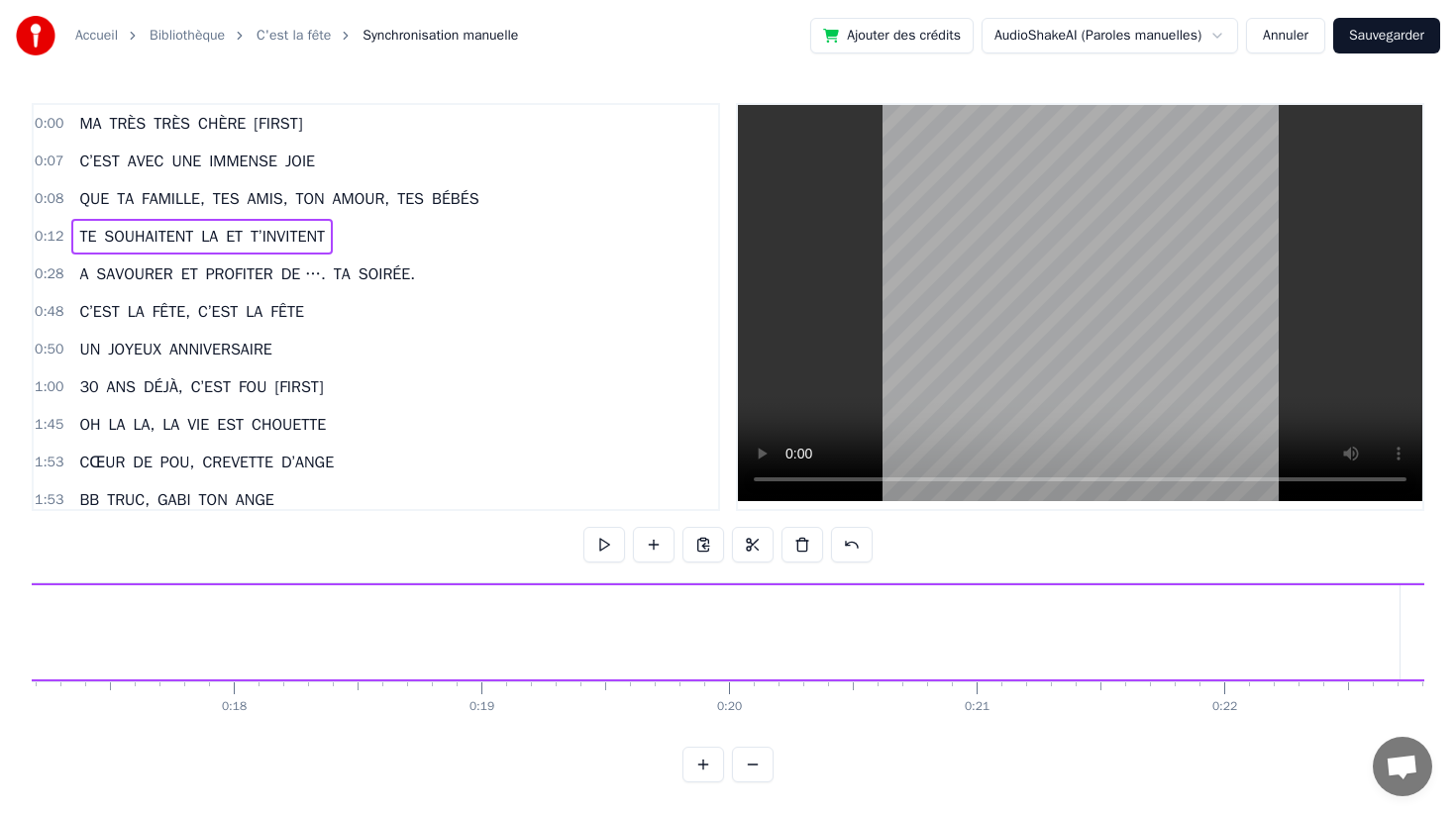 click at bounding box center [753, 765] 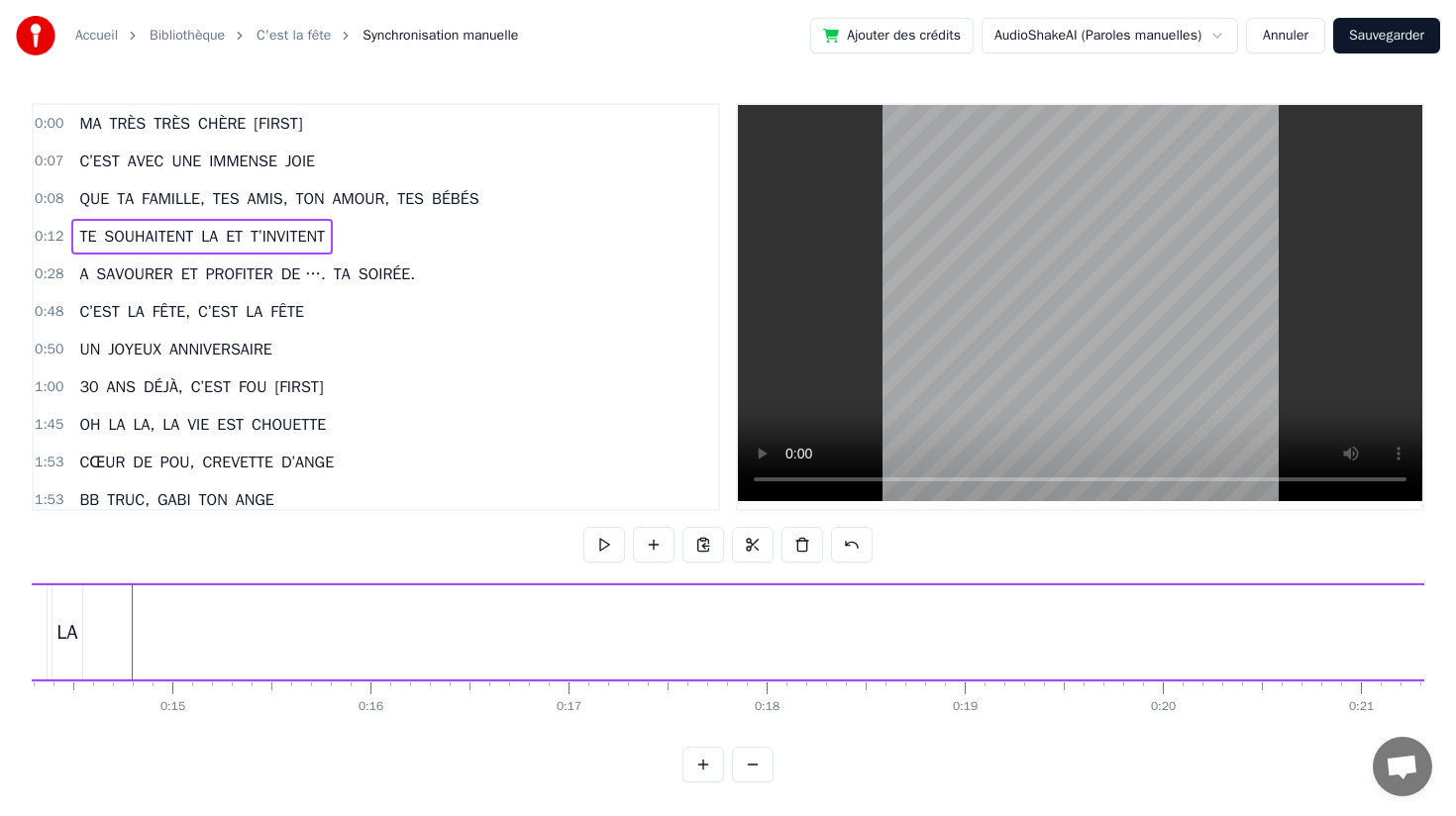click at bounding box center (753, 765) 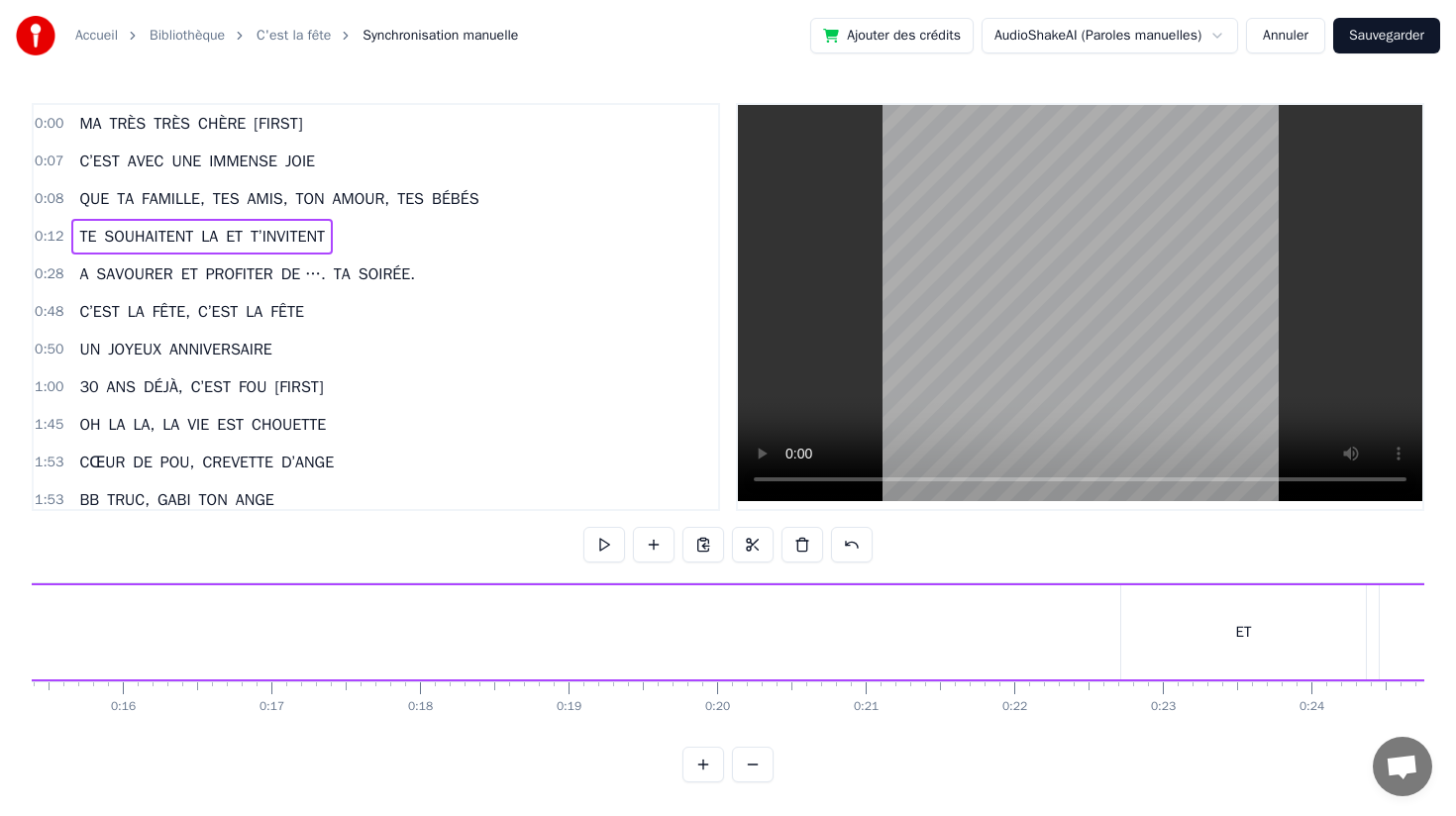 scroll, scrollTop: 0, scrollLeft: 2099, axis: horizontal 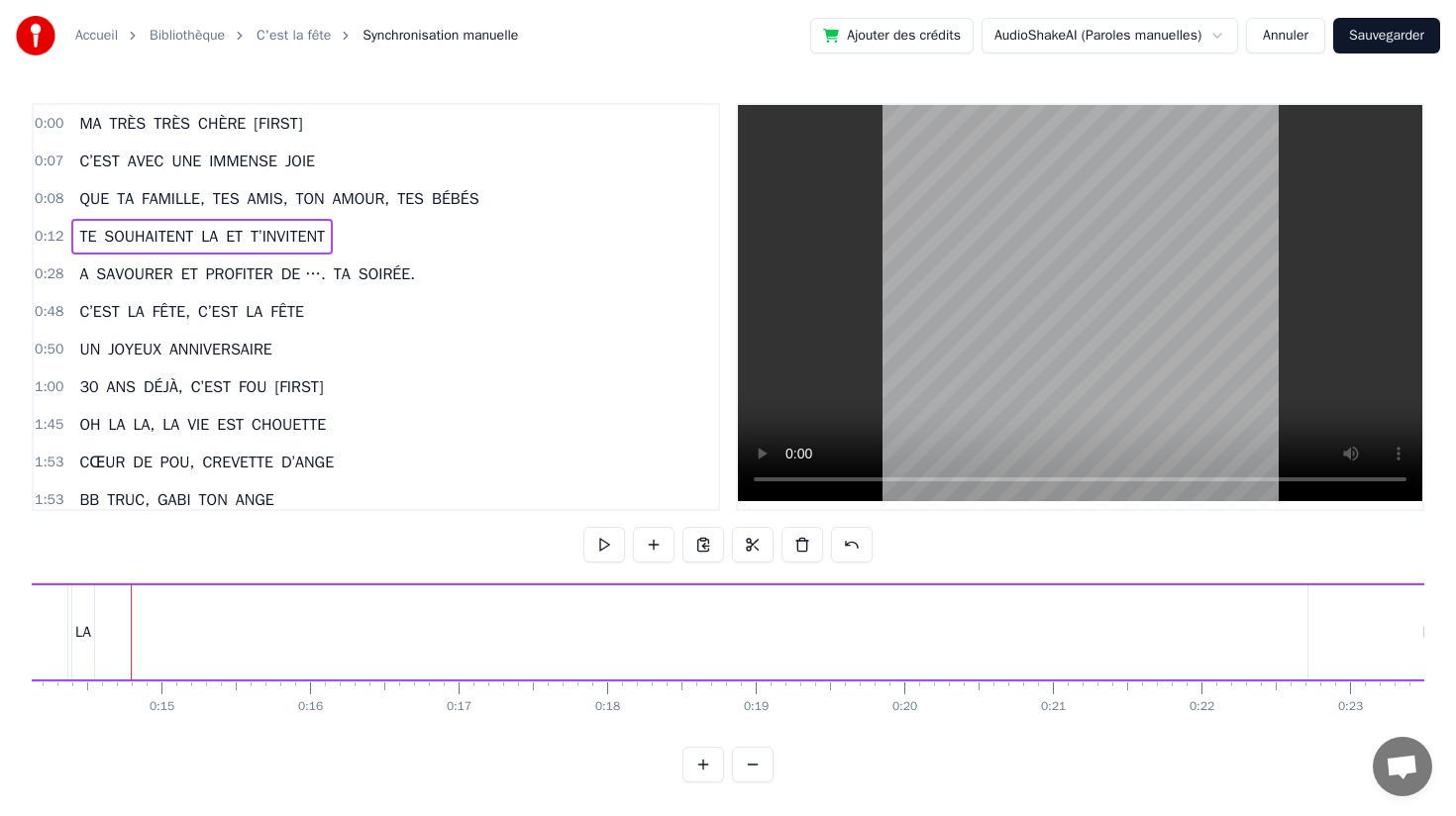 click at bounding box center [703, 765] 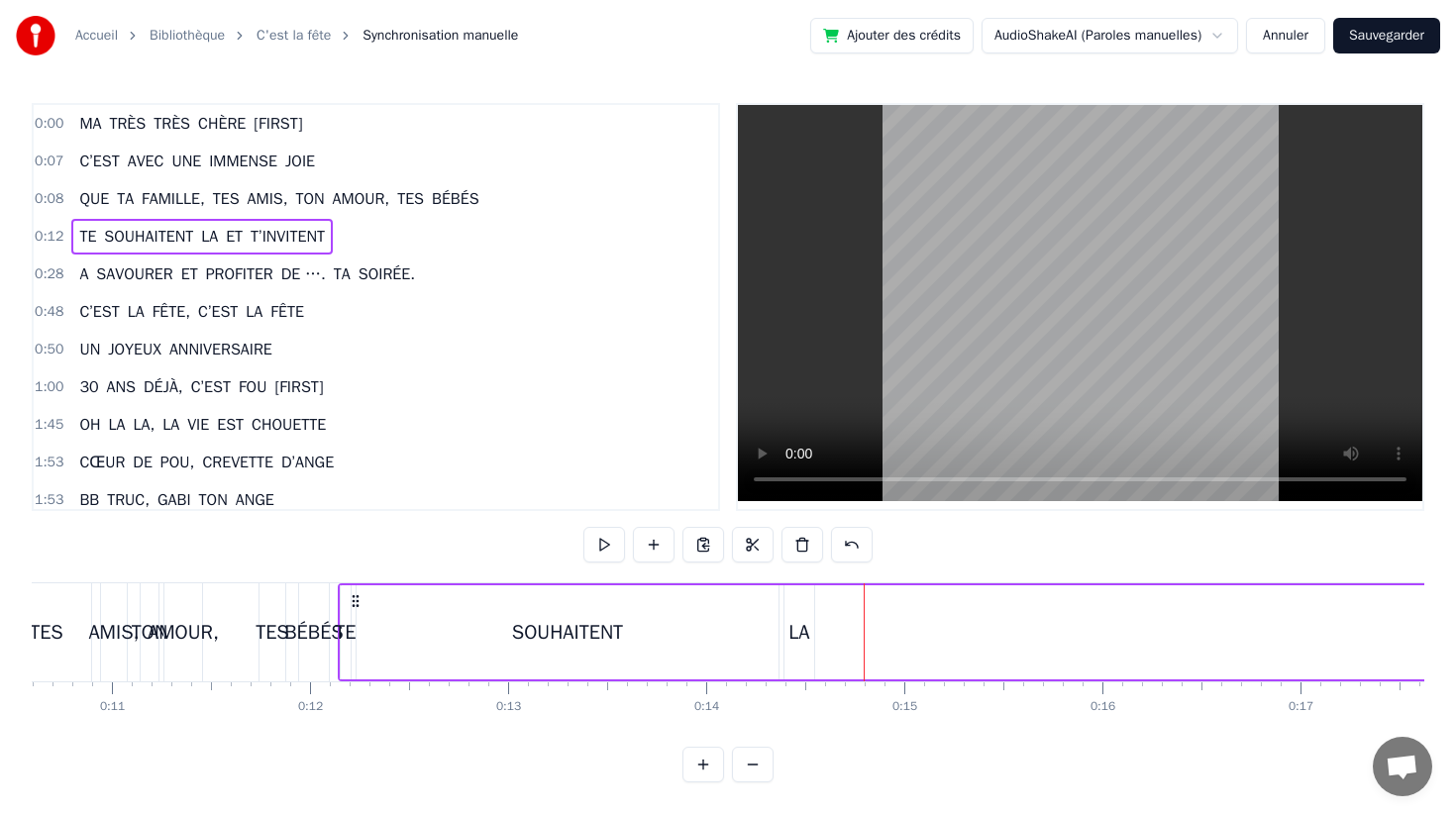 click on "TE SOUHAITENT LA ET T’INVITENT" at bounding box center (1948, 632) 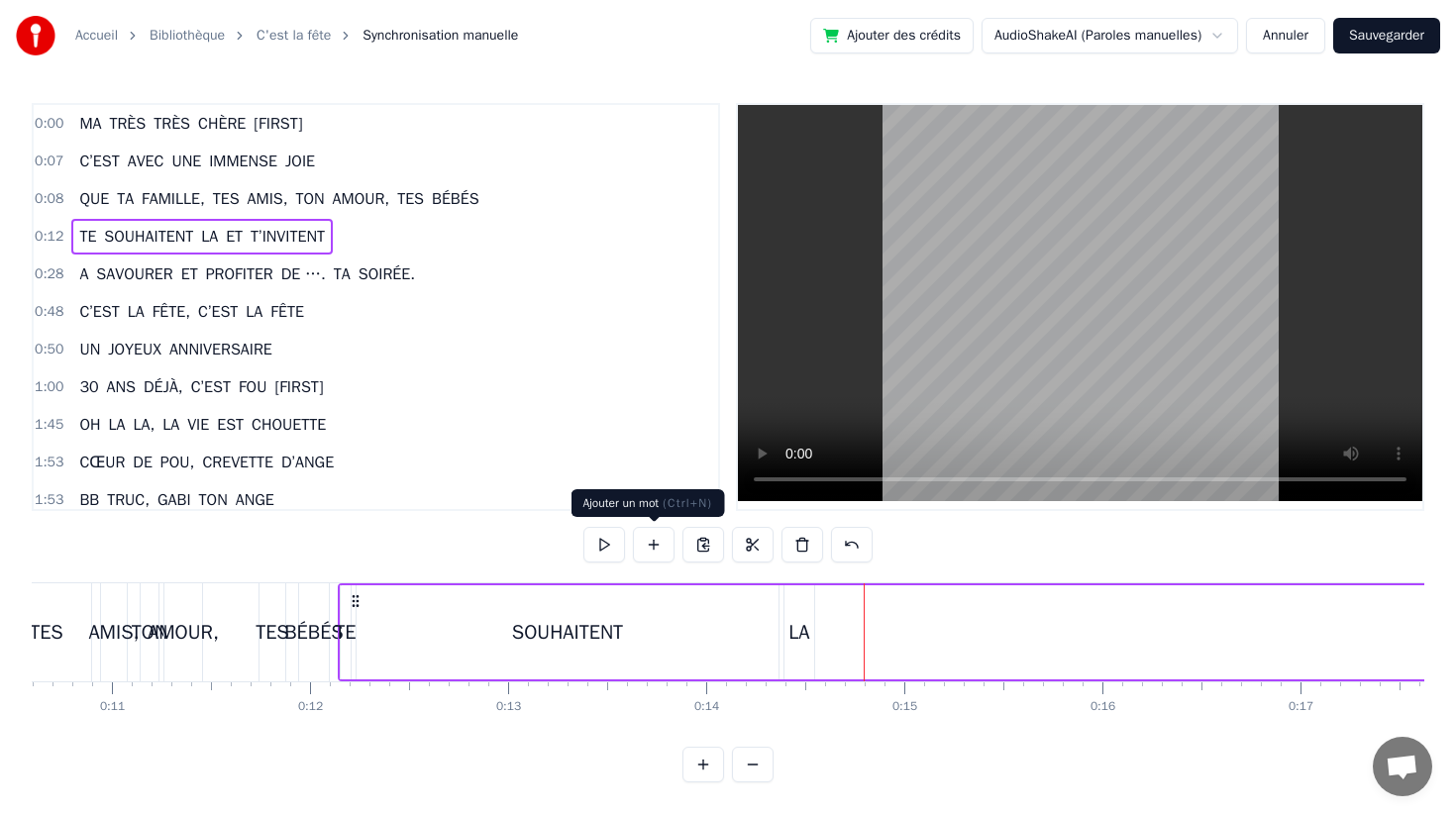 click at bounding box center [654, 545] 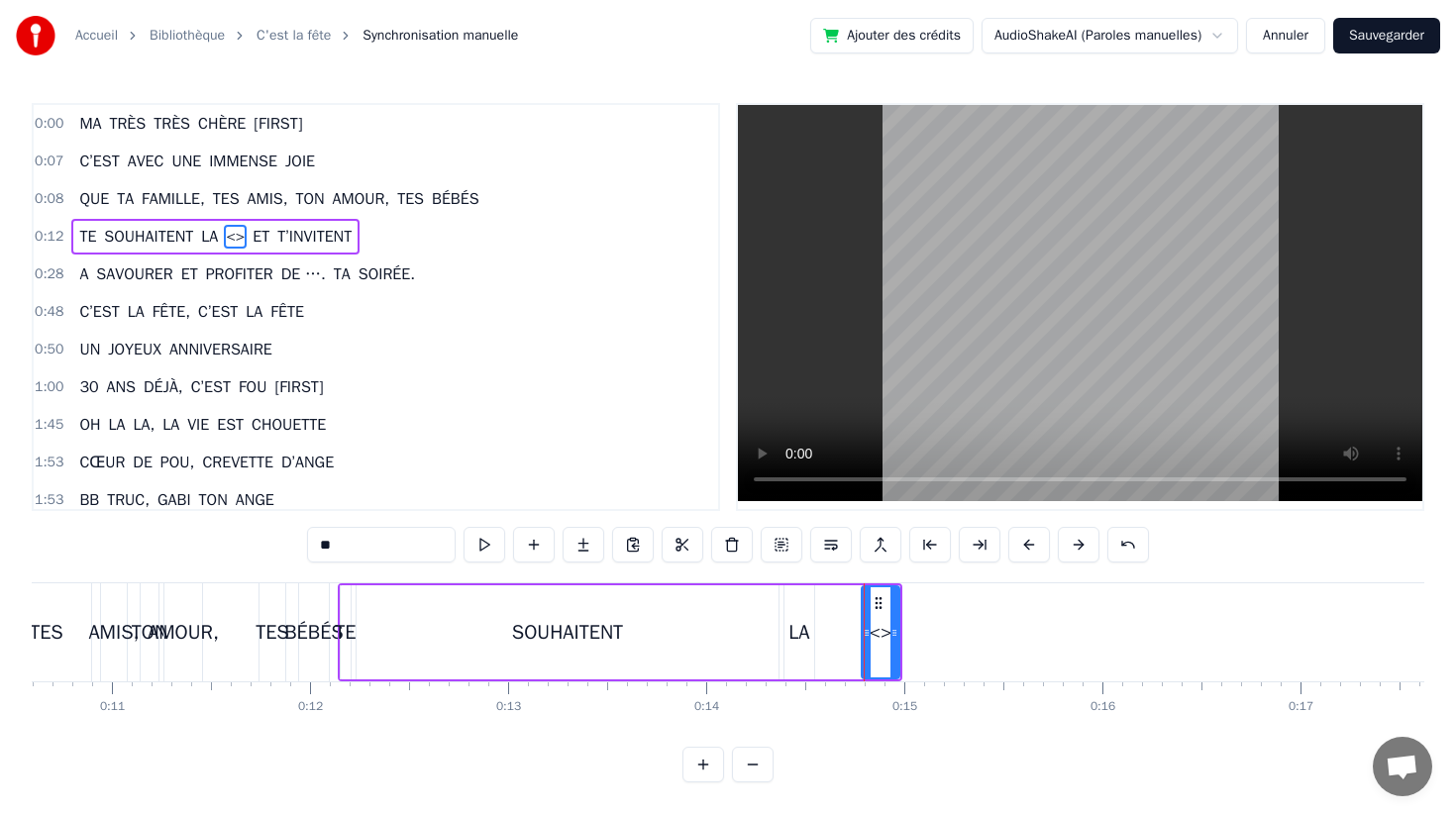 type on "**" 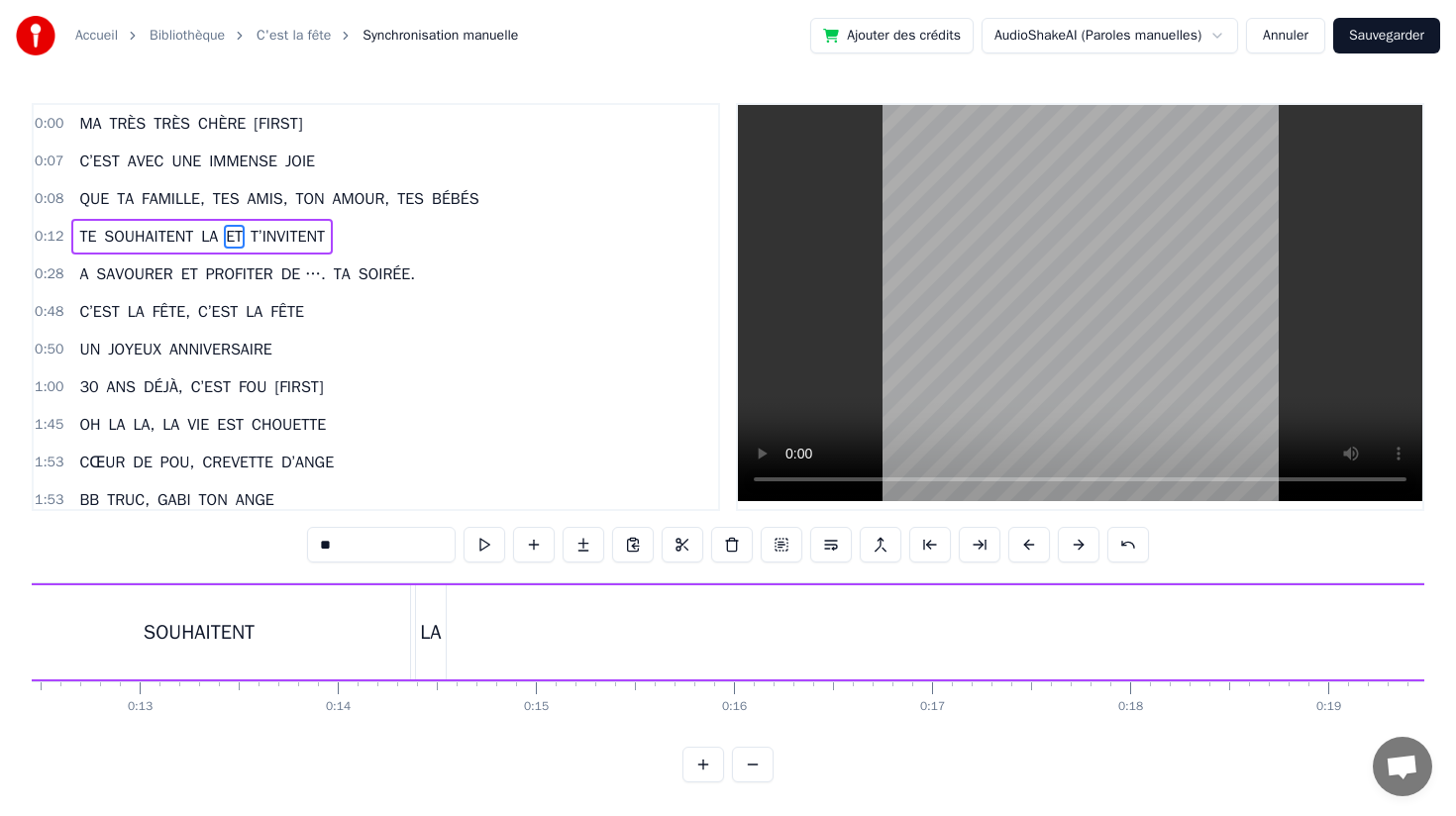 scroll, scrollTop: 0, scrollLeft: 2451, axis: horizontal 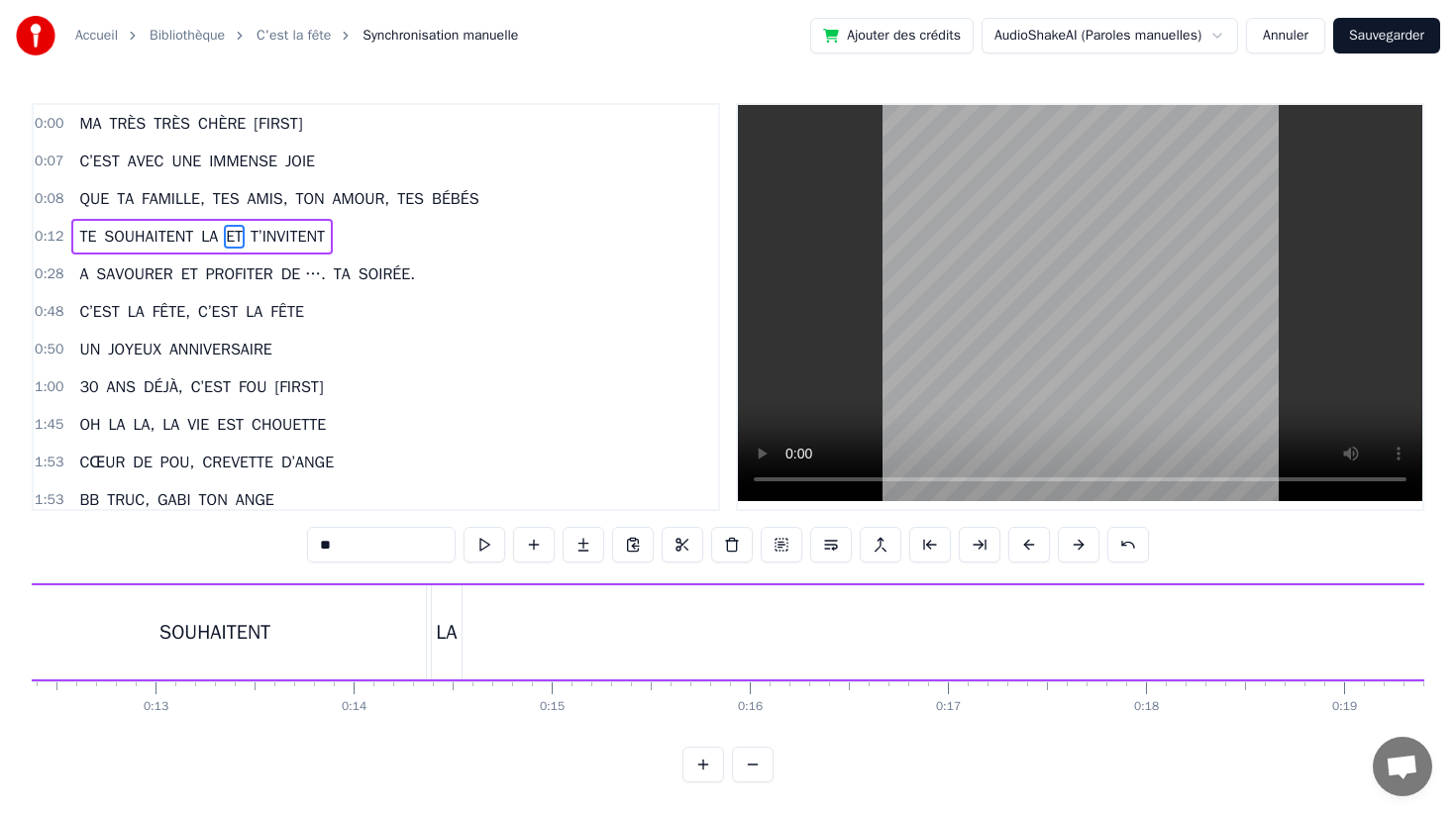 click on "TE SOUHAITENT LA ET T’INVITENT" at bounding box center [1596, 632] 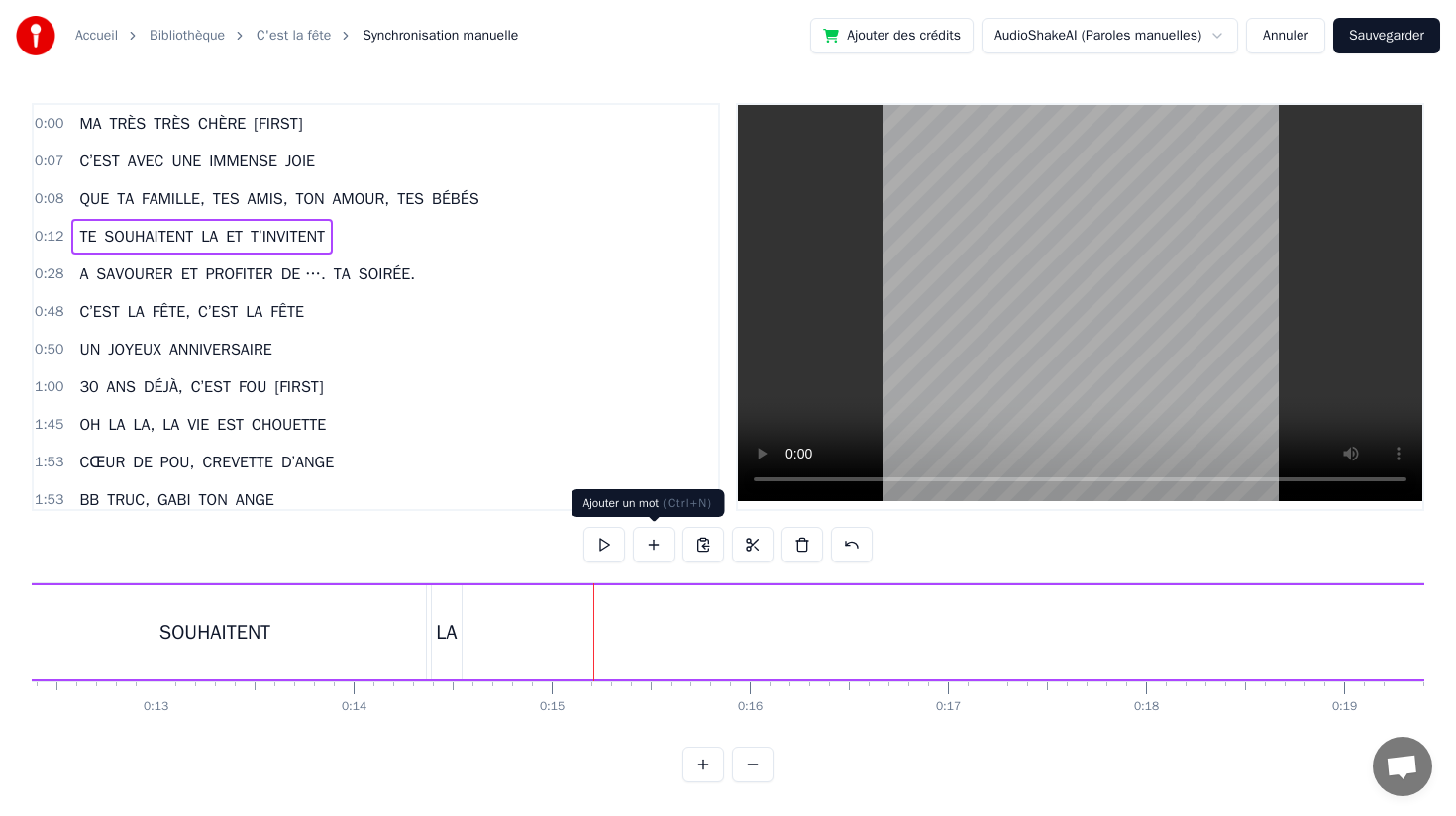click at bounding box center [654, 545] 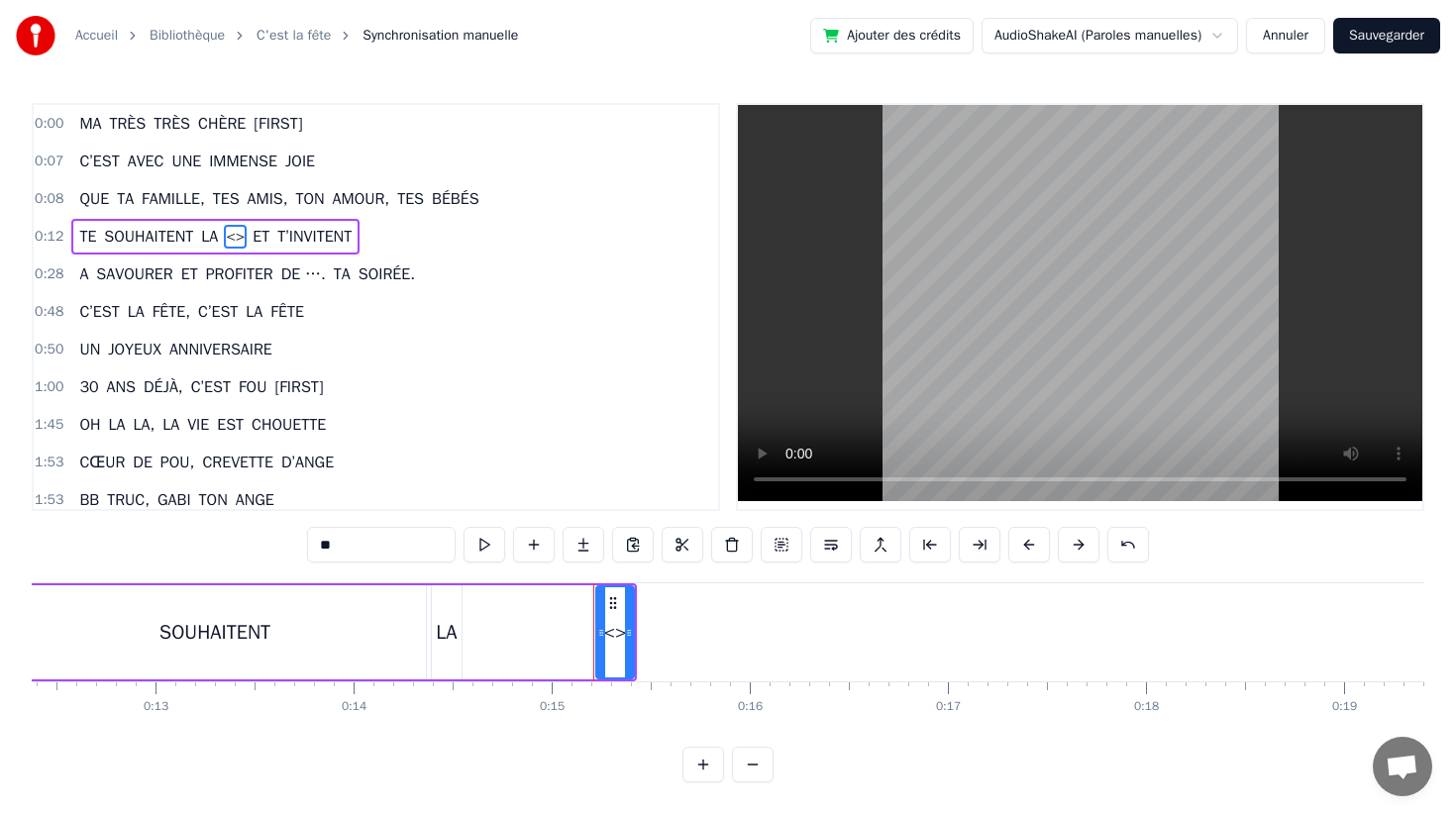 click on "<>" at bounding box center [615, 633] 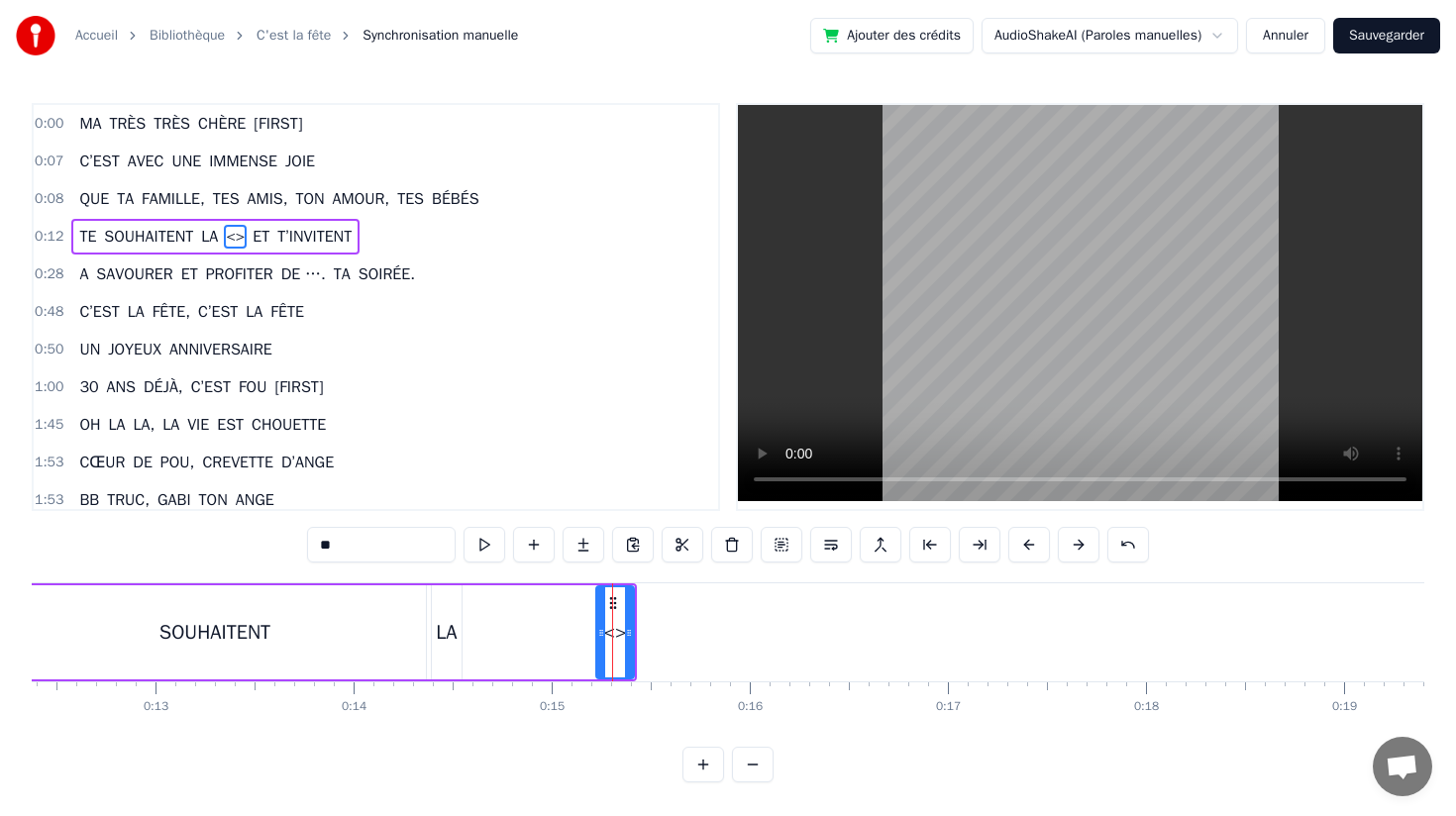 click on "<>" at bounding box center [235, 237] 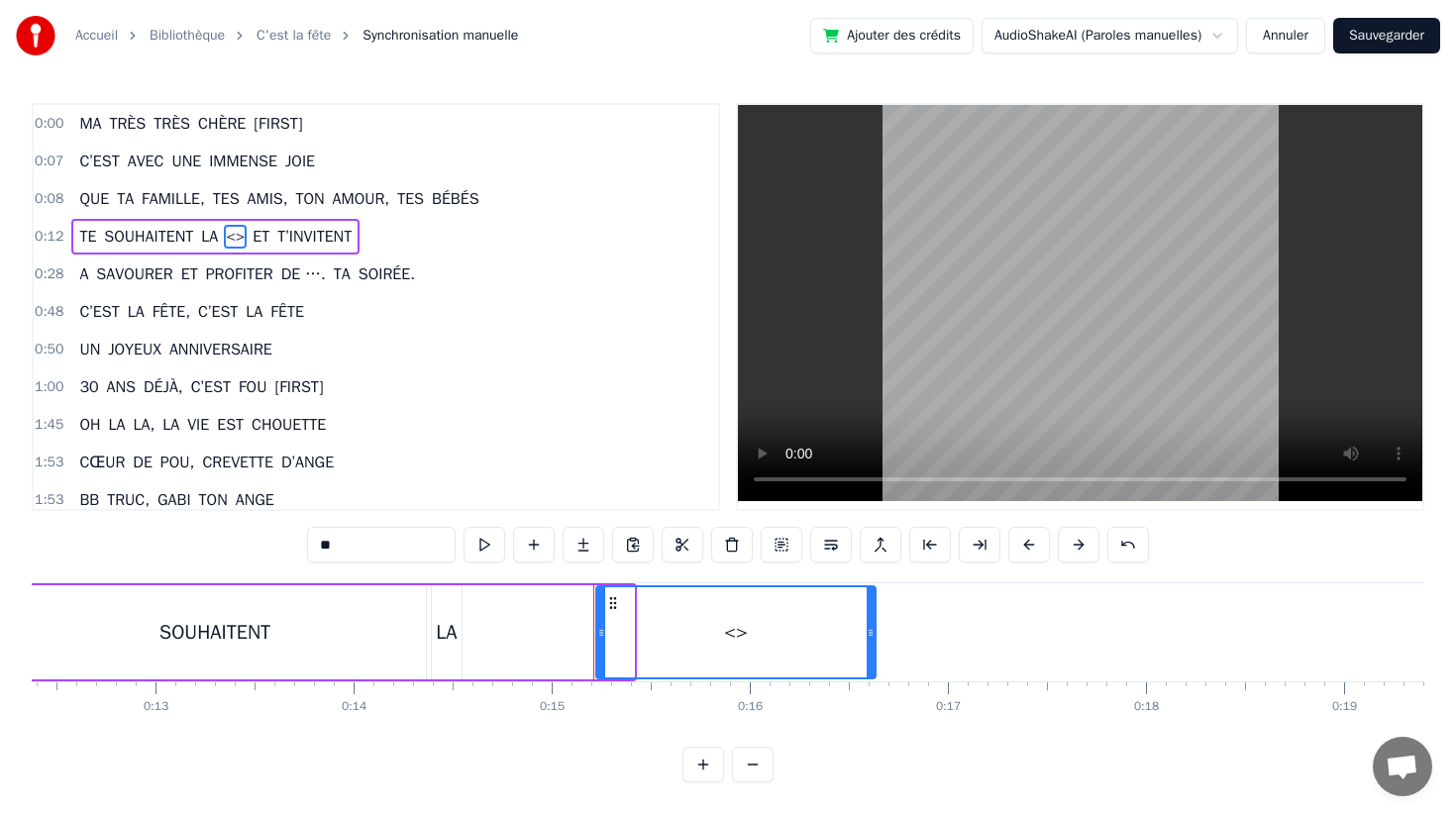 drag, startPoint x: 629, startPoint y: 633, endPoint x: 871, endPoint y: 624, distance: 242.1673 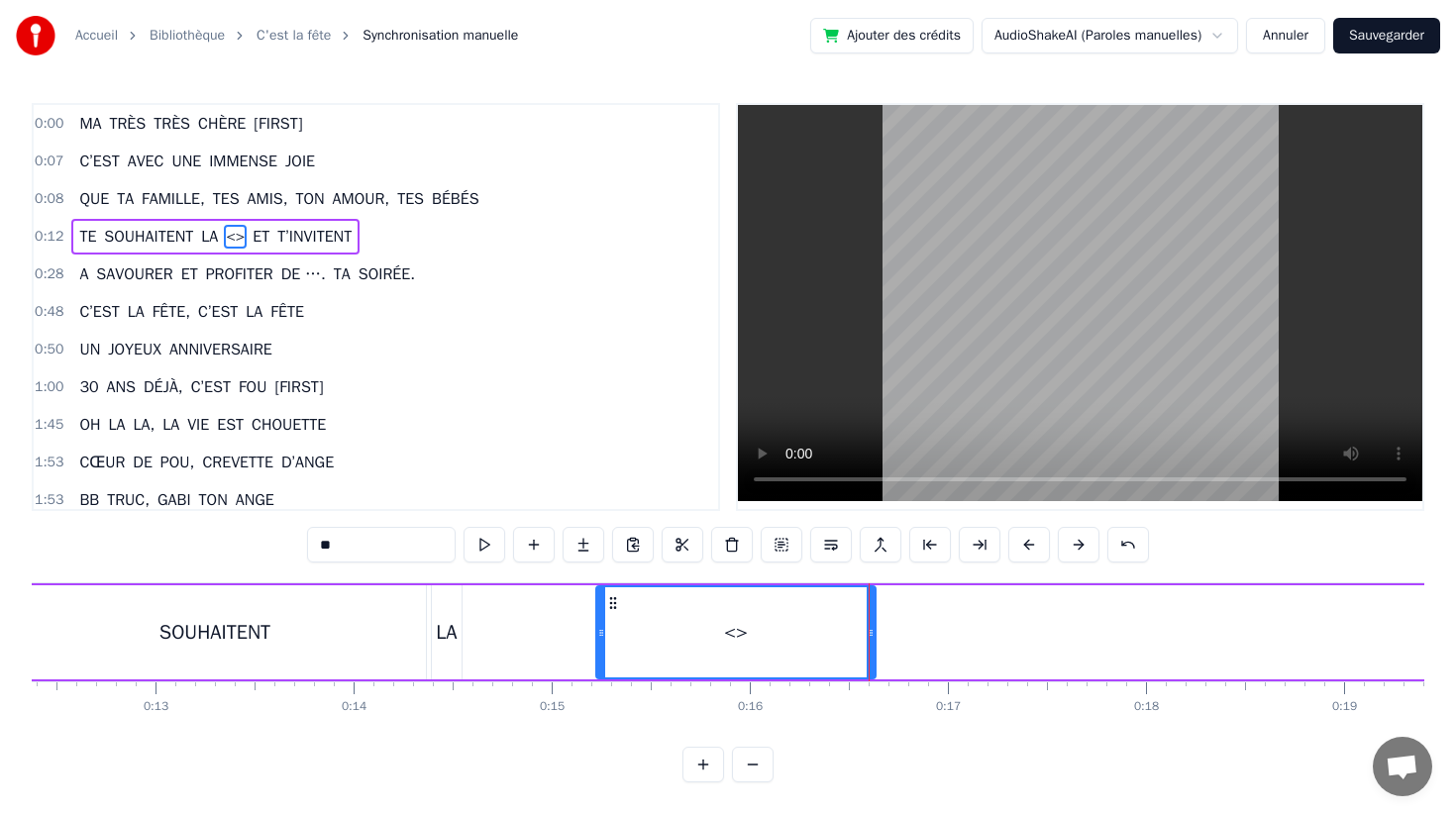 click on "<>" at bounding box center [736, 632] 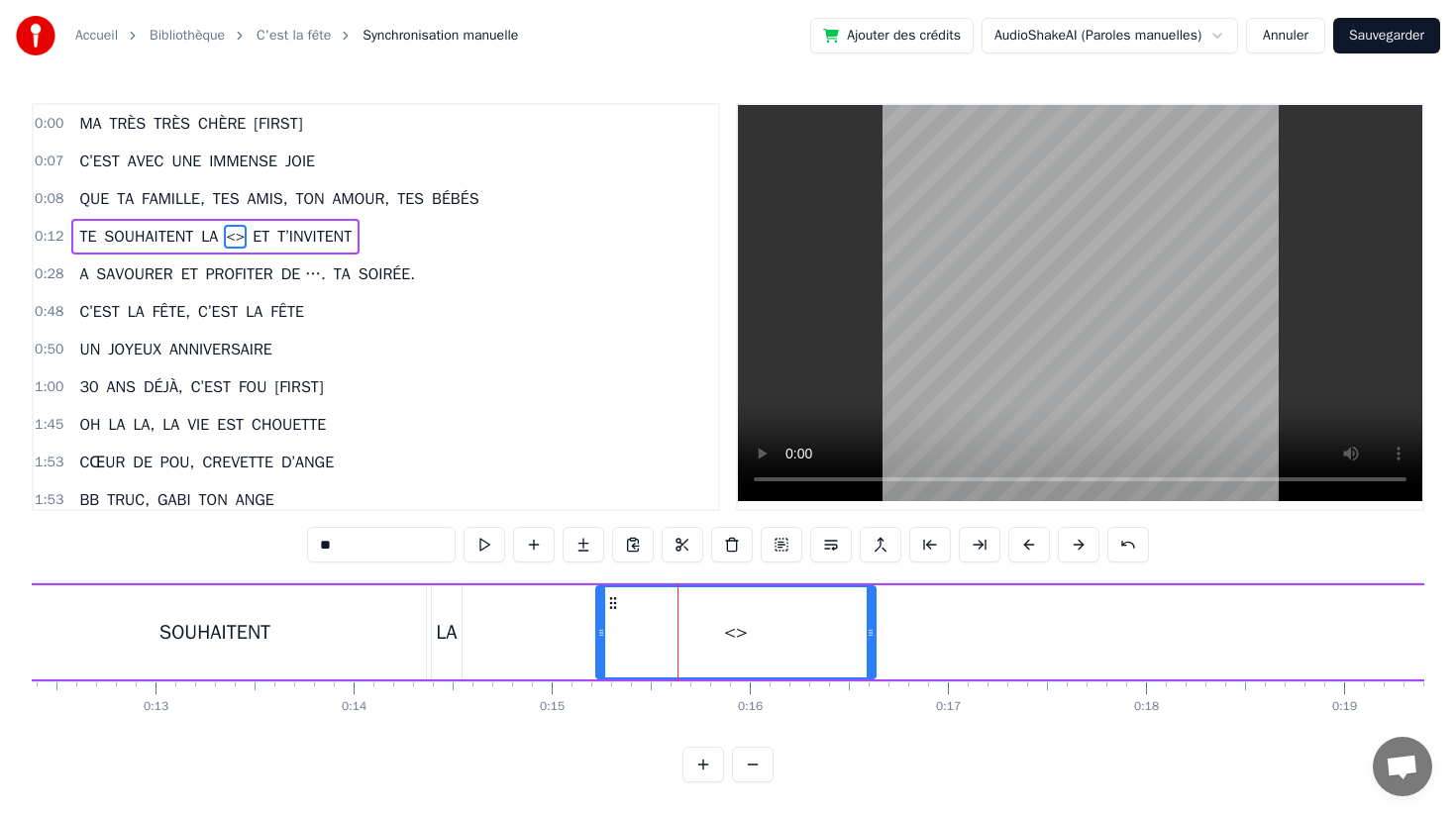 click on "<>" at bounding box center (736, 633) 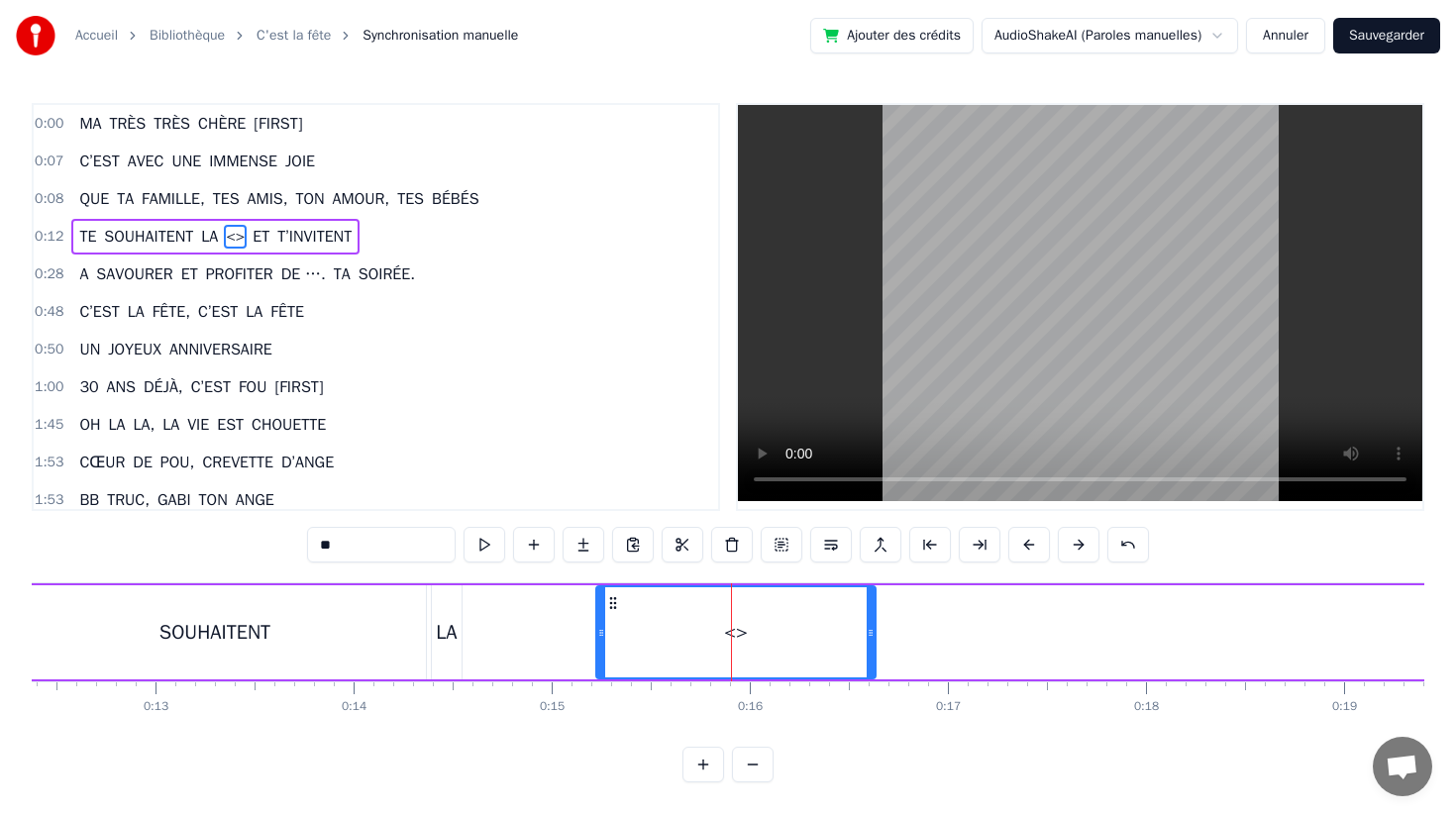click on "<>" at bounding box center [736, 633] 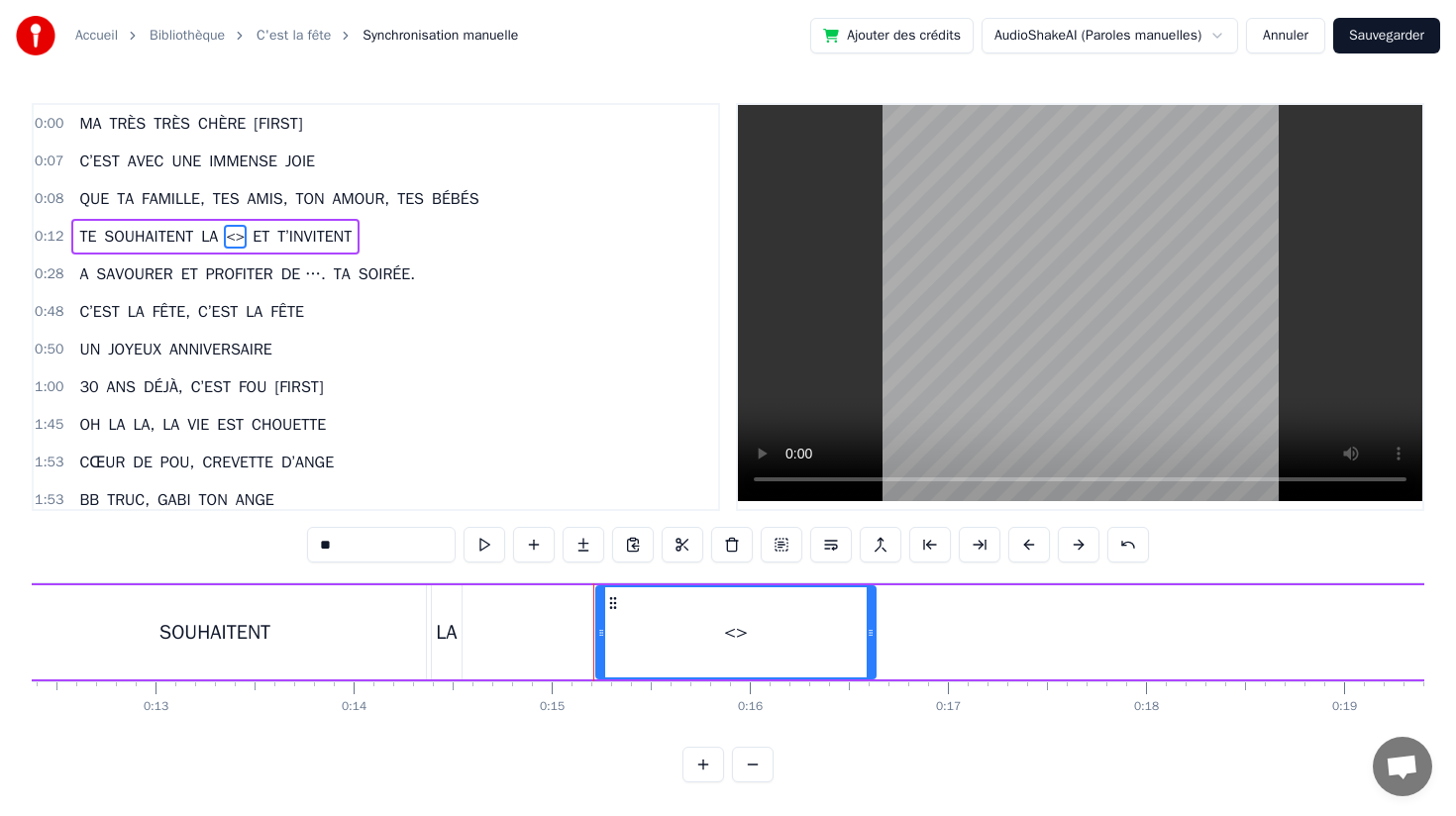 click on "<>" at bounding box center [235, 237] 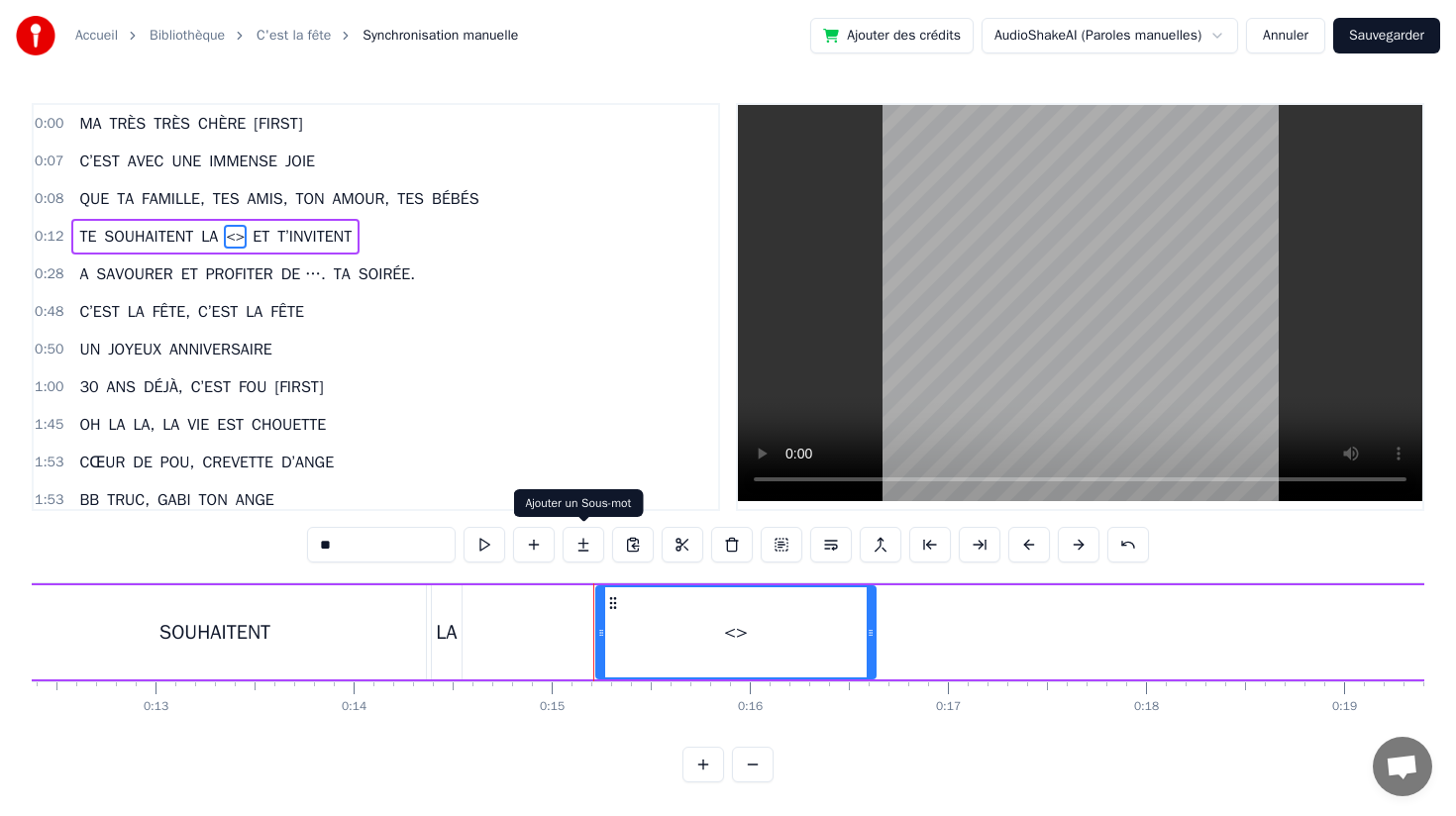 click at bounding box center (583, 545) 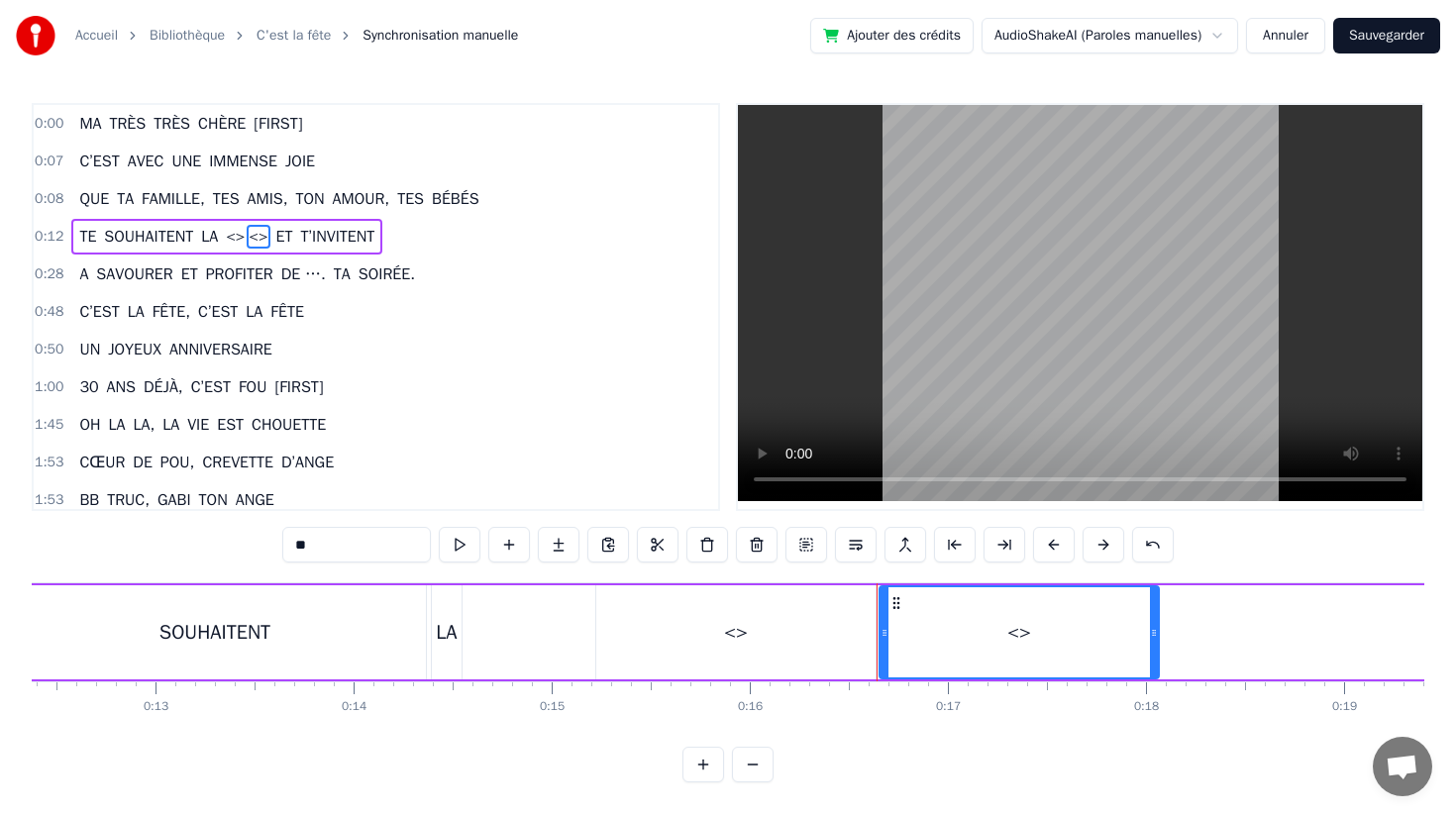 click on "<>" at bounding box center [736, 633] 